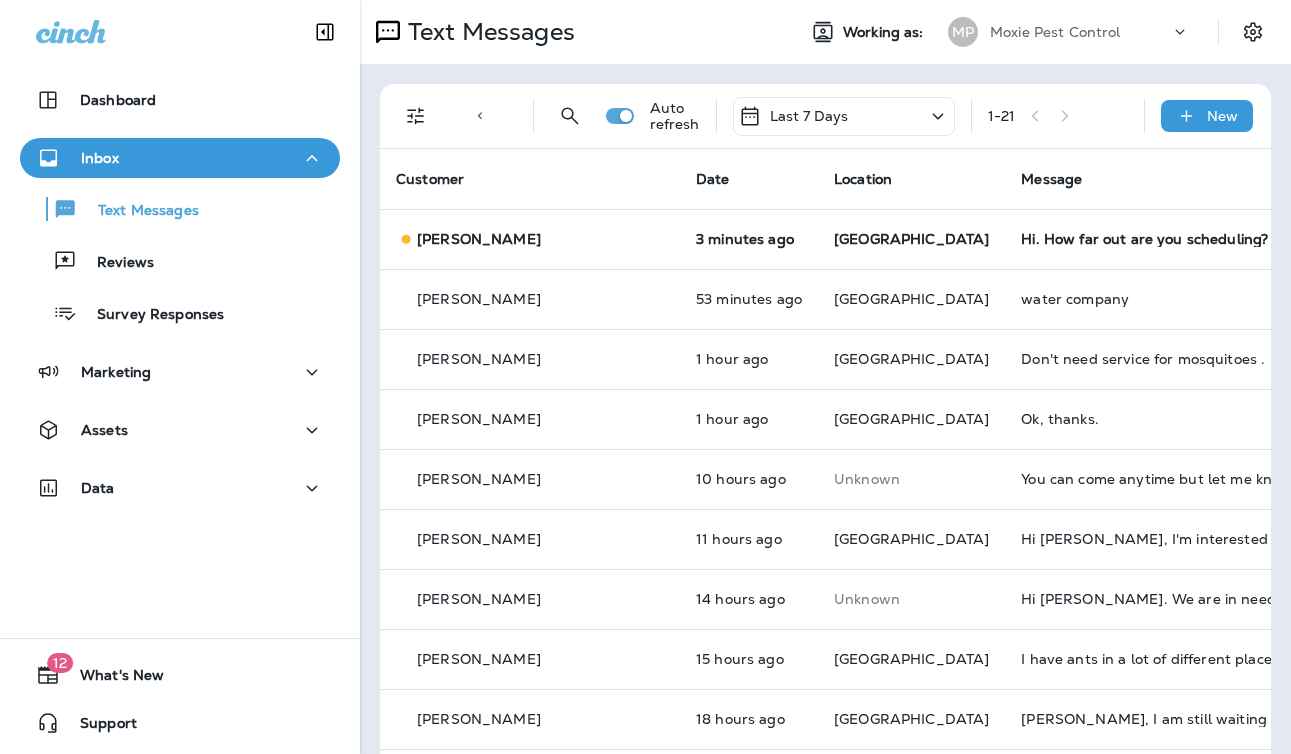 scroll, scrollTop: 0, scrollLeft: 0, axis: both 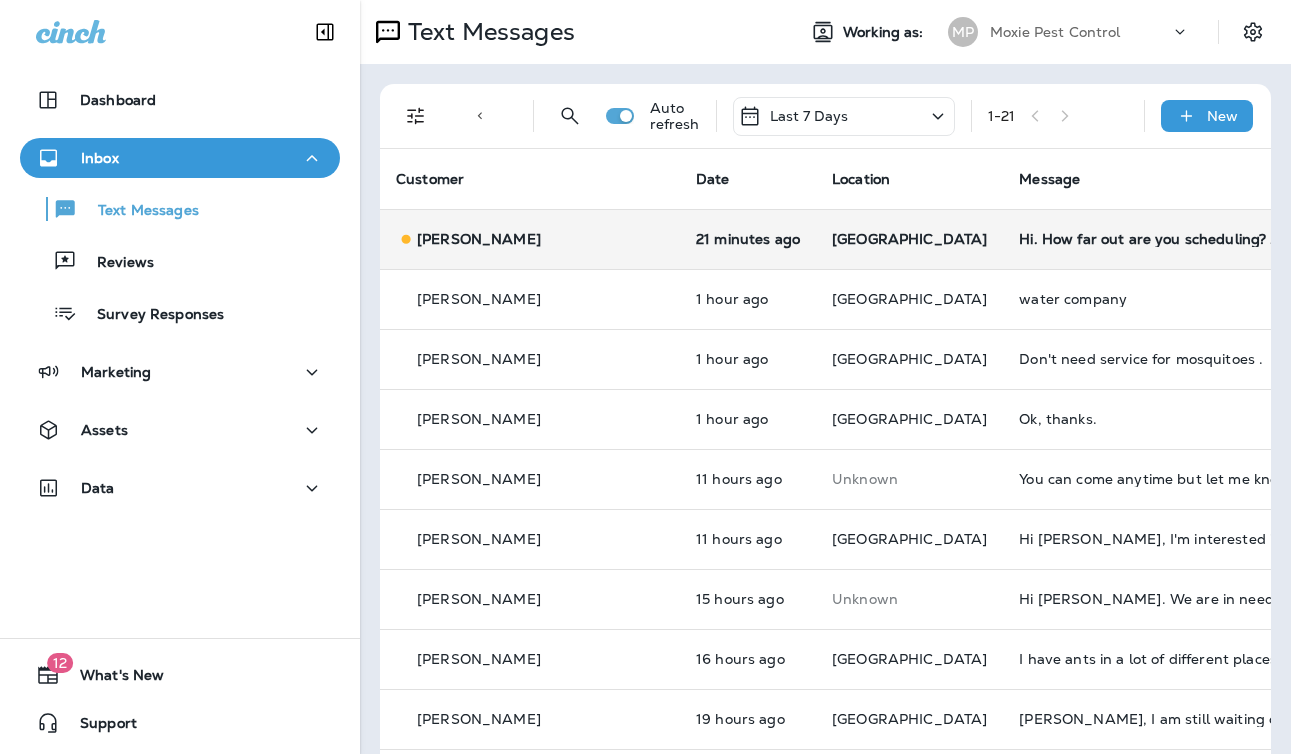 click on "Hi. How far out are you scheduling?  My house was treated the weekend before last. Thanks." at bounding box center [1153, 239] 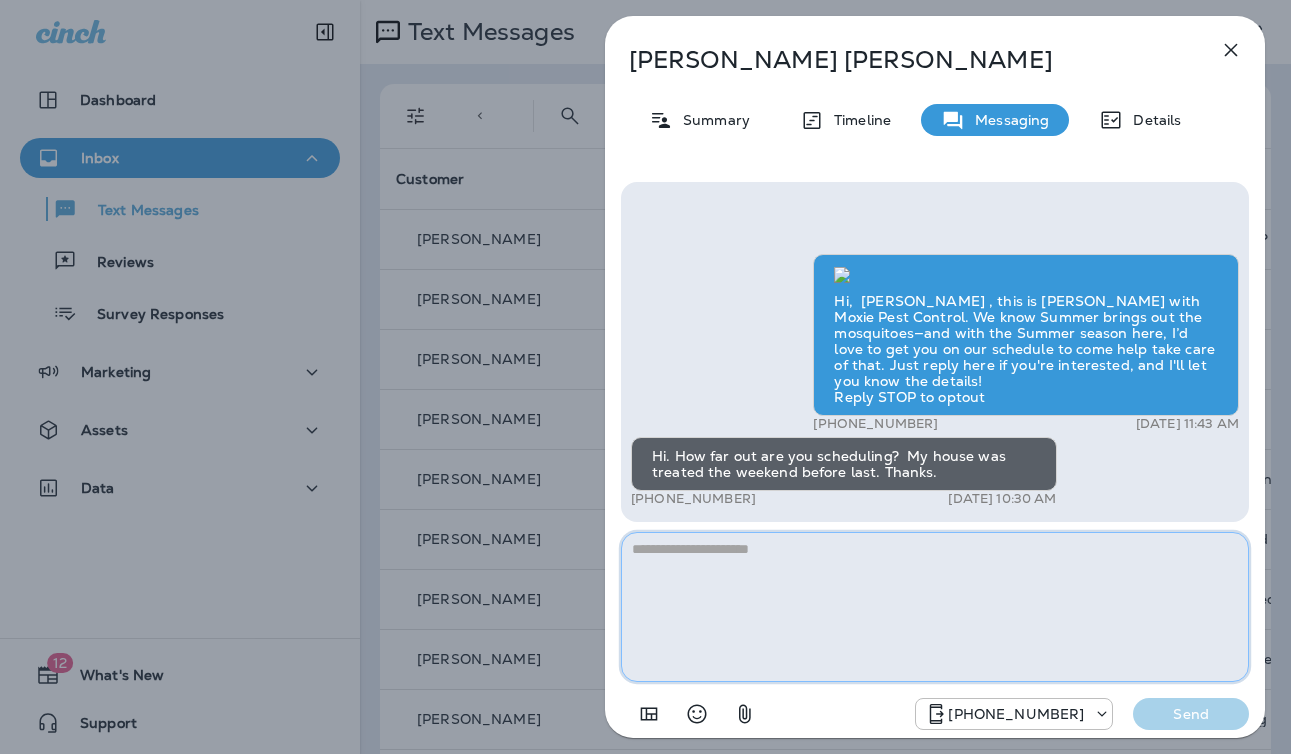 click at bounding box center [935, 607] 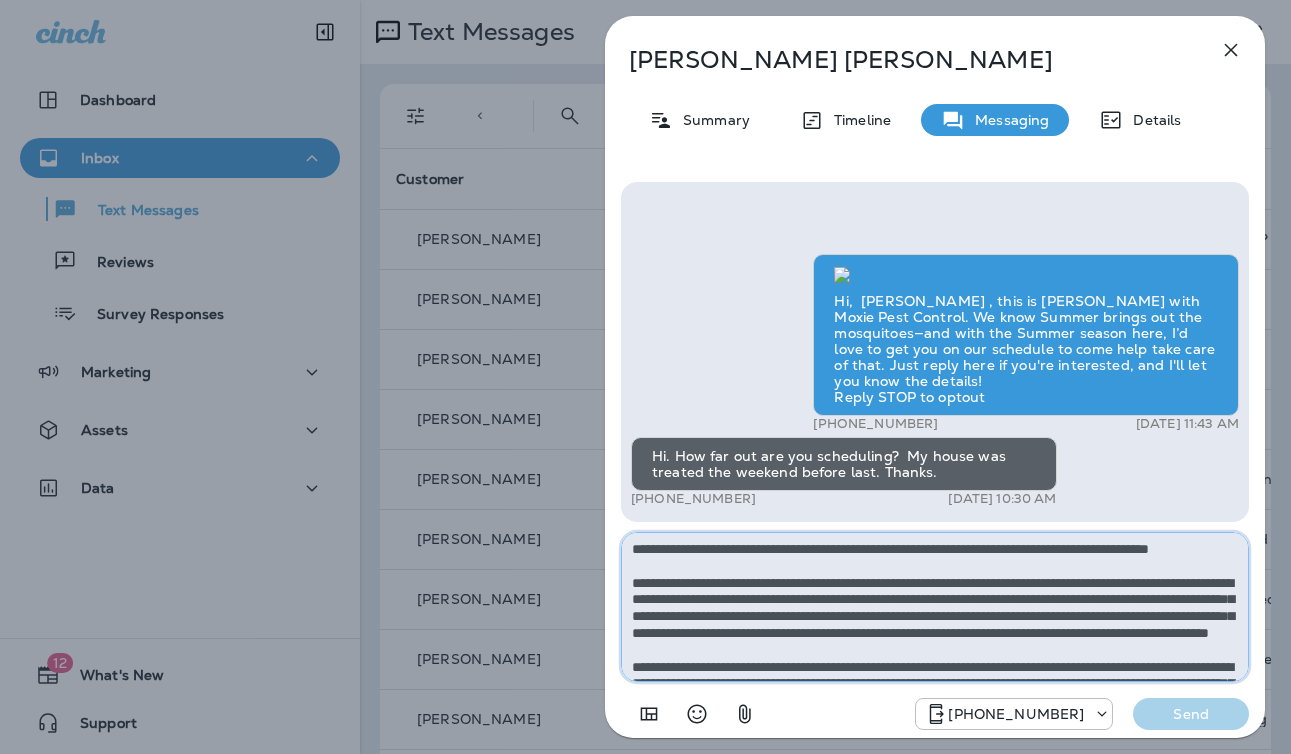 scroll, scrollTop: 112, scrollLeft: 0, axis: vertical 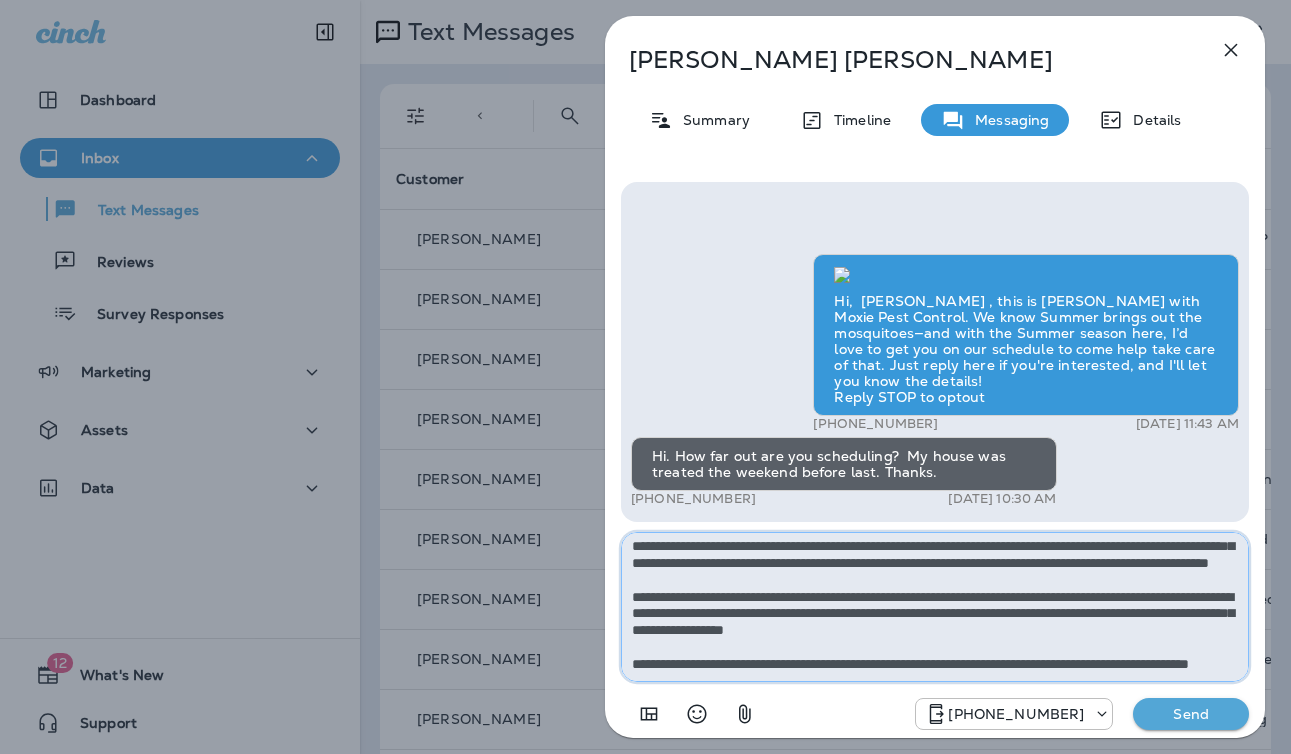 type on "**********" 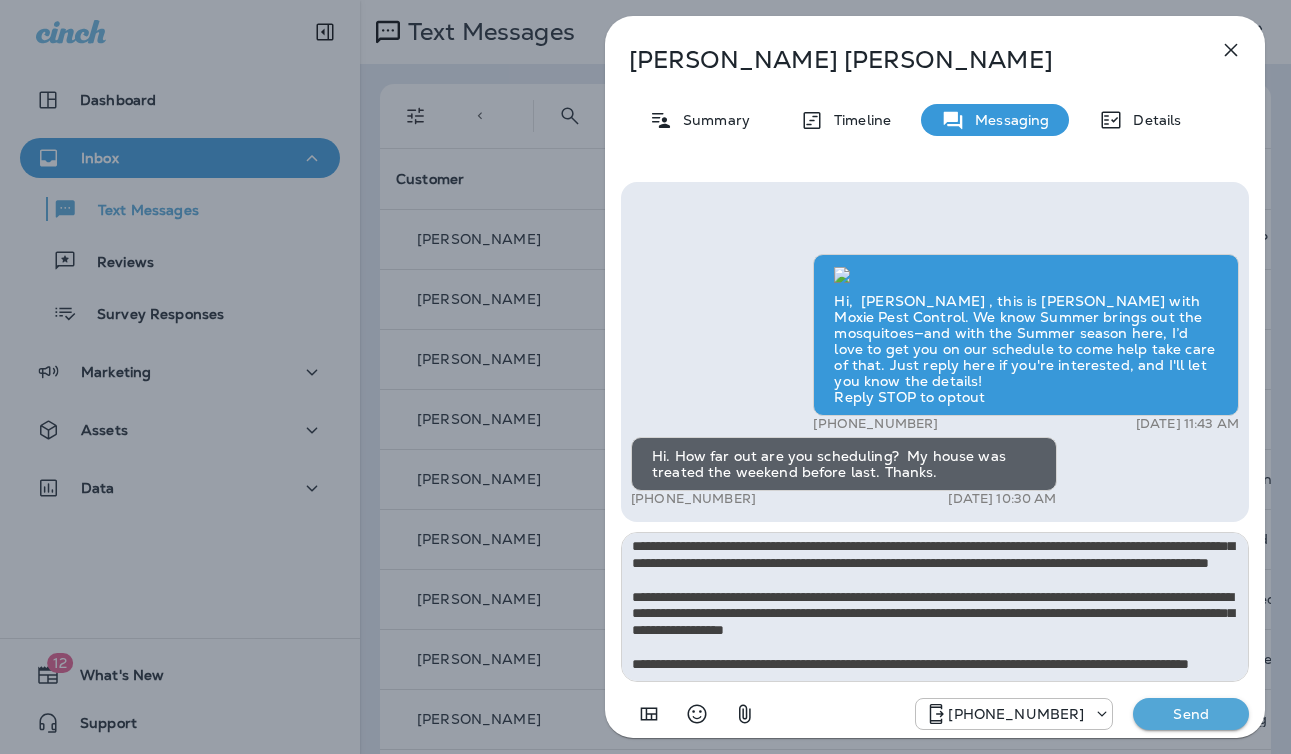 click on "Send" at bounding box center [1191, 714] 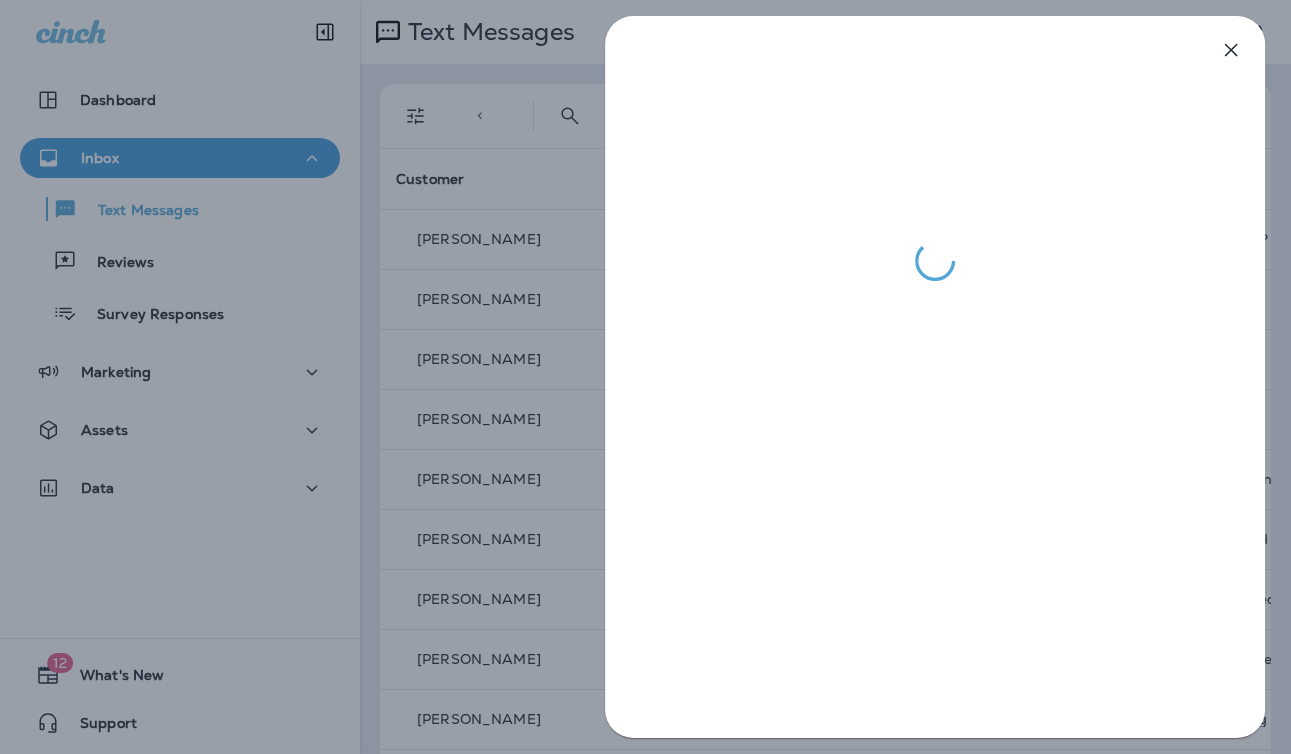 click at bounding box center [645, 377] 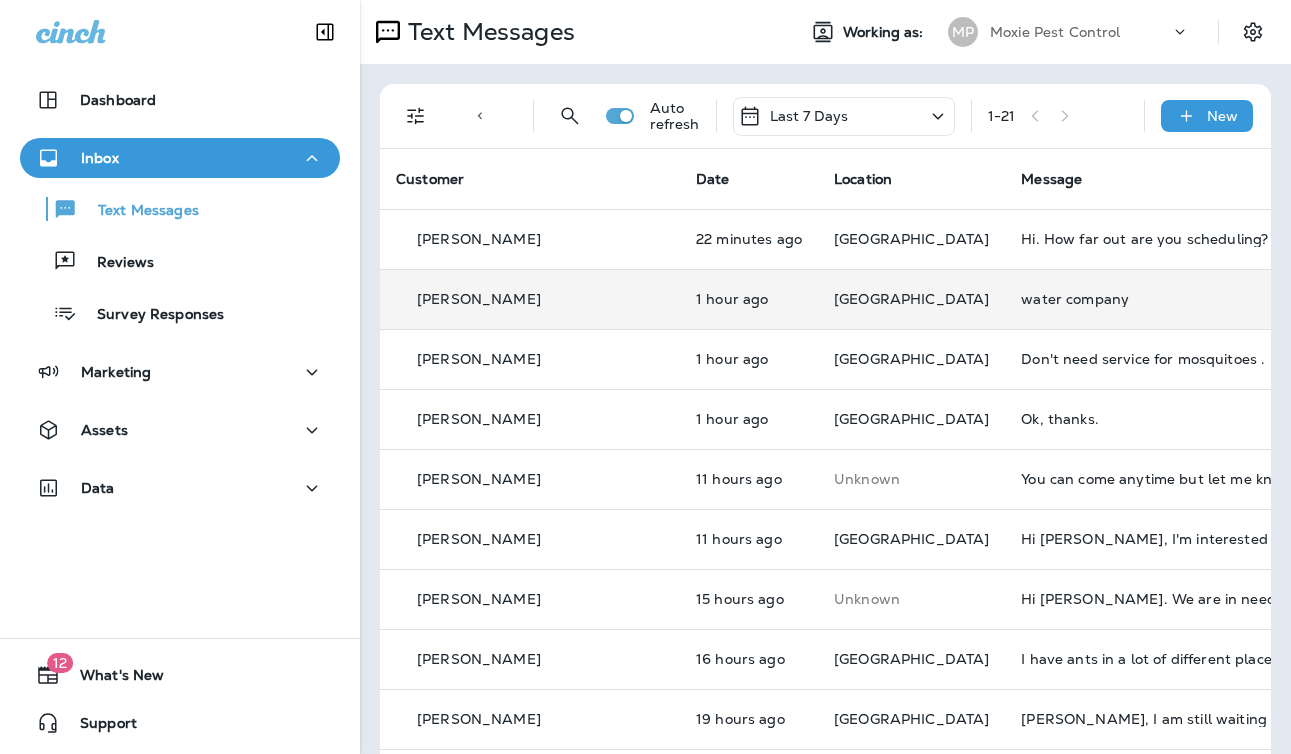 click on "water company" at bounding box center (1155, 299) 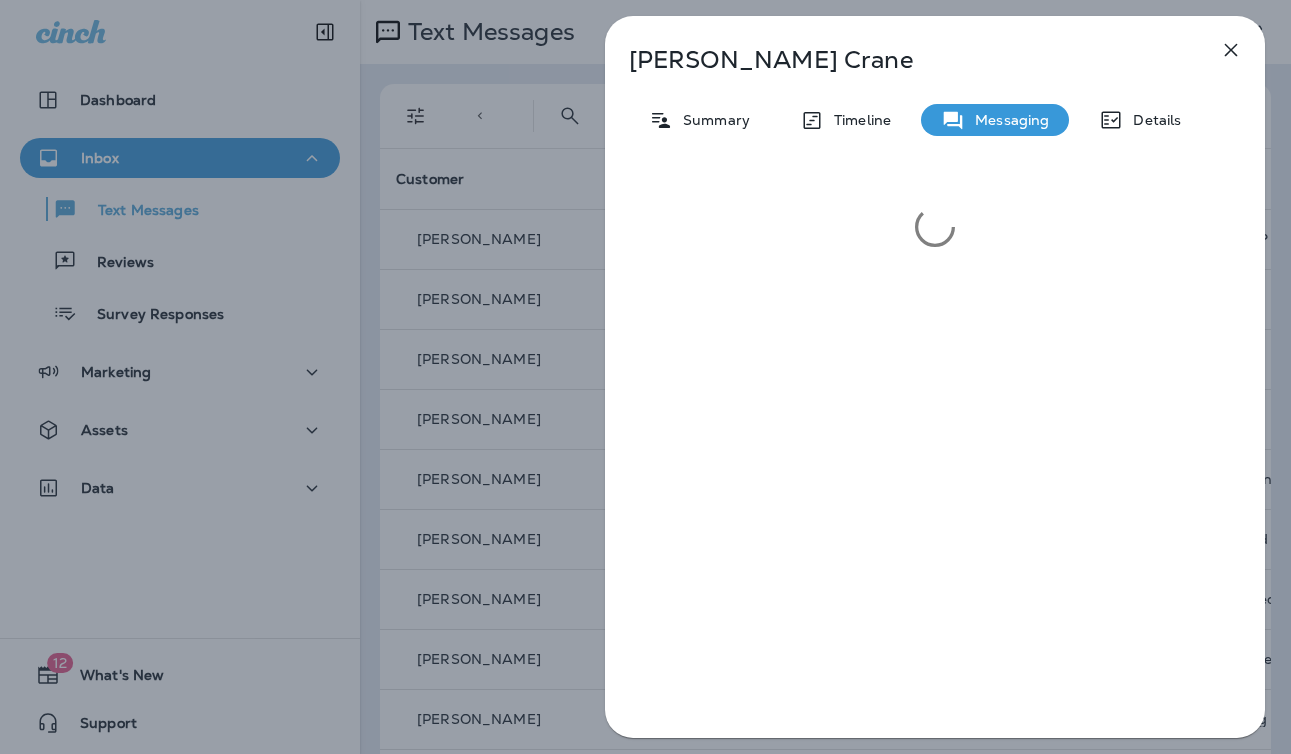 click on "Sherrill   Crane Summary   Timeline   Messaging   Details" at bounding box center (645, 377) 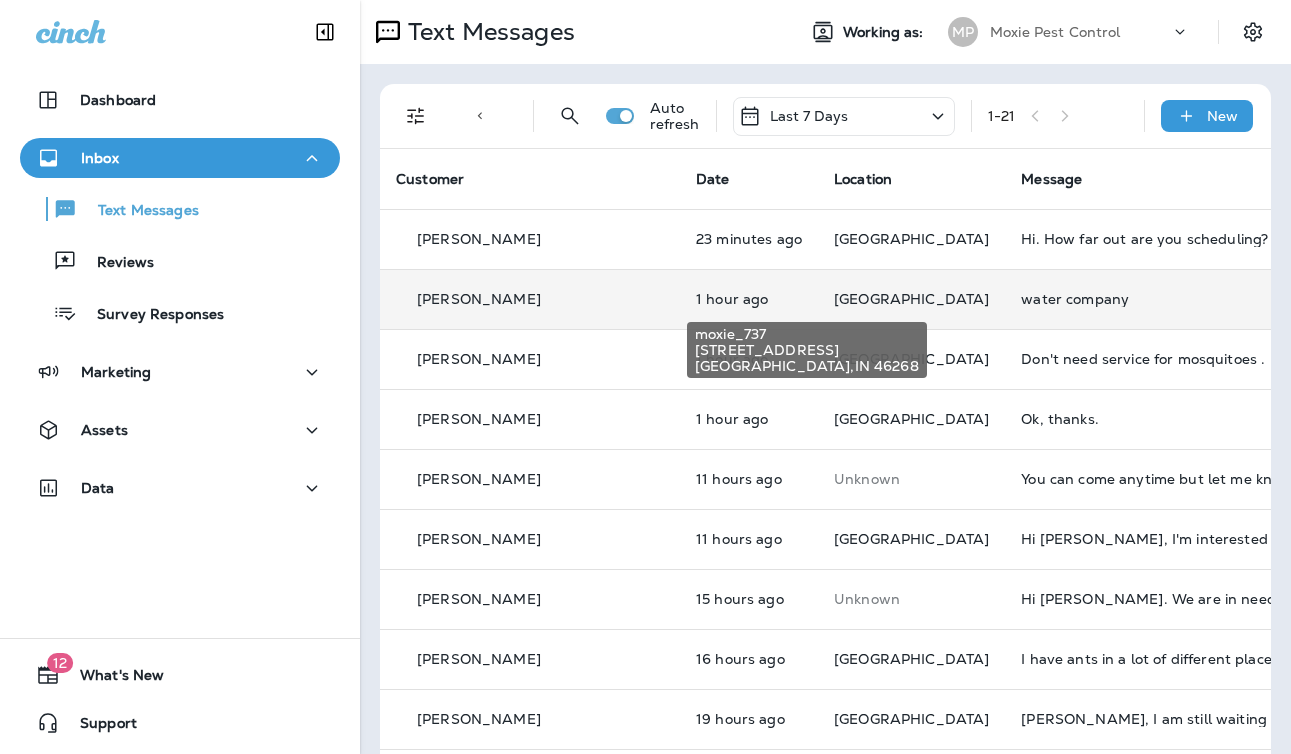 click on "[GEOGRAPHIC_DATA]" at bounding box center (911, 299) 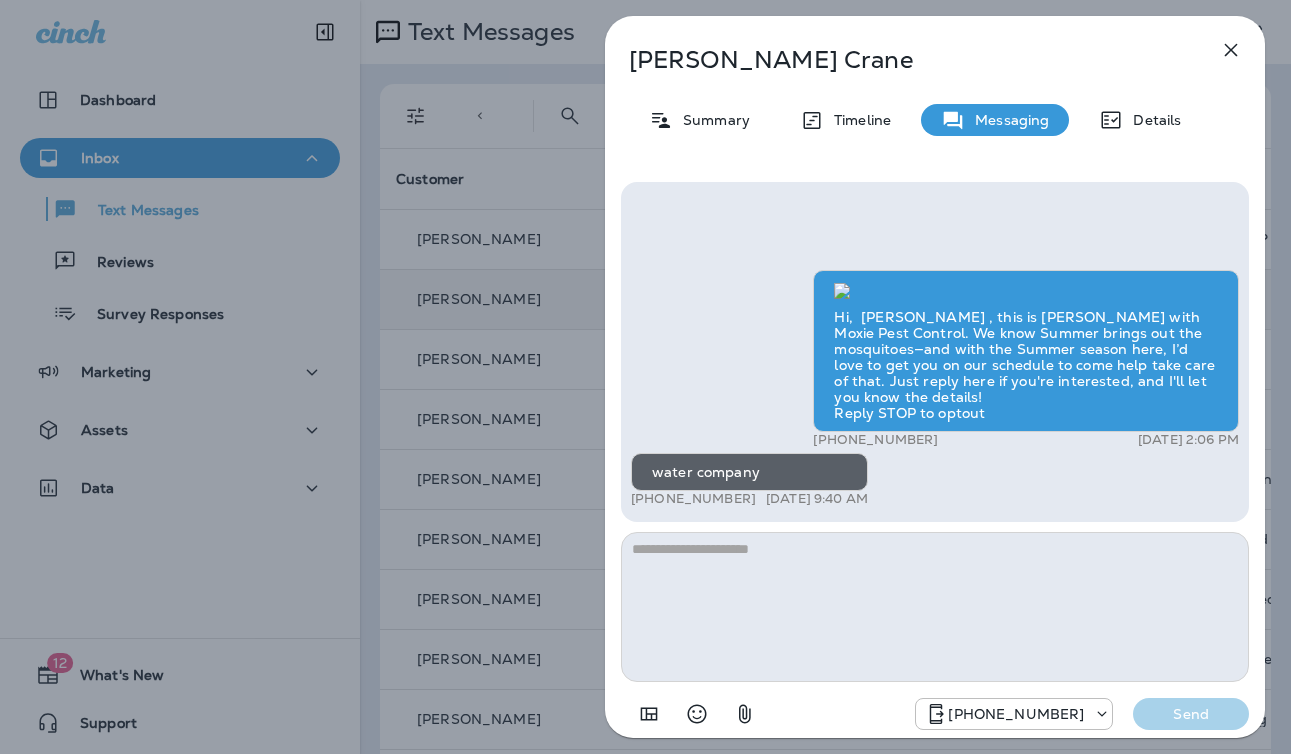 scroll, scrollTop: 1, scrollLeft: 0, axis: vertical 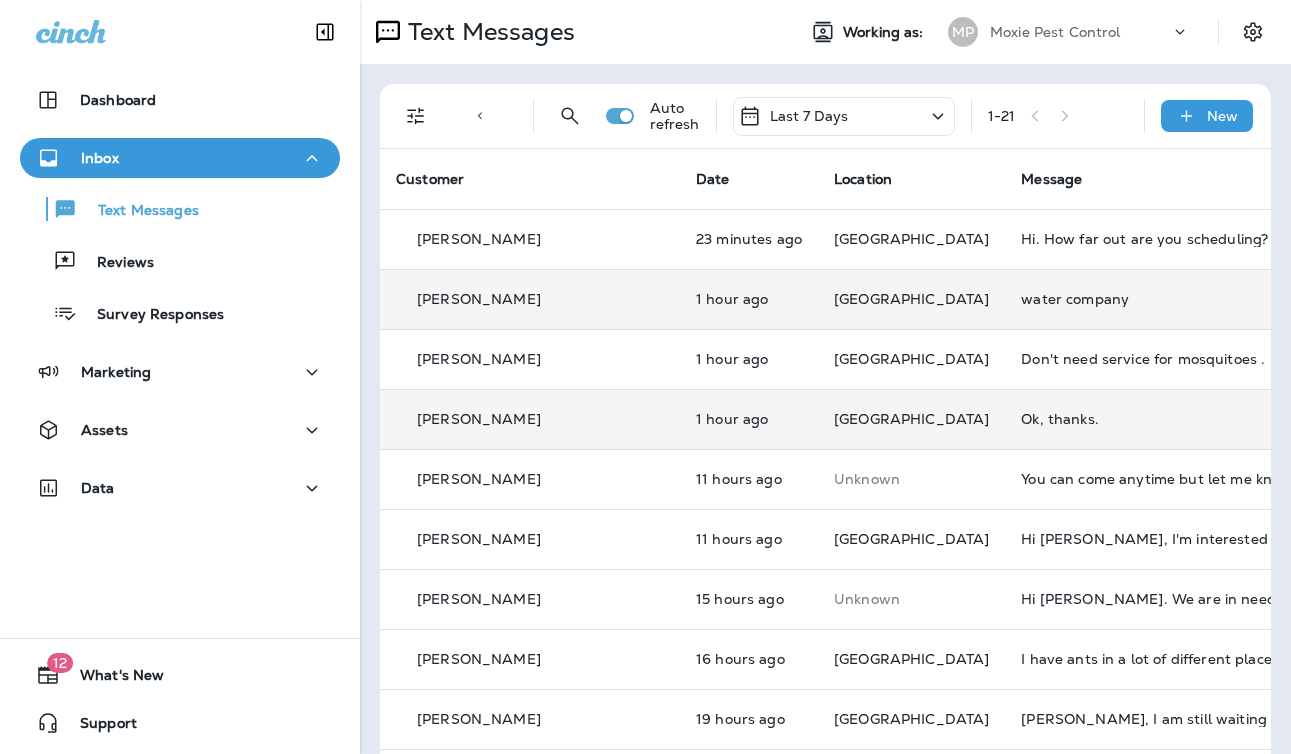 click on "Ok, thanks." at bounding box center (1155, 419) 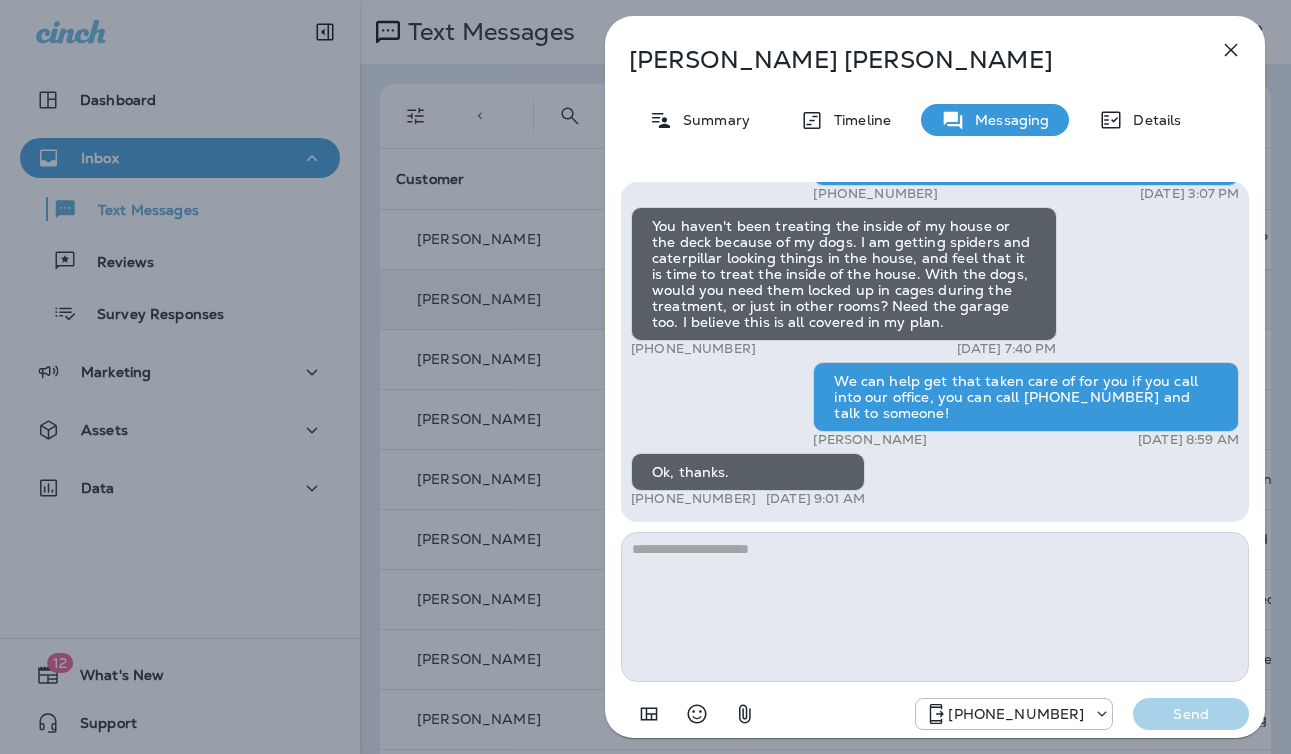 click on "Paul   Kirchner Summary   Timeline   Messaging   Details   Hi,  Paul , this is Noel with Moxie Pest Control. We know Summer brings out the mosquitoes—and with the Summer season here, I’d love to get you on our schedule to come help take care of that. Just reply here and I’ll take care of the rest!
Reply STOP to optout +18174823792 May 23, 2025 3:07 PM You haven't been treating the inside of my house or the deck because of my dogs. I am getting spiders and caterpillar looking things in the house, and feel that it is time to treat the inside of the house. With the dogs, would you need them locked up in cages during the treatment, or just in other rooms? Need the garage too. I believe this is all covered in my plan. +1 (502) 338-2159 Jul 7, 2025 7:40 PM We can help get that taken care of for you if you call into our office, you can call (817) 659-2888 and talk to someone! Bradley Bobisink Jul 8, 2025 8:59 AM Ok, thanks. +1 (502) 338-2159 Jul 8, 2025 9:01 AM +18174823792 Send" at bounding box center (645, 377) 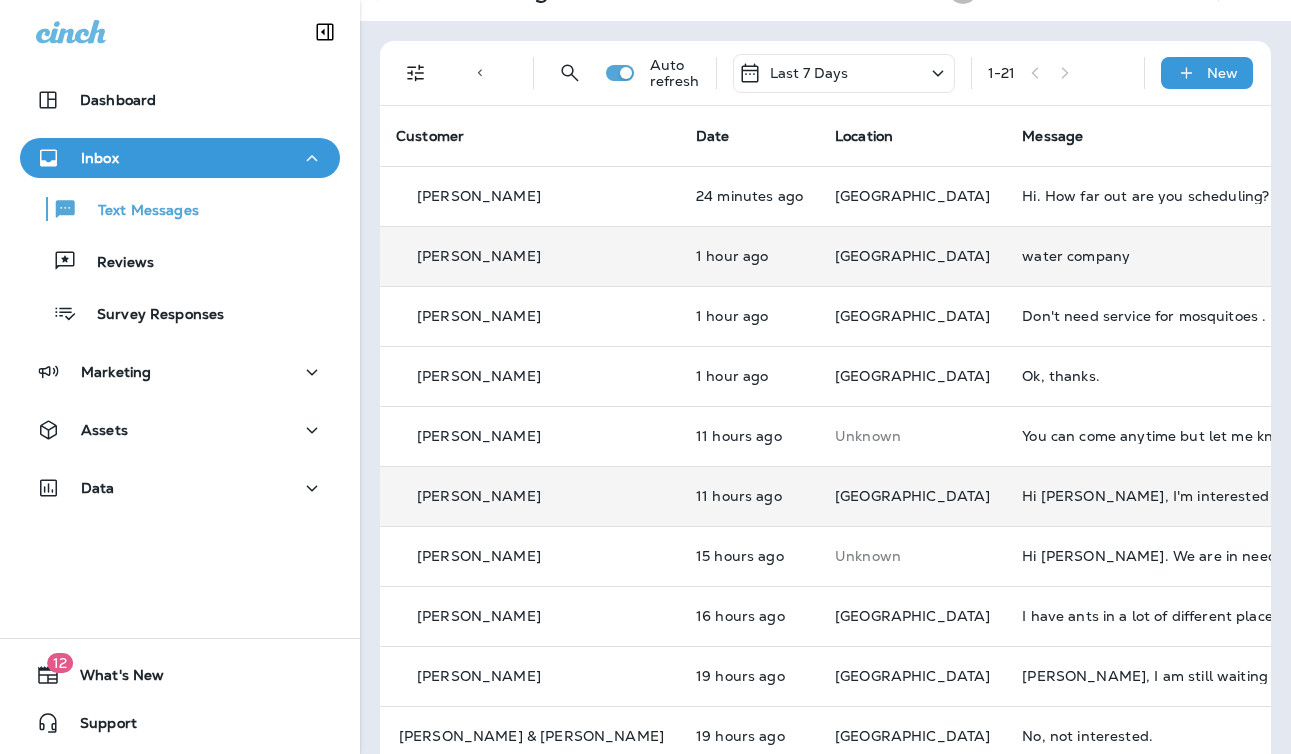 scroll, scrollTop: 44, scrollLeft: 0, axis: vertical 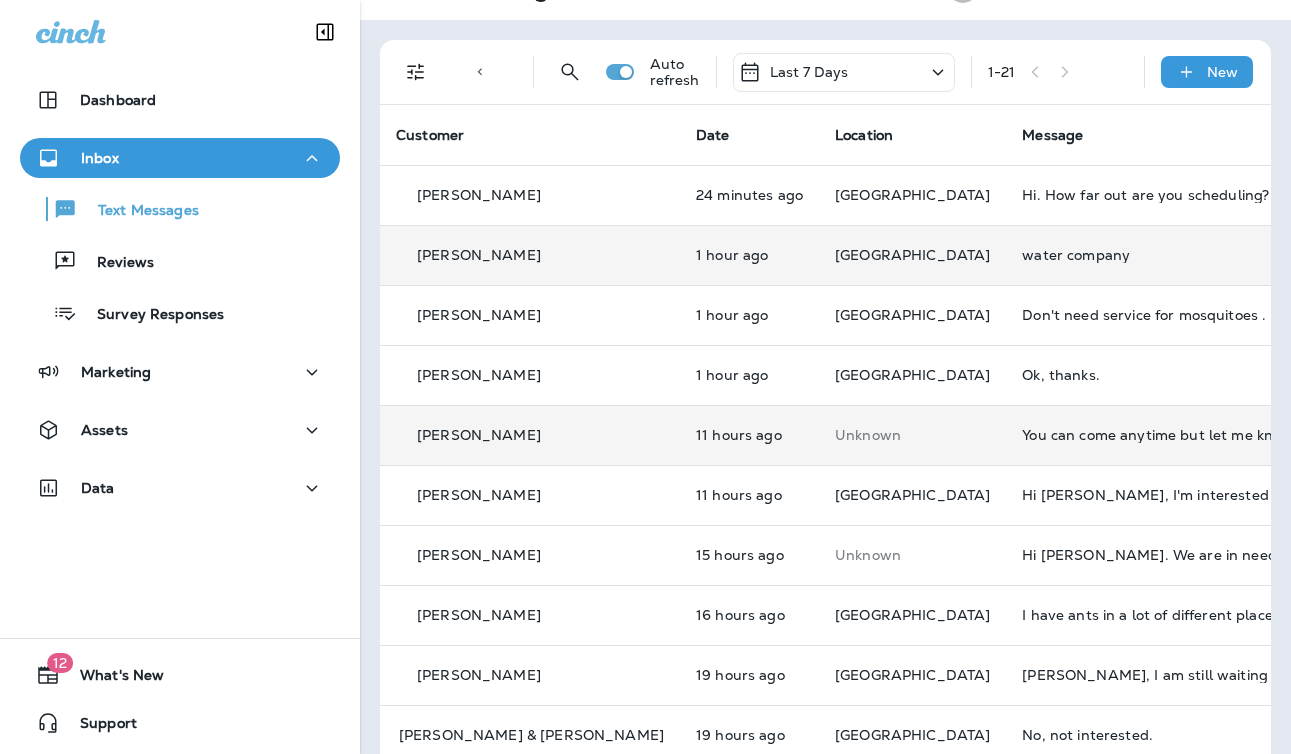click on "You can come anytime but let me know when a day before." at bounding box center (1156, 435) 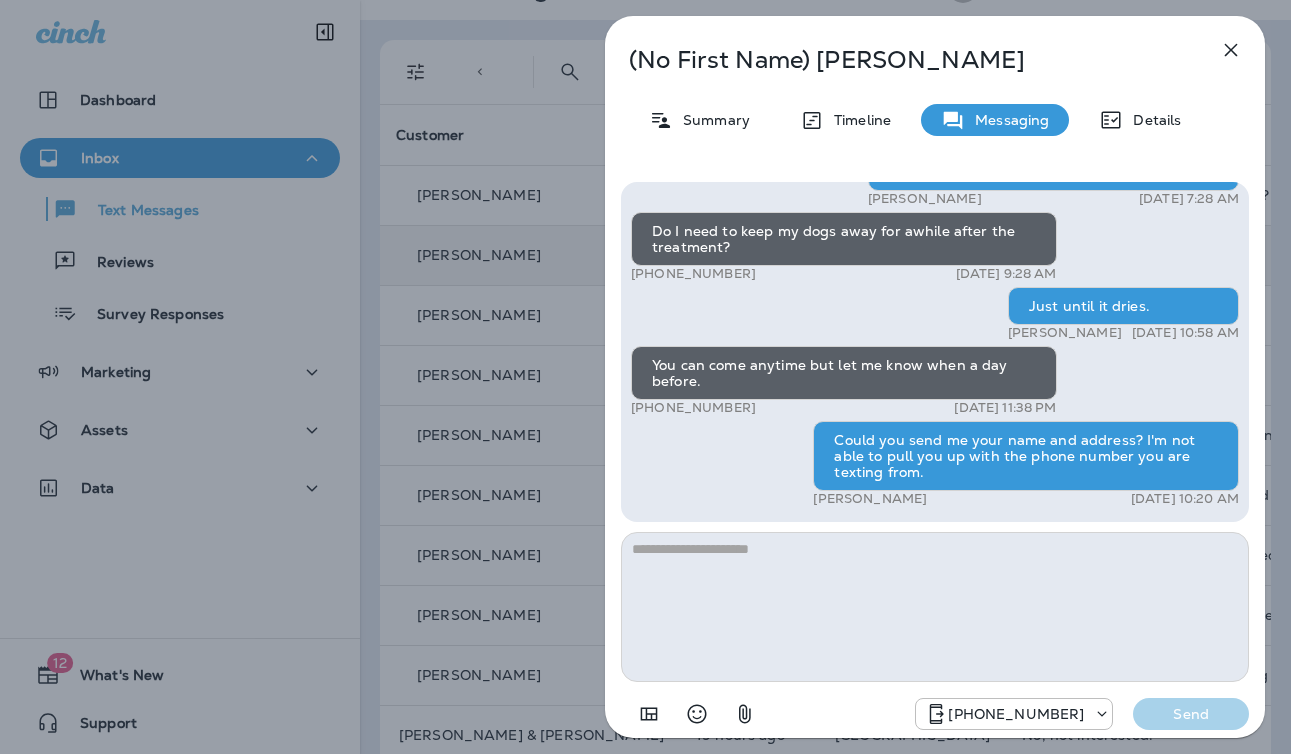 click on "(No First Name)   Goldbach Summary   Timeline   Messaging   Details   Hi,   , this is Cameron with Moxie Pest Control. We know Summer brings out the mosquitoes—and with the Summer season here, I’d love to get you on our schedule to come help take care of that. Just reply here if you're interested, and I'll let you know the details!
Reply STOP to optout +18174823792 Jun 30, 2025 3:07 PM Yes please! +1 (919) 880-9535 Jun 30, 2025 3:19 PM Carla Caminero Jun 30, 2025 3:24 PM I would like the one time treatment. +1 (919) 880-9535 Jul 6, 2025 2:24 AM Any Specific date or just the earliest availability Gavin Tobin Jul 7, 2025 7:28 AM Do I need to keep my dogs away for awhile after the treatment? +1 (919) 880-9535 Jul 7, 2025 9:28 AM Just until it dries. Carla Caminero Jul 7, 2025 10:58 AM You can come anytime but let me know when a day before. +1 (919) 880-9535 Jul 7, 2025 11:38 PM Could you send me your name and address? I'm not able to pull you up with the phone number you are texting from. Carla Caminero Send" at bounding box center [645, 377] 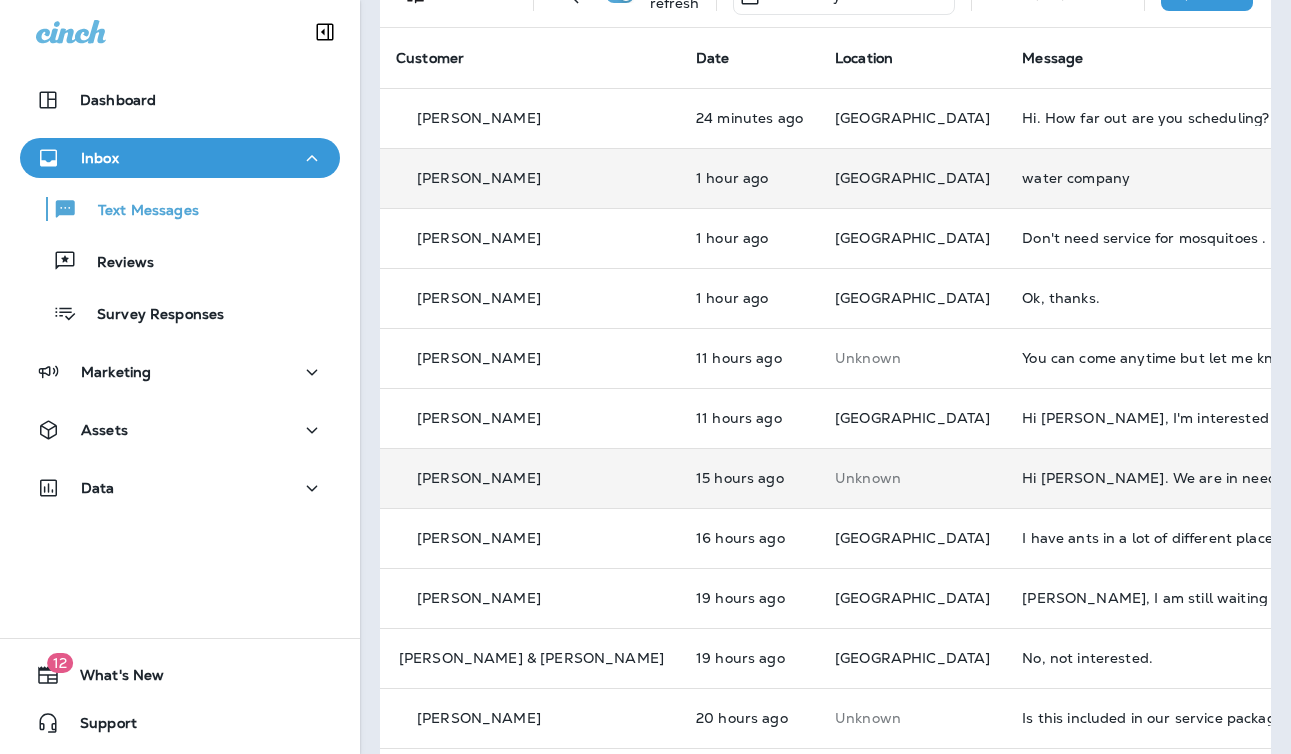 scroll, scrollTop: 144, scrollLeft: 0, axis: vertical 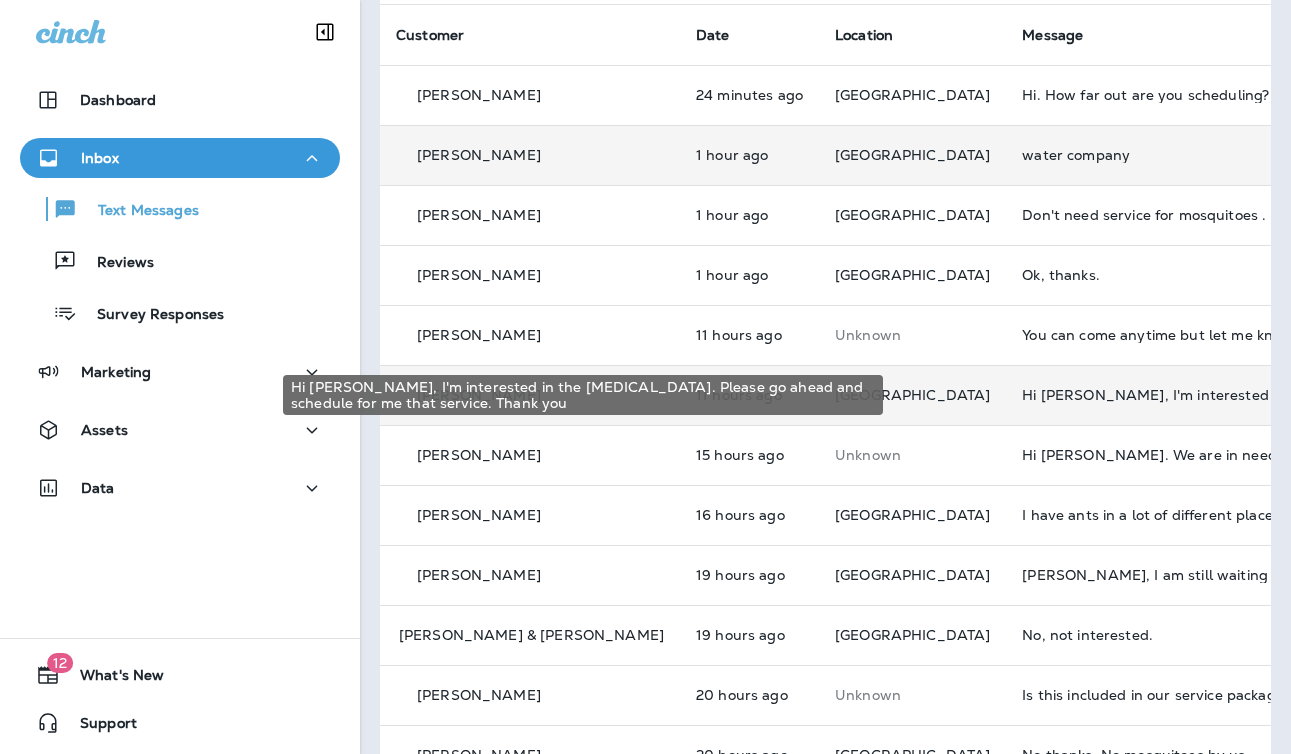 click on "Hi [PERSON_NAME], I'm interested in the [MEDICAL_DATA]. Please go ahead and schedule for me that service. Thank you" at bounding box center (1156, 395) 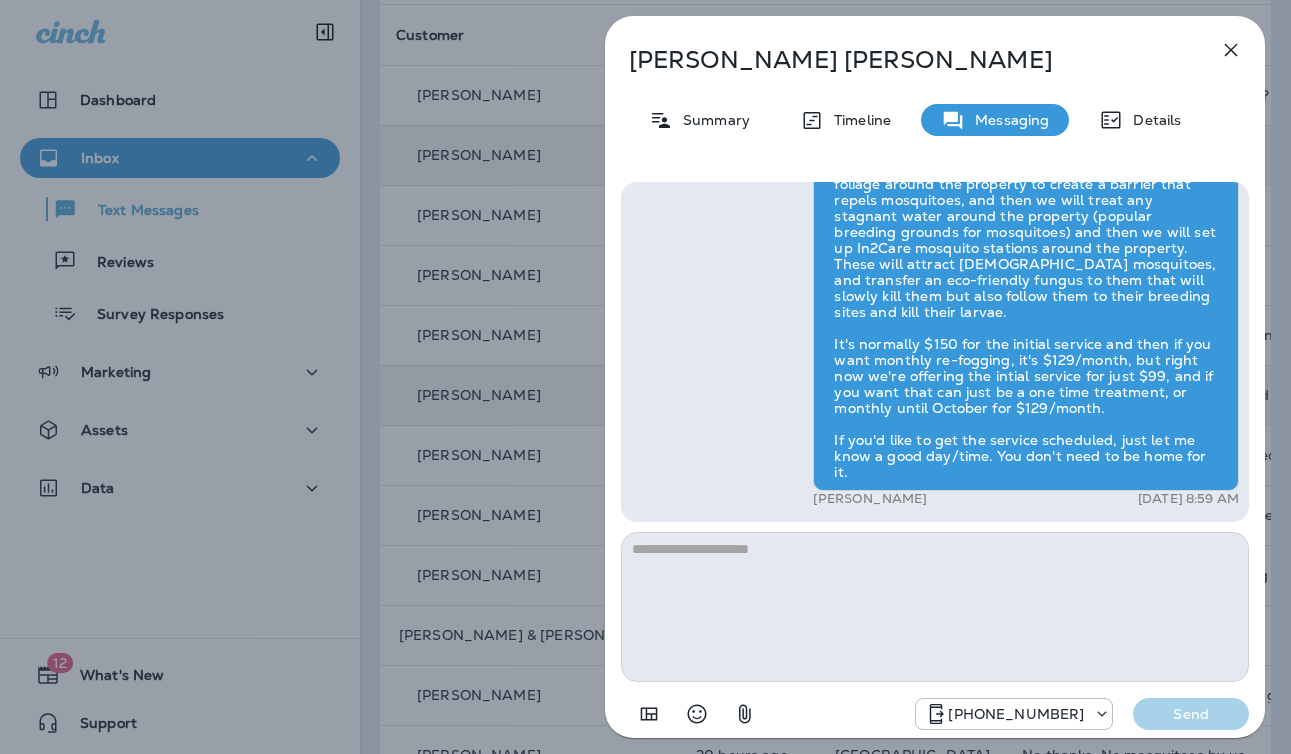 drag, startPoint x: 503, startPoint y: 474, endPoint x: 566, endPoint y: 498, distance: 67.41662 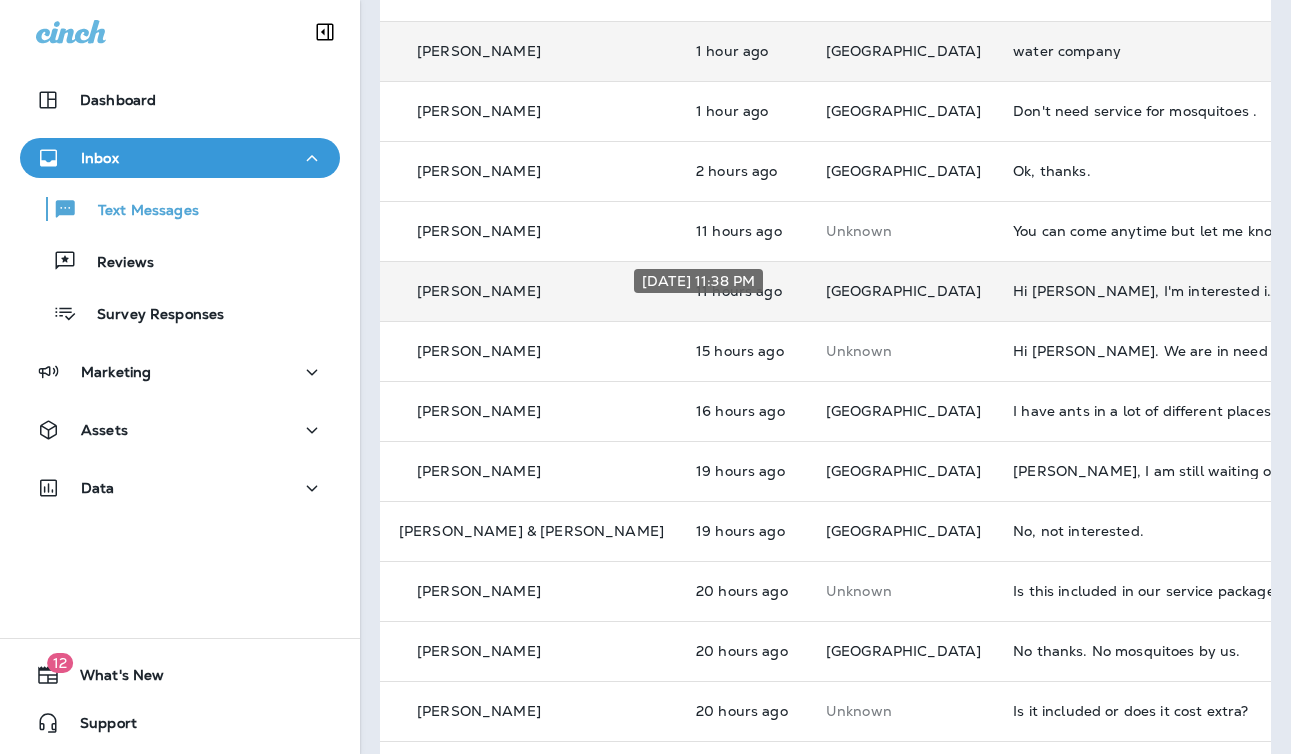 scroll, scrollTop: 0, scrollLeft: 0, axis: both 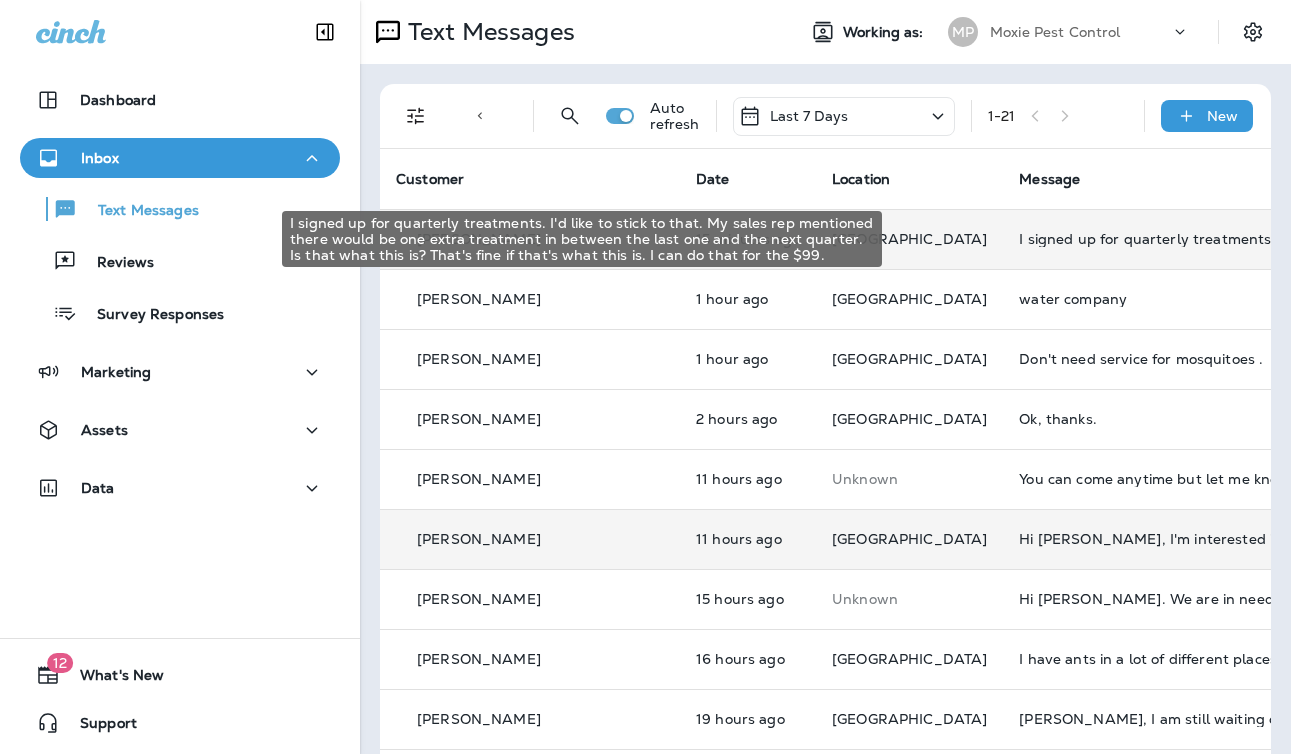 click on "I signed up for quarterly treatments. I'd like to stick to that. My sales rep mentioned there would be one extra treatment in between the last one and the next quarter. Is that what this is?   That's fine if that's what this is. I can do that for the $99." at bounding box center (1153, 239) 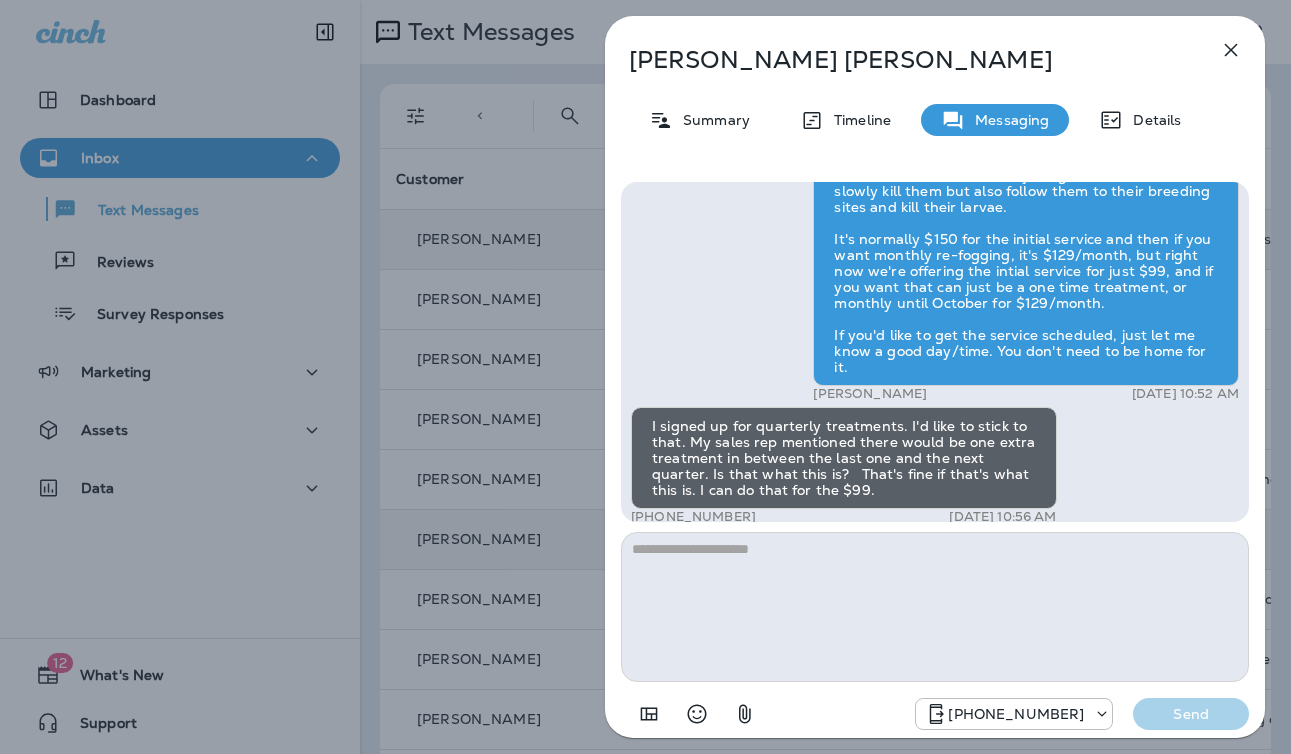 scroll, scrollTop: 1, scrollLeft: 0, axis: vertical 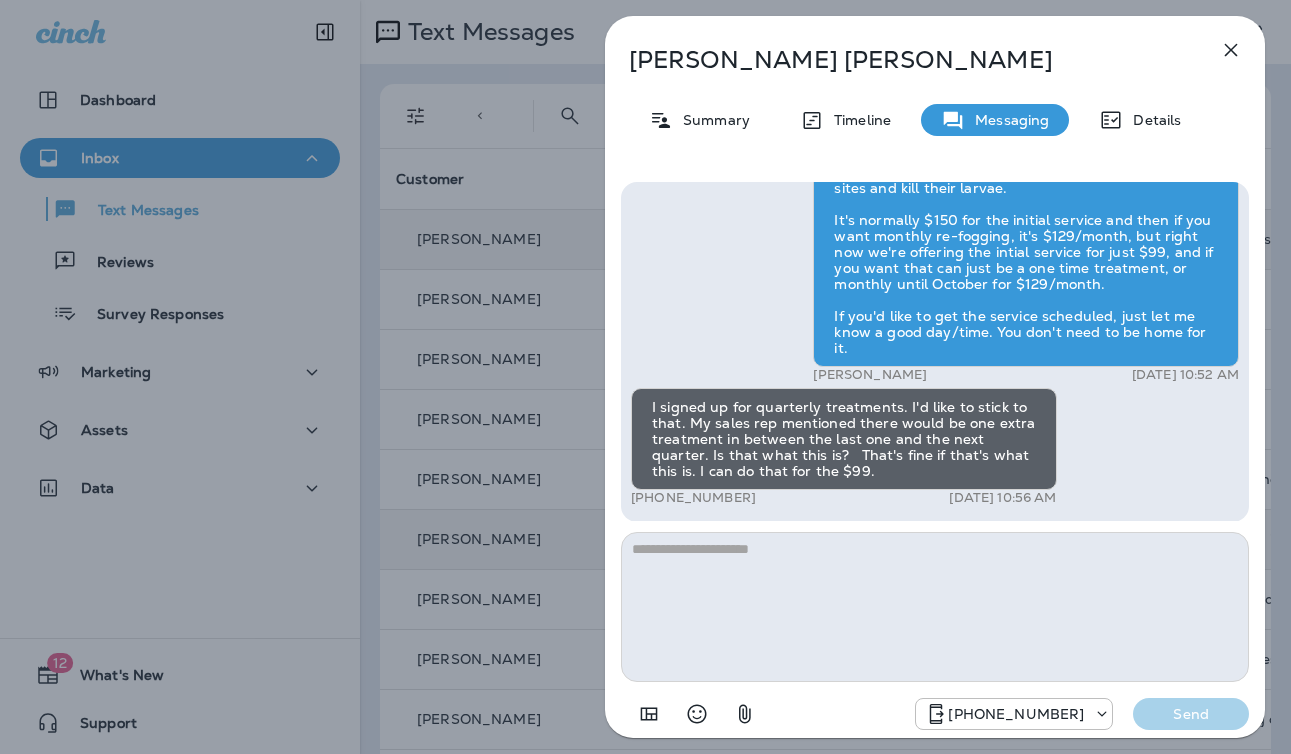 click on "Greg   Stein Summary   Timeline   Messaging   Details   Hi,  Greg , this is Cameron with Moxie Pest Control. We know Summer brings out the mosquitoes—and with the Summer season here, I’d love to get you on our schedule to come help take care of that. Just reply here if you're interested, and I'll let you know the details!
Reply STOP to optout +18174823792 Jul 7, 2025 11:43 AM Hi. How far out are you scheduling?  My house was treated the weekend before last. Thanks.  +1 (812) 216-6525 Jul 8, 2025 10:30 AM Bradley Bobisink Jul 8, 2025 10:52 AM I signed up for quarterly treatments. I'd like to stick to that. My sales rep mentioned there would be one extra treatment in between the last one and the next quarter. Is that what this is?   That's fine if that's what this is. I can do that for the $99. +1 (812) 216-6525 Jul 8, 2025 10:56 AM +18174823792 Send" at bounding box center (645, 377) 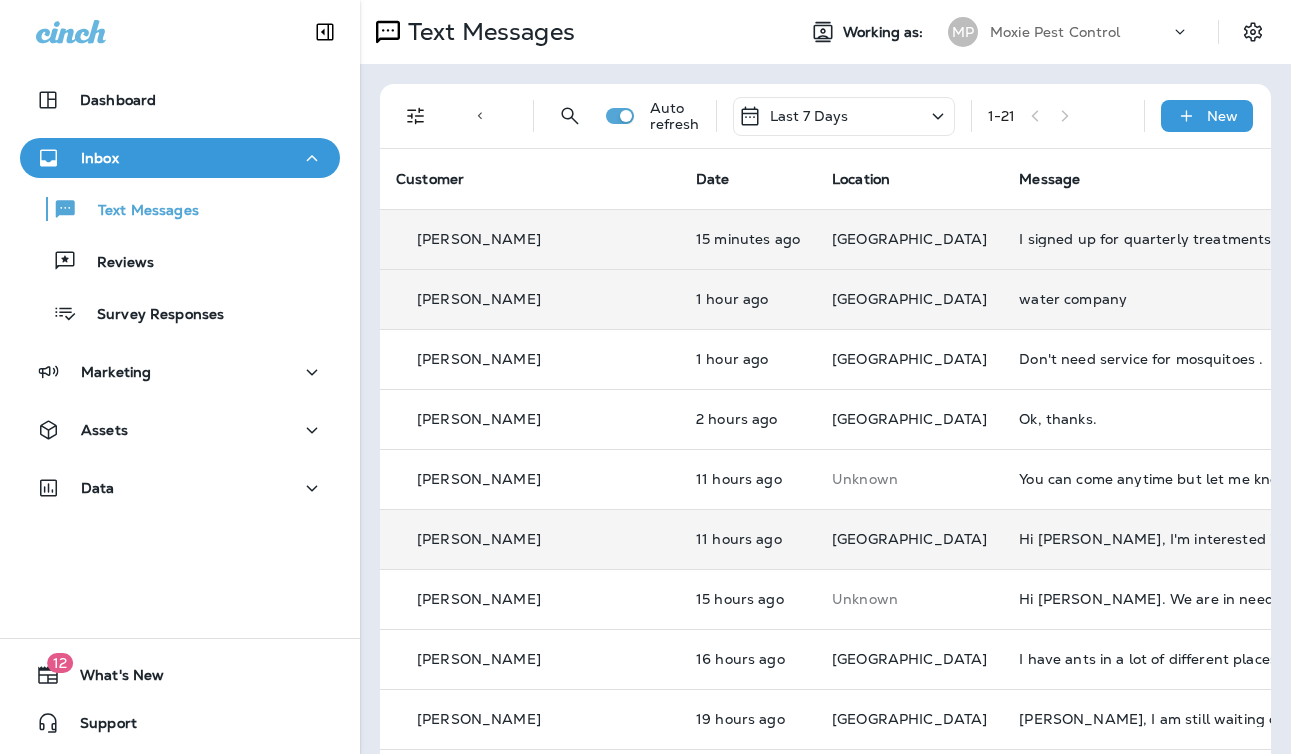 click on "[GEOGRAPHIC_DATA]" at bounding box center [909, 299] 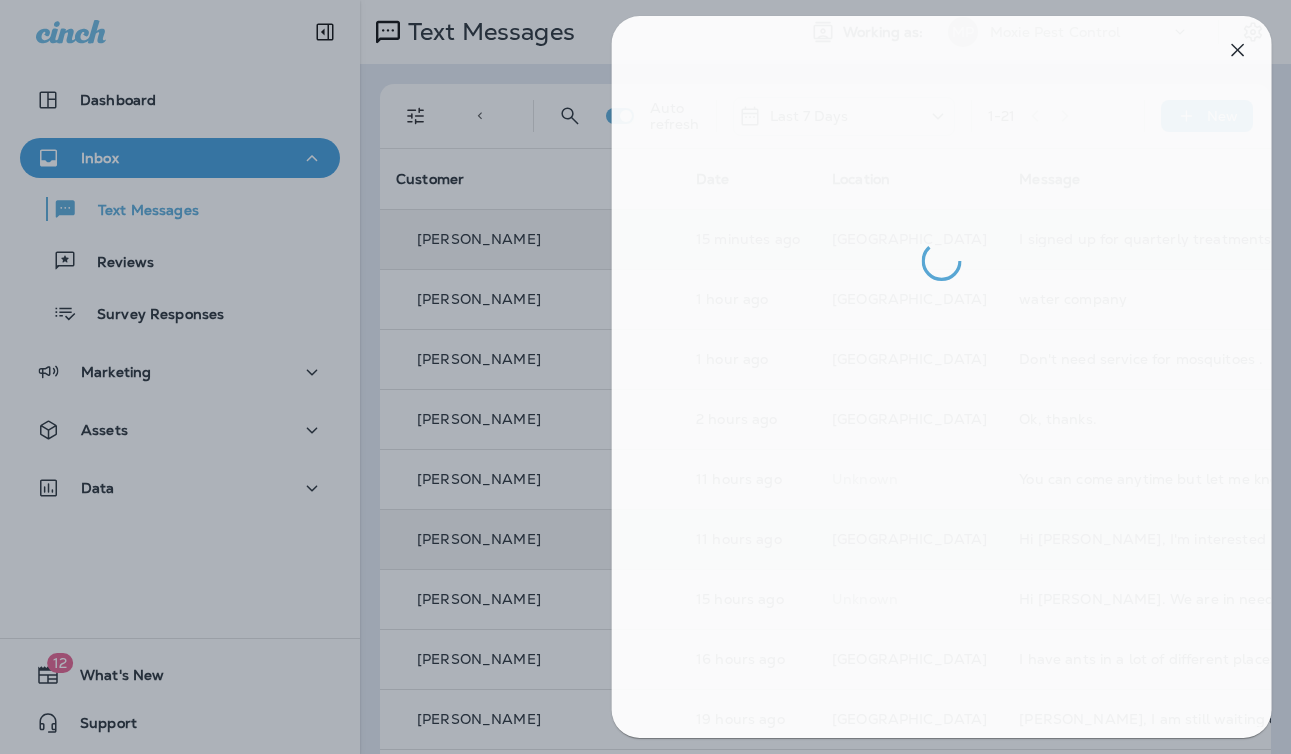 click at bounding box center [652, 377] 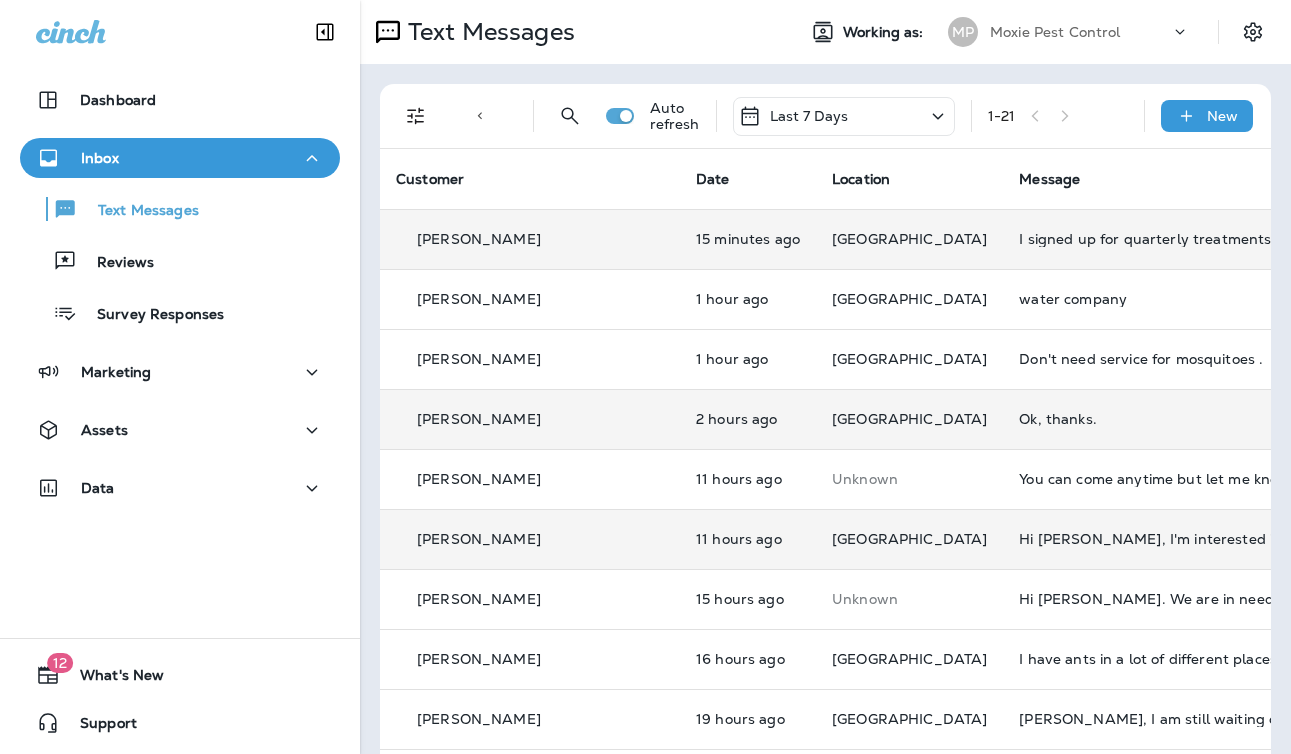 click on "2 hours ago" at bounding box center [748, 419] 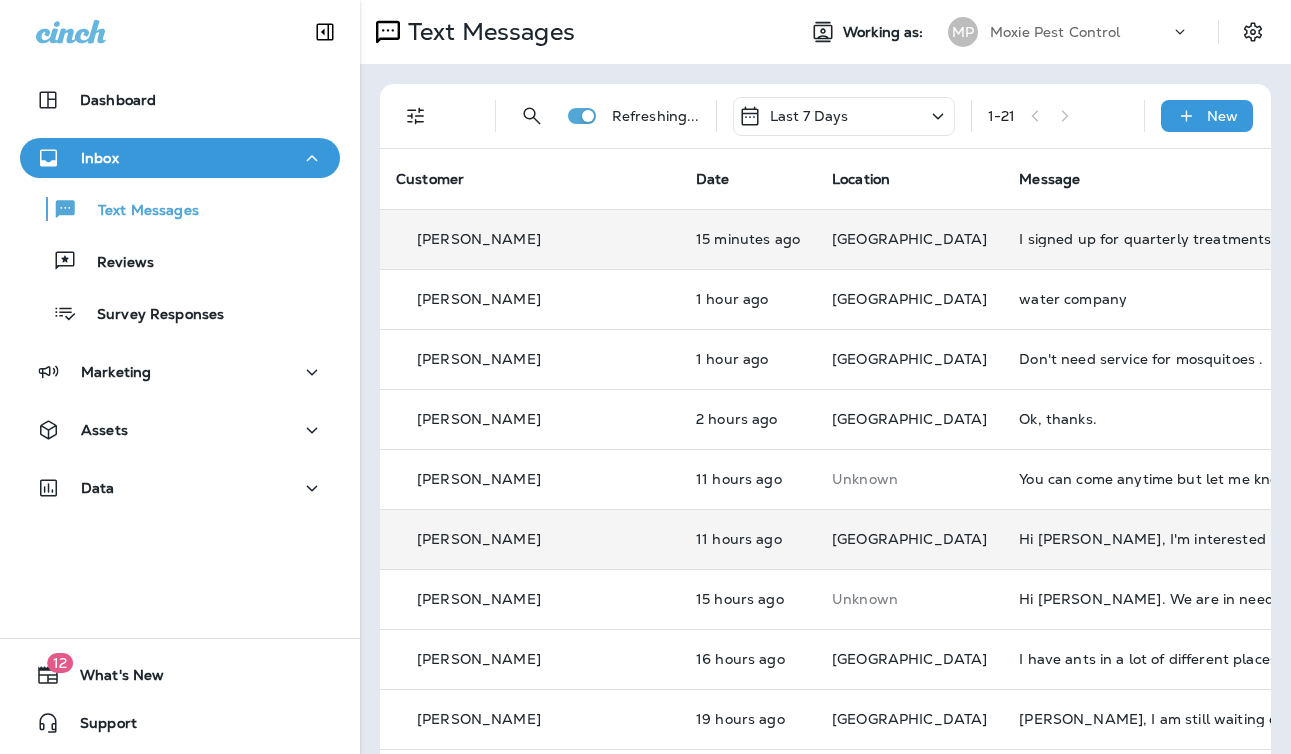 scroll, scrollTop: 1, scrollLeft: 0, axis: vertical 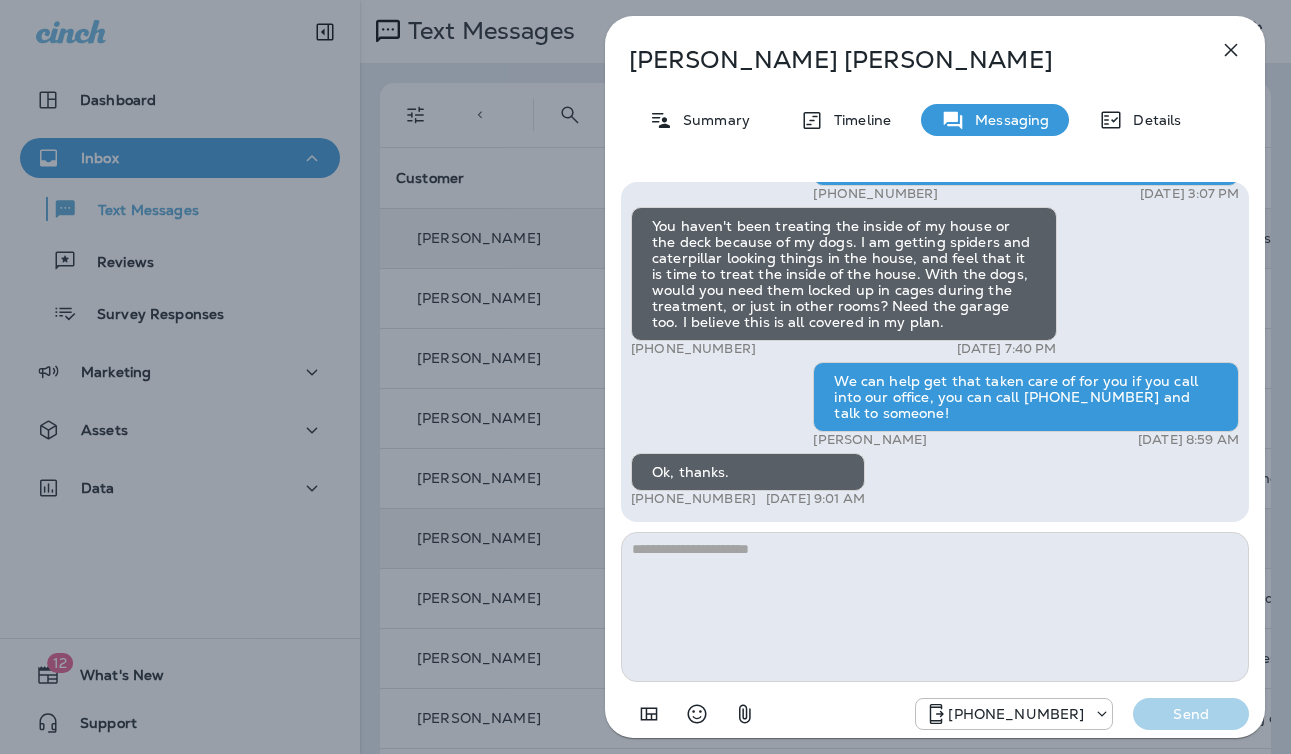 click on "Paul   Kirchner Summary   Timeline   Messaging   Details   Hi,  Paul , this is Noel with Moxie Pest Control. We know Summer brings out the mosquitoes—and with the Summer season here, I’d love to get you on our schedule to come help take care of that. Just reply here and I’ll take care of the rest!
Reply STOP to optout +18174823792 May 23, 2025 3:07 PM You haven't been treating the inside of my house or the deck because of my dogs. I am getting spiders and caterpillar looking things in the house, and feel that it is time to treat the inside of the house. With the dogs, would you need them locked up in cages during the treatment, or just in other rooms? Need the garage too. I believe this is all covered in my plan. +1 (502) 338-2159 Jul 7, 2025 7:40 PM We can help get that taken care of for you if you call into our office, you can call (817) 659-2888 and talk to someone! Bradley Bobisink Jul 8, 2025 8:59 AM Ok, thanks. +1 (502) 338-2159 Jul 8, 2025 9:01 AM +18174823792 Send" at bounding box center [645, 377] 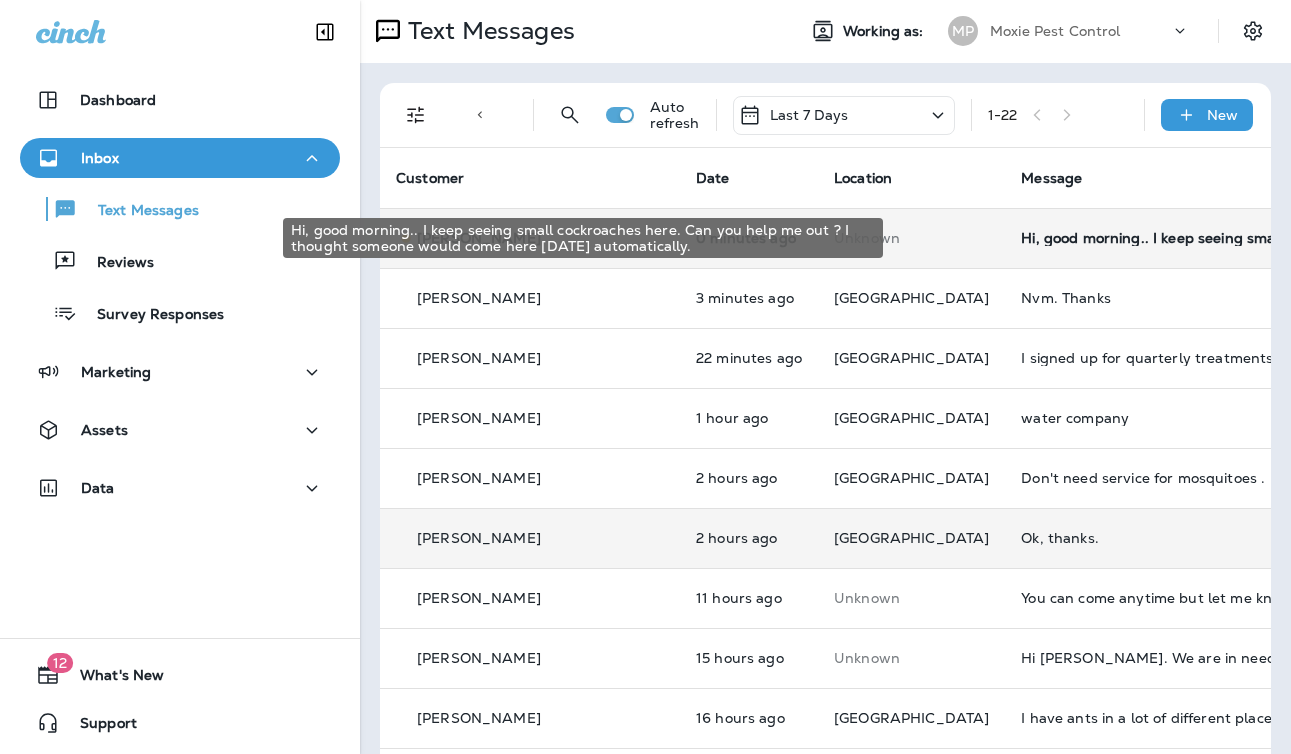 click on "Hi, good morning.. I keep seeing small cockroaches here. Can you help me out ? I thought someone would come here [DATE] automatically." at bounding box center [1155, 238] 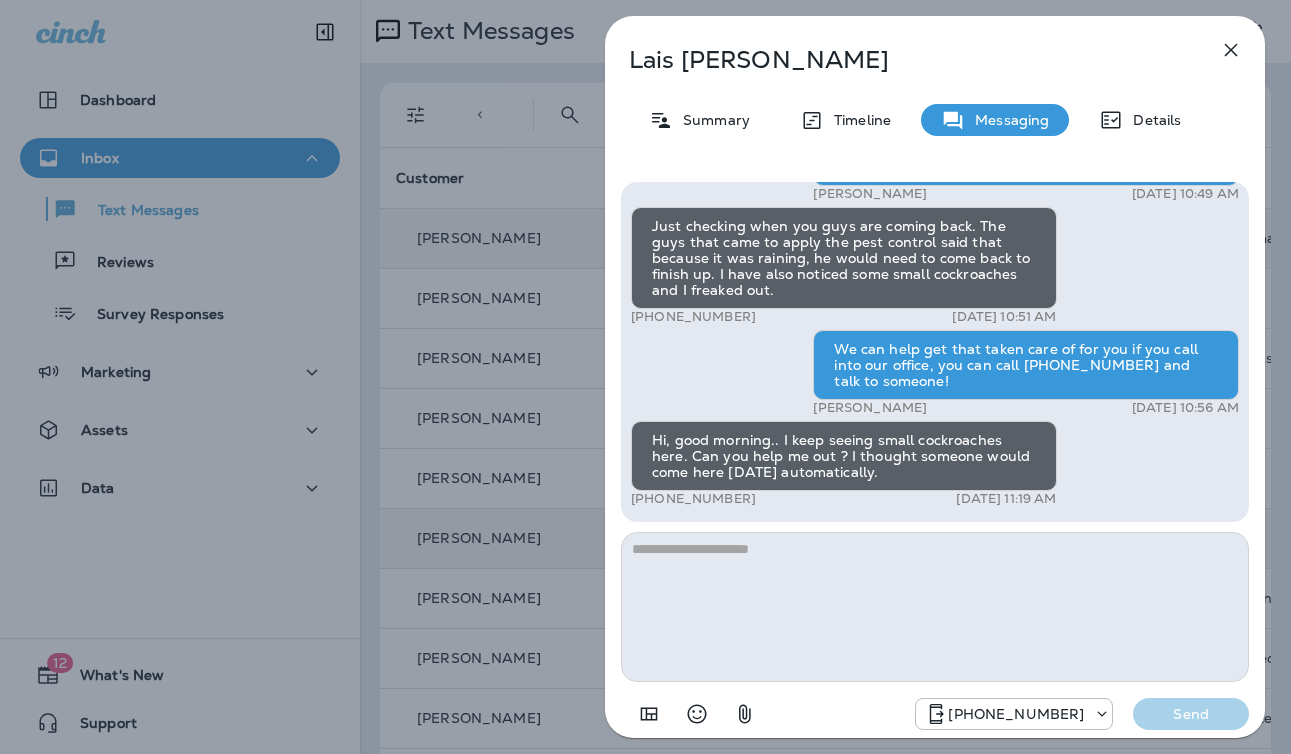 click on "Lais   Silva Summary   Timeline   Messaging   Details   Hi,  Lais , this is Cameron with Moxie Pest Control. We know Summer brings out the mosquitoes—and with the Summer season here, I’d love to get you on our schedule to come help take care of that. Just reply here if you're interested, and I'll let you know the details!
Reply STOP to optout +18174823792 Jul 2, 2025 10:07 AM Just checking in,  Lais . Our mosquito service is extremely effective, and it's totally pet and family friendly! We get awesome reviews on it.  Want me to send you more details?
Reply STOP to optout +18174823792 Jul 3, 2025 10:27 AM Hi +1 (239) 745-2134 Jul 3, 2025 10:48 AM Hope you're doing well.  +1 (239) 745-2134 Jul 3, 2025 10:48 AM Hi Lais! You as well. Tyler Richard Jul 3, 2025 10:48 AM Would you like more information on the mosquito service? Tyler Richard Jul 3, 2025 10:49 AM +1 (239) 745-2134 Jul 3, 2025 10:51 AM Carla Caminero Jul 3, 2025 10:56 AM +1 (239) 745-2134 Jul 8, 2025 11:19 AM +18174823792 Send" at bounding box center (645, 377) 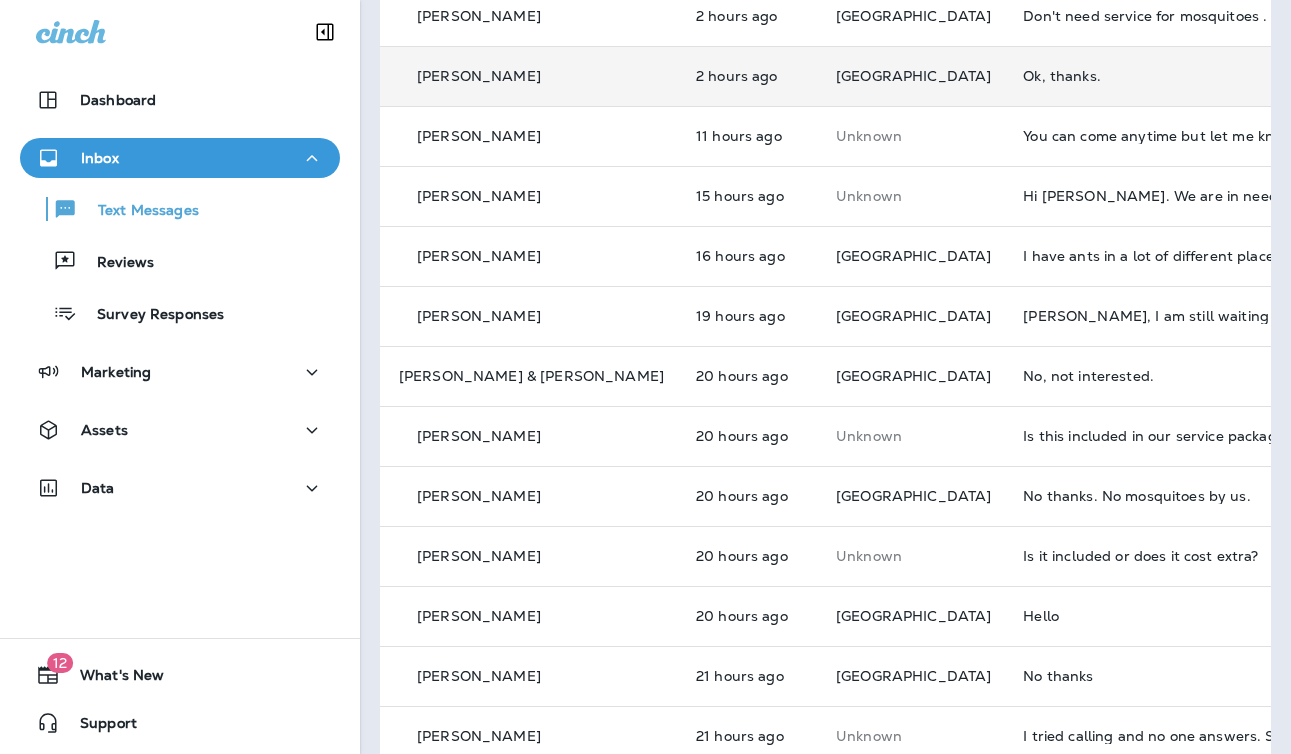 scroll, scrollTop: 0, scrollLeft: 0, axis: both 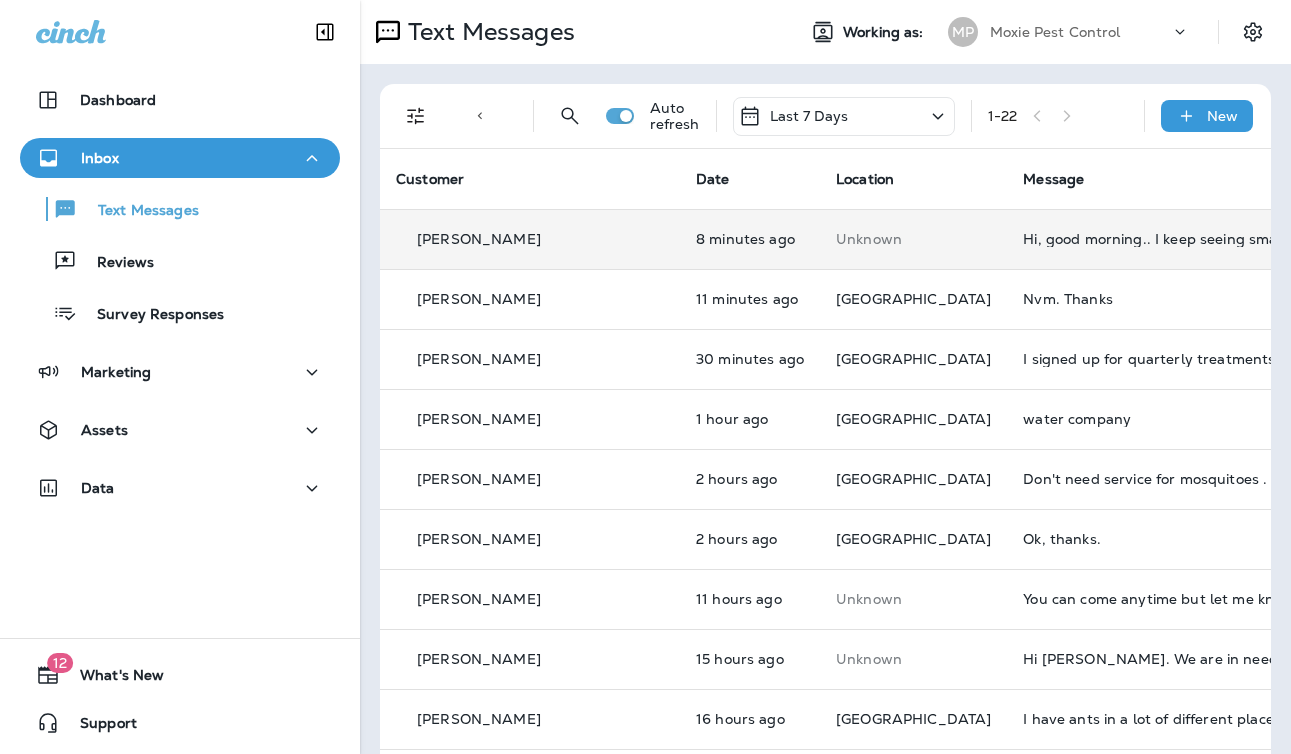 click on "Last 7 Days" at bounding box center (844, 116) 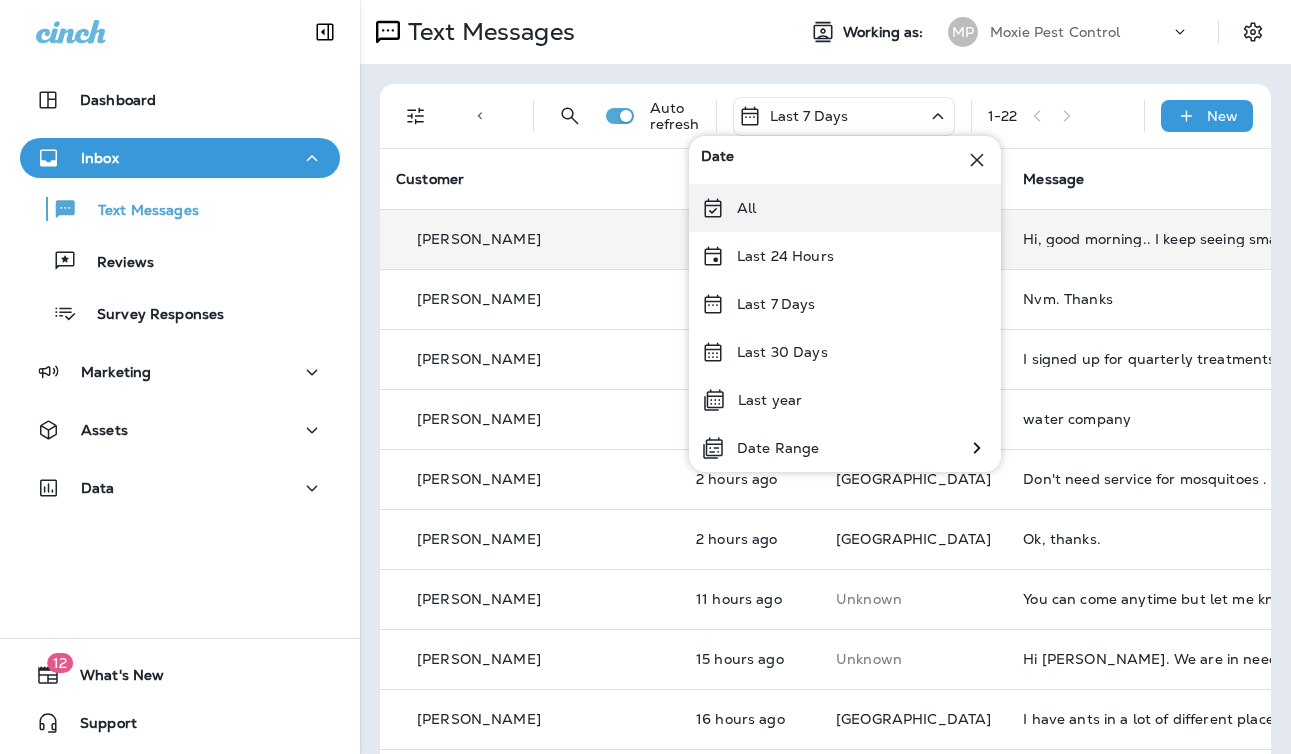 click on "All" at bounding box center [845, 208] 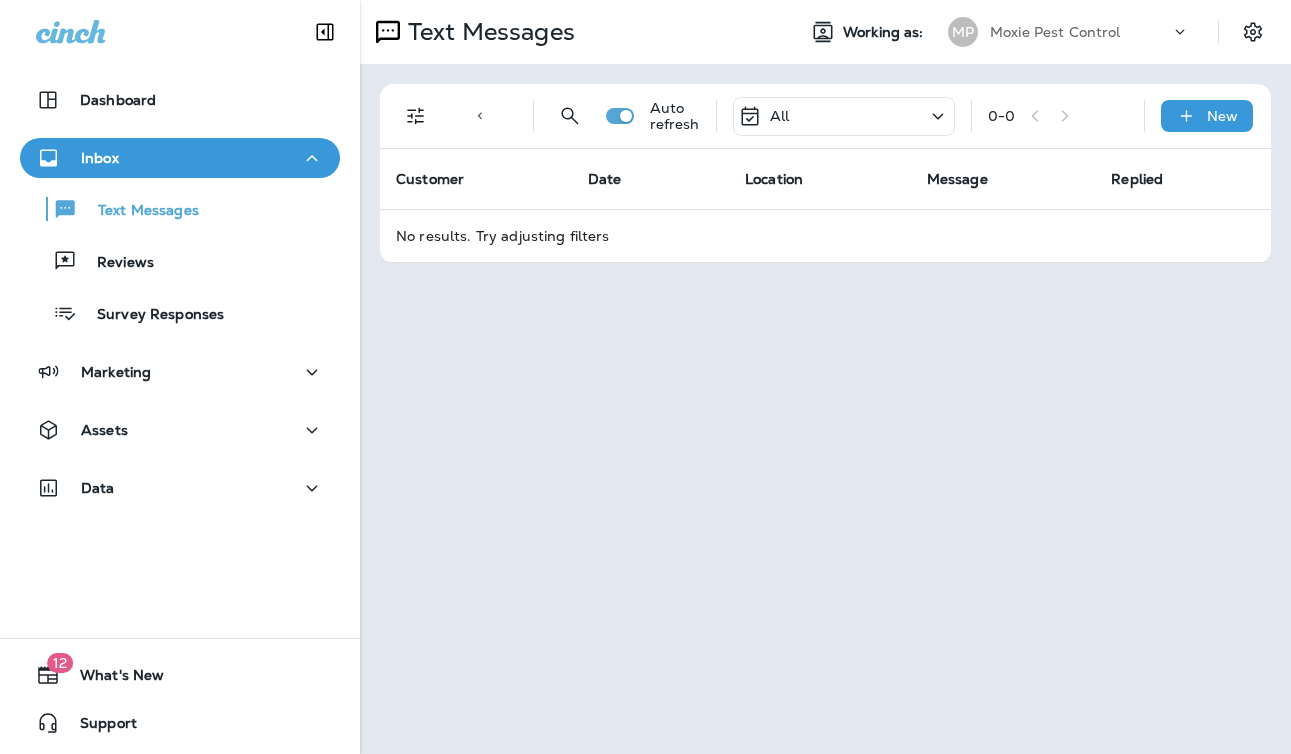 click on "Text Messages Working as: MP Moxie Pest Control Text Direction :  Incoming Location :  Hartford  +6   Auto refresh       All 0  -  0   New Customer Date Location Message Replied No results. Try adjusting filters" at bounding box center [825, 377] 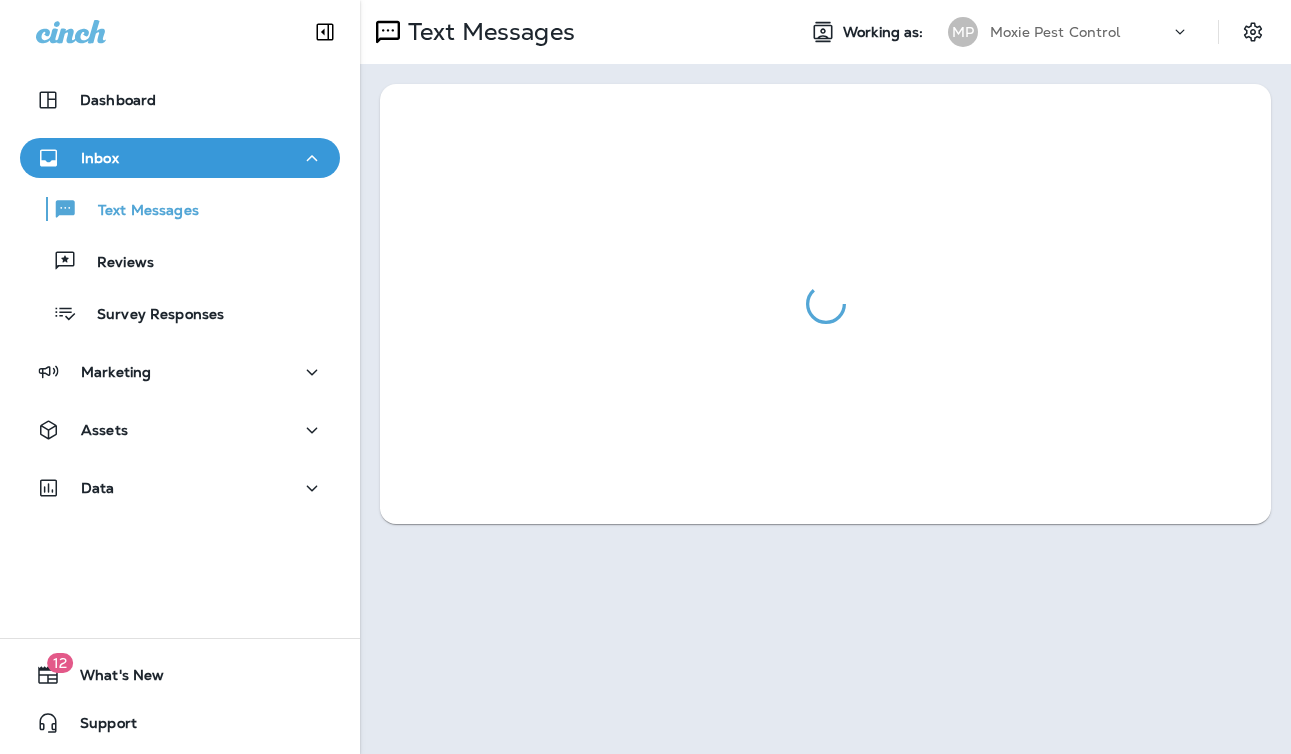 scroll, scrollTop: 0, scrollLeft: 0, axis: both 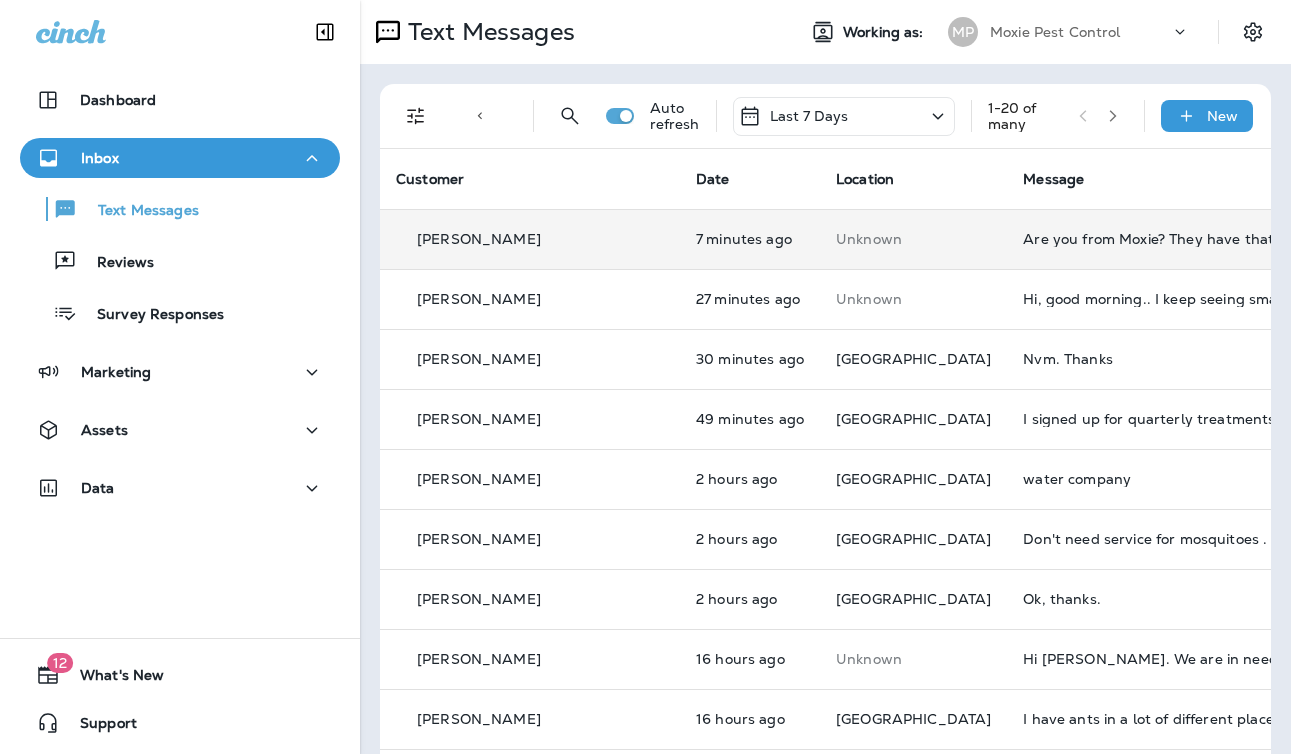 click on "Are you from Moxie? They have that info." at bounding box center [1157, 239] 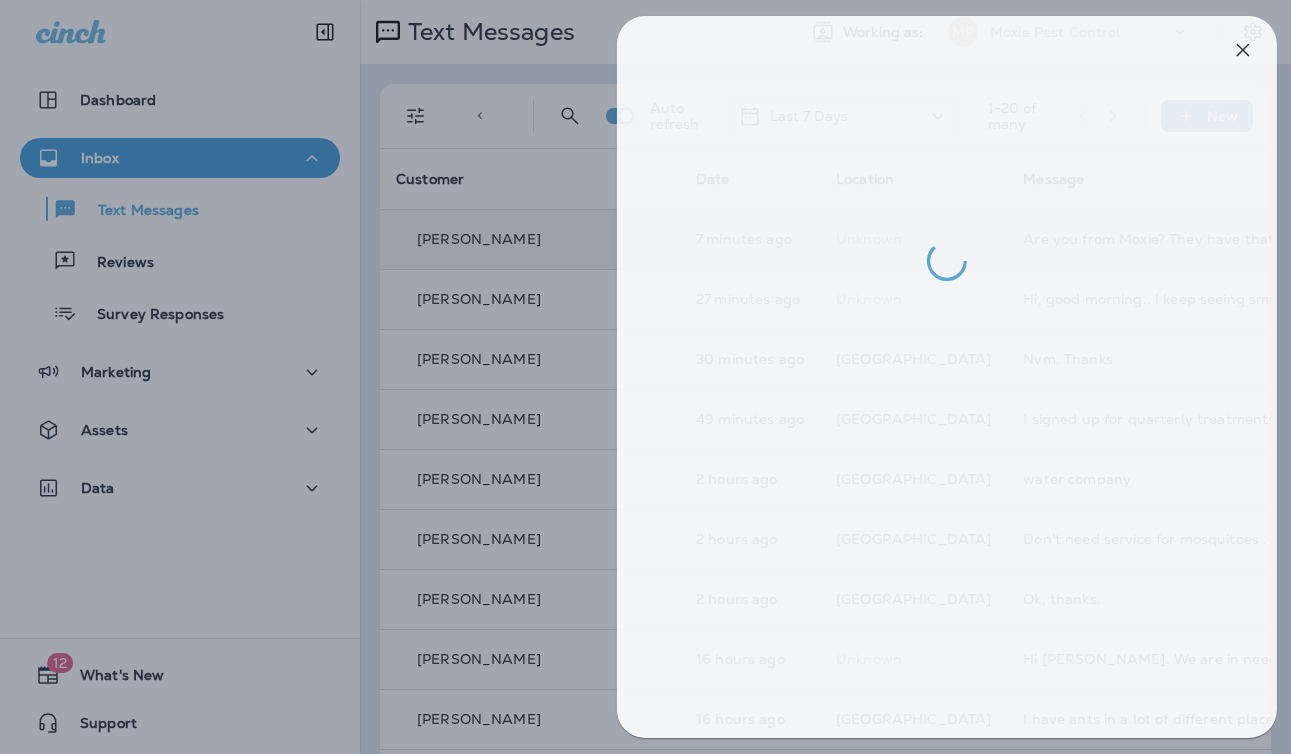 click at bounding box center (657, 377) 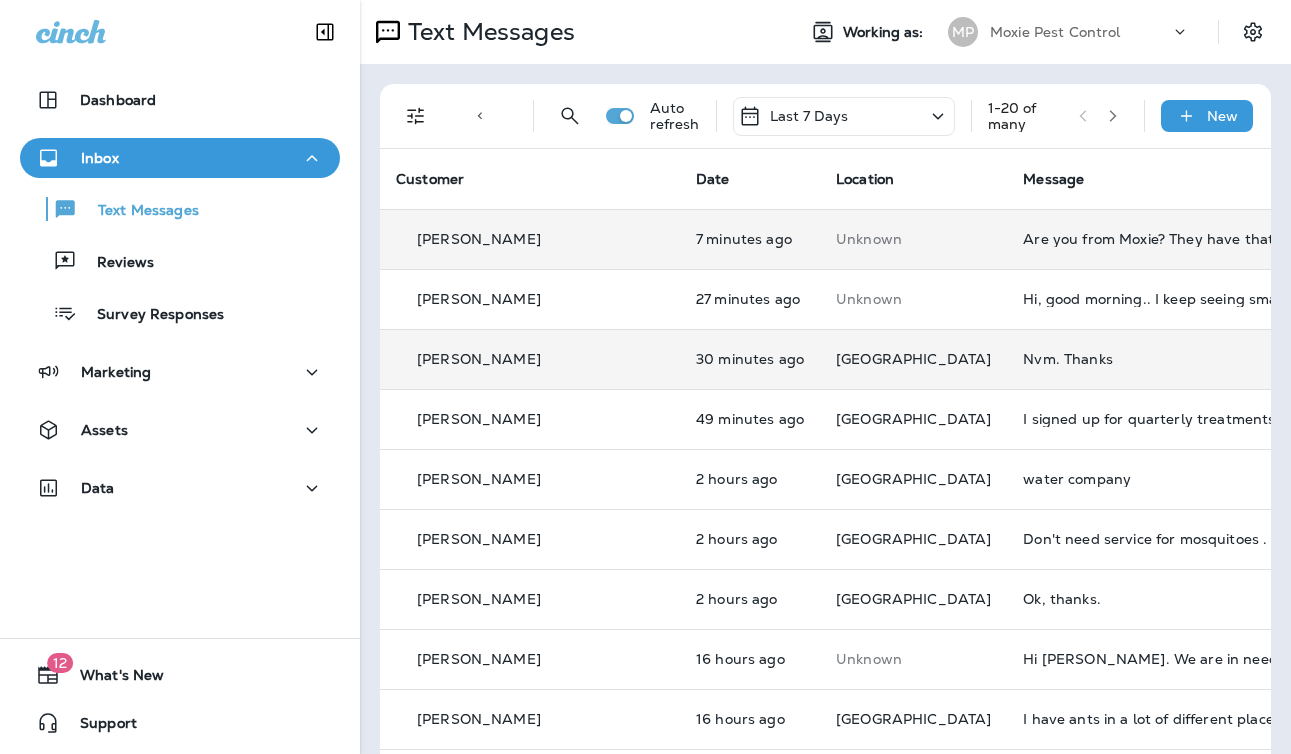 click on "Nvm. Thanks" at bounding box center (1157, 359) 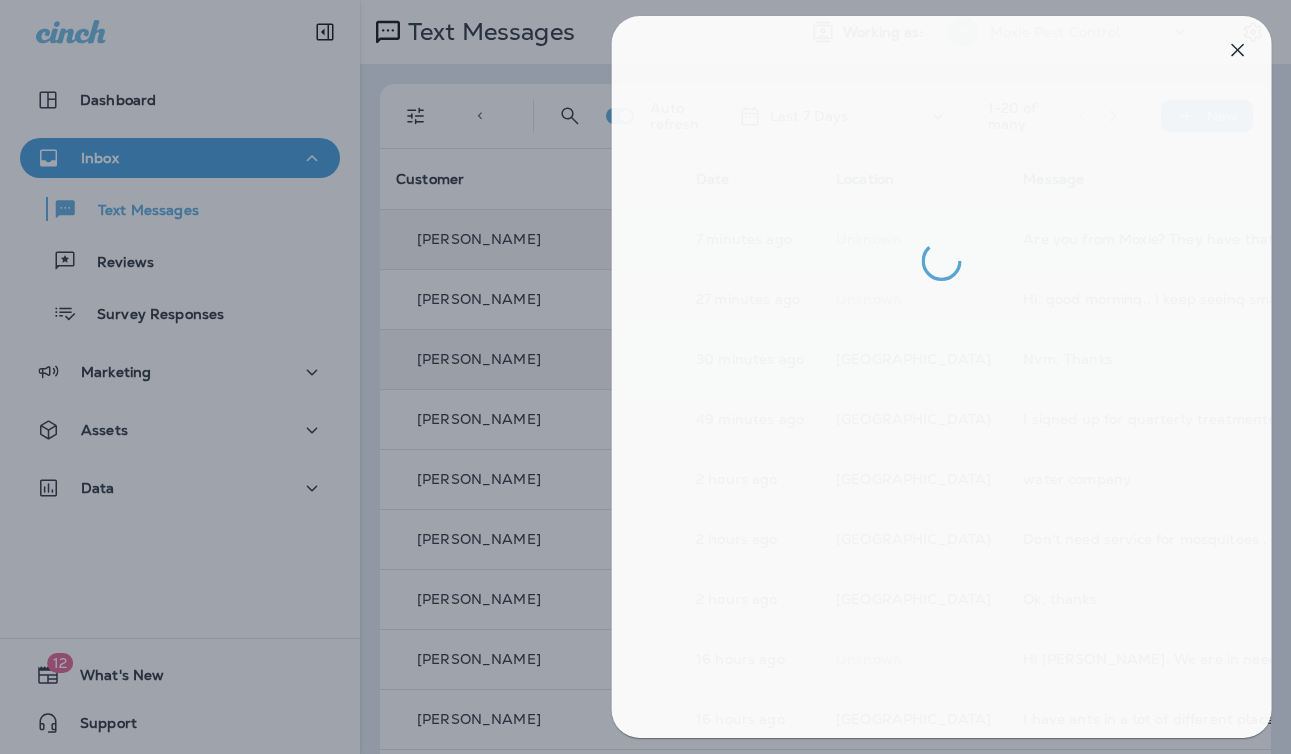drag, startPoint x: 517, startPoint y: 376, endPoint x: 589, endPoint y: 384, distance: 72.443085 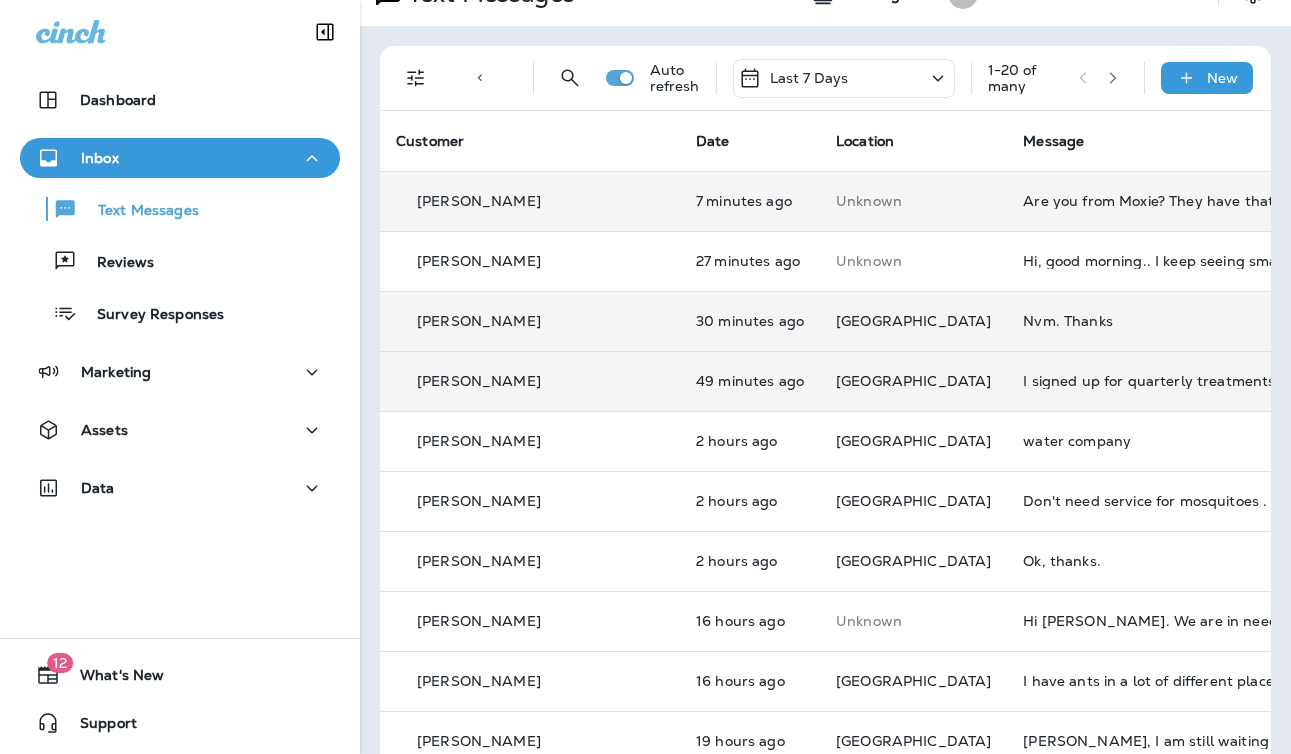 scroll, scrollTop: 68, scrollLeft: 0, axis: vertical 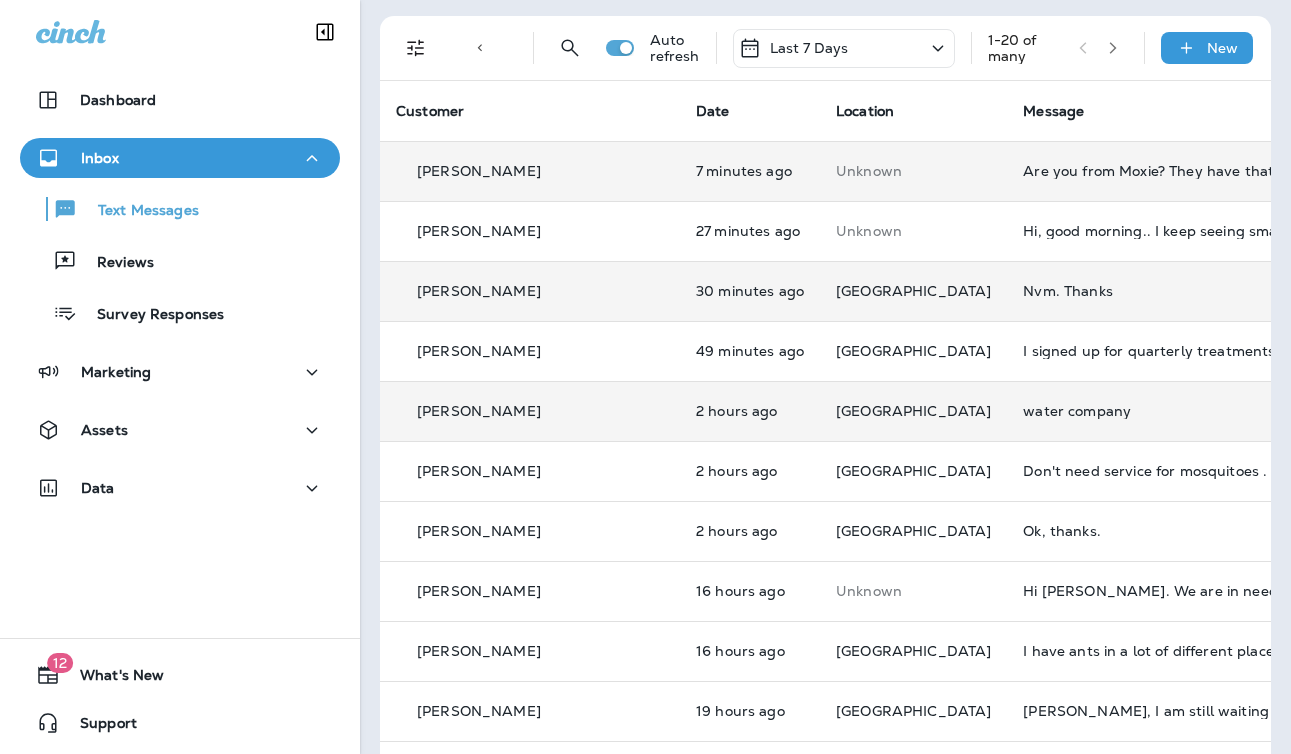click on "water company" at bounding box center [1157, 411] 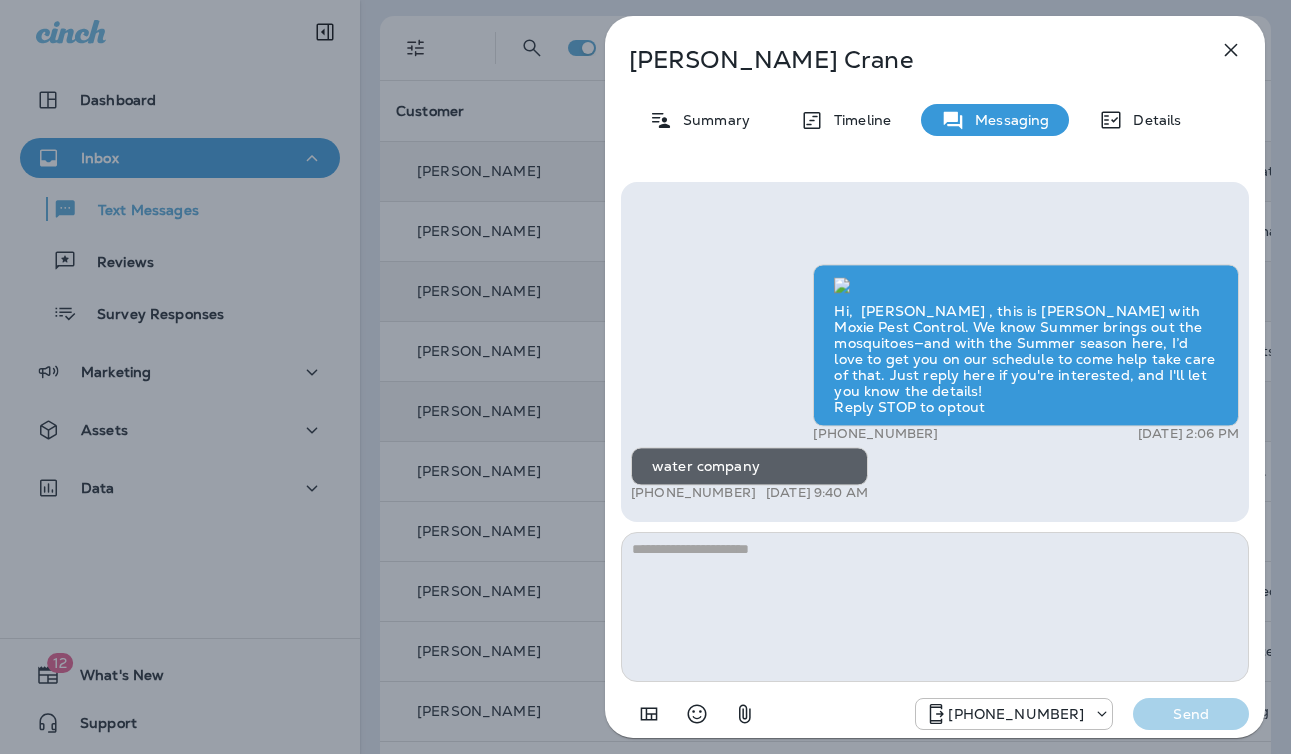 click on "[PERSON_NAME] Summary   Timeline   Messaging   Details   Hi,  [PERSON_NAME] , this is [PERSON_NAME] with Moxie Pest Control. We know Summer brings out the mosquitoes—and with the Summer season here, I’d love to get you on our schedule to come help take care of that. Just reply here if you're interested, and I'll let you know the details!
Reply STOP to optout +18174823792 [DATE] 2:06 PM water company  +1 (317) 490-2229 [DATE] 9:40 AM [PHONE_NUMBER] Send" at bounding box center (645, 377) 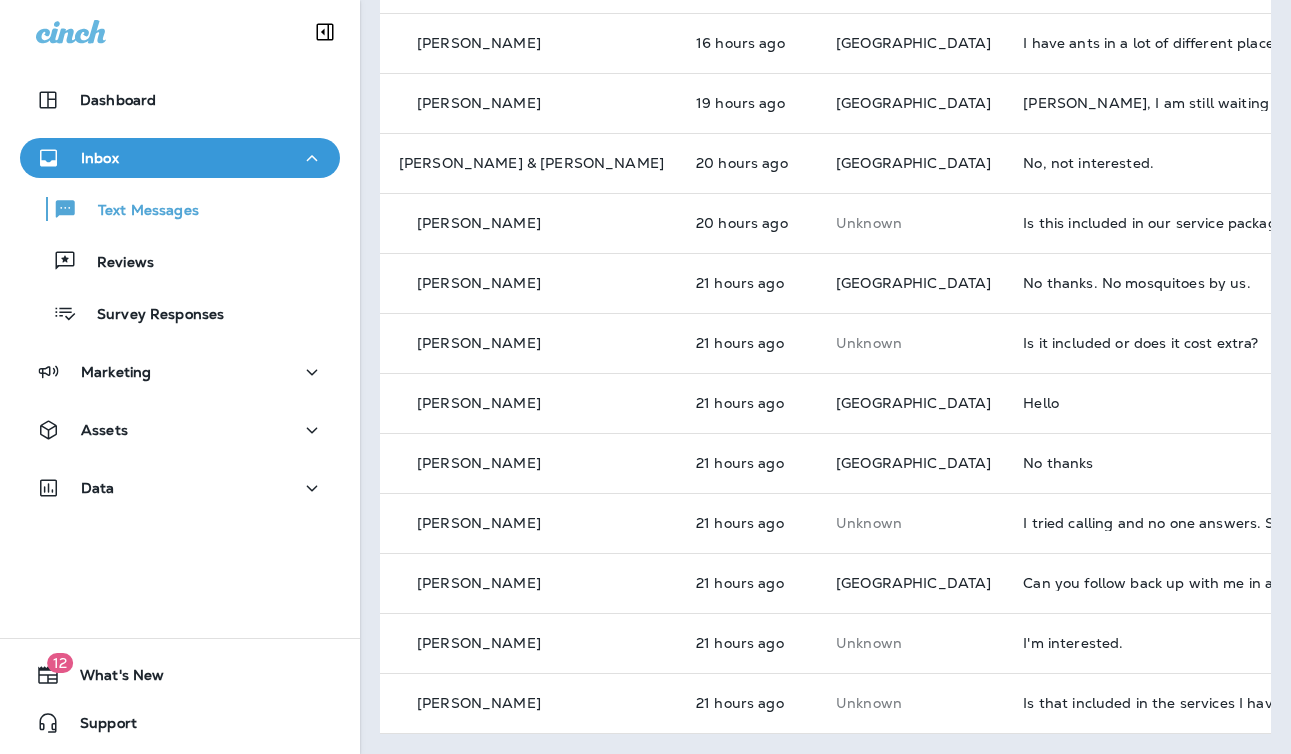 scroll, scrollTop: 0, scrollLeft: 0, axis: both 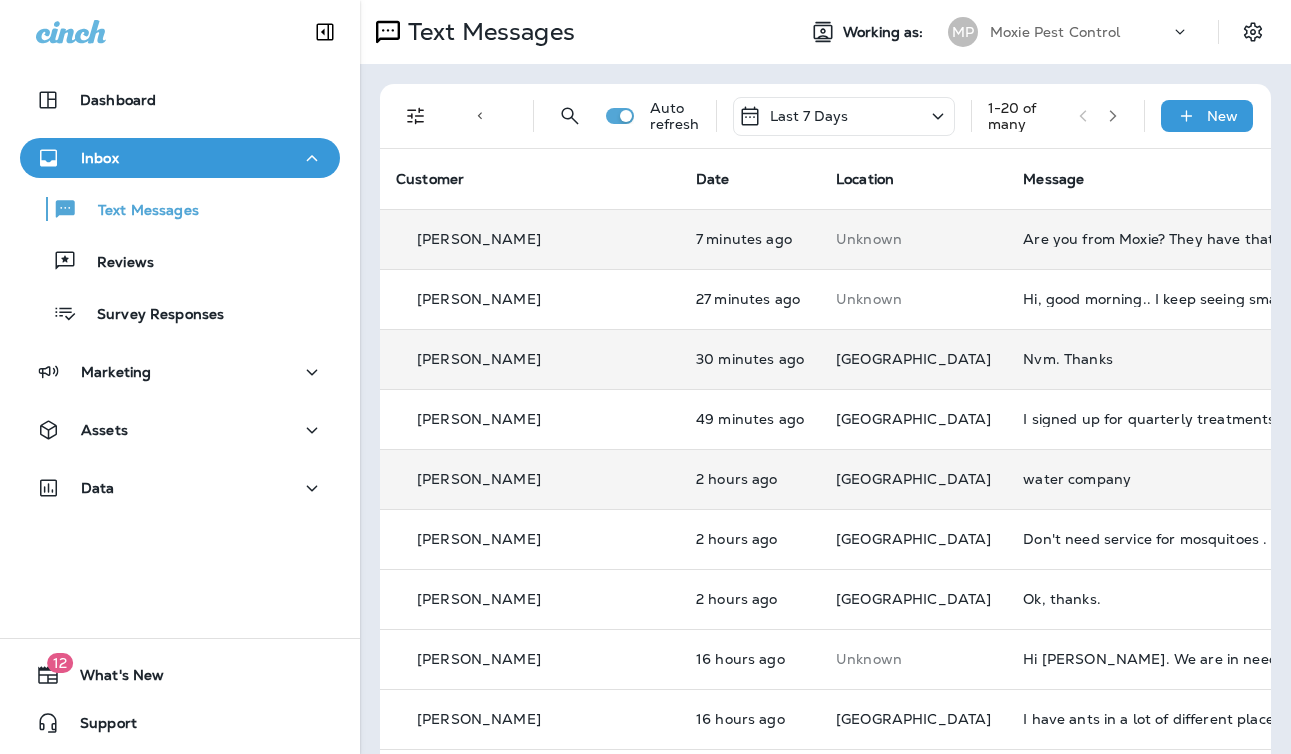click 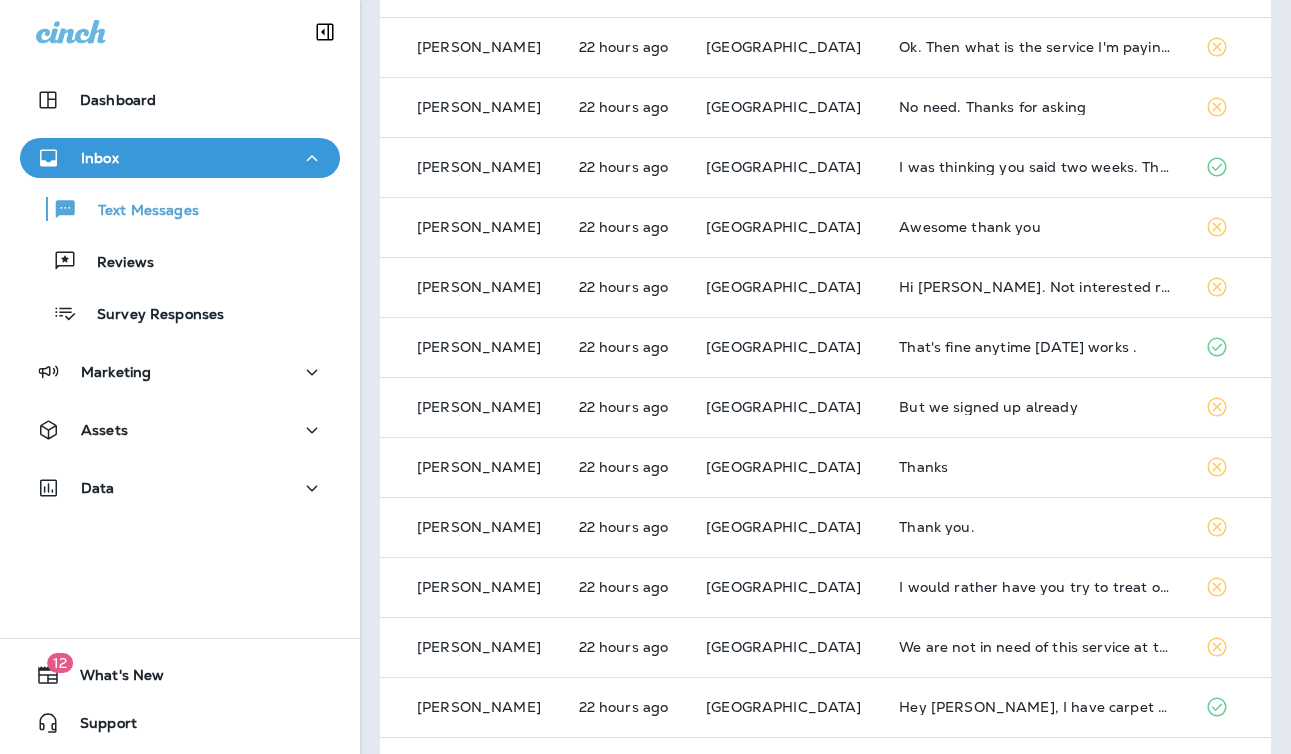 scroll, scrollTop: 318, scrollLeft: 0, axis: vertical 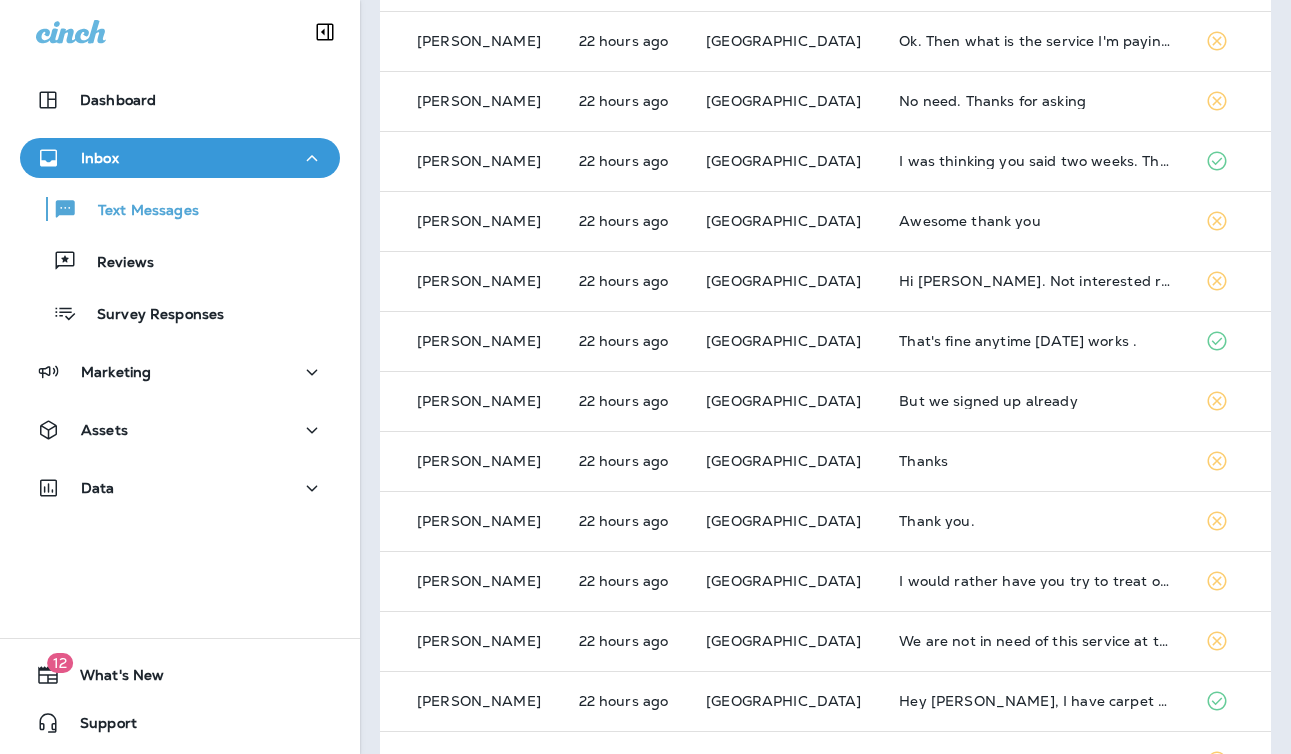 click on "Awesome thank you" at bounding box center [1036, 221] 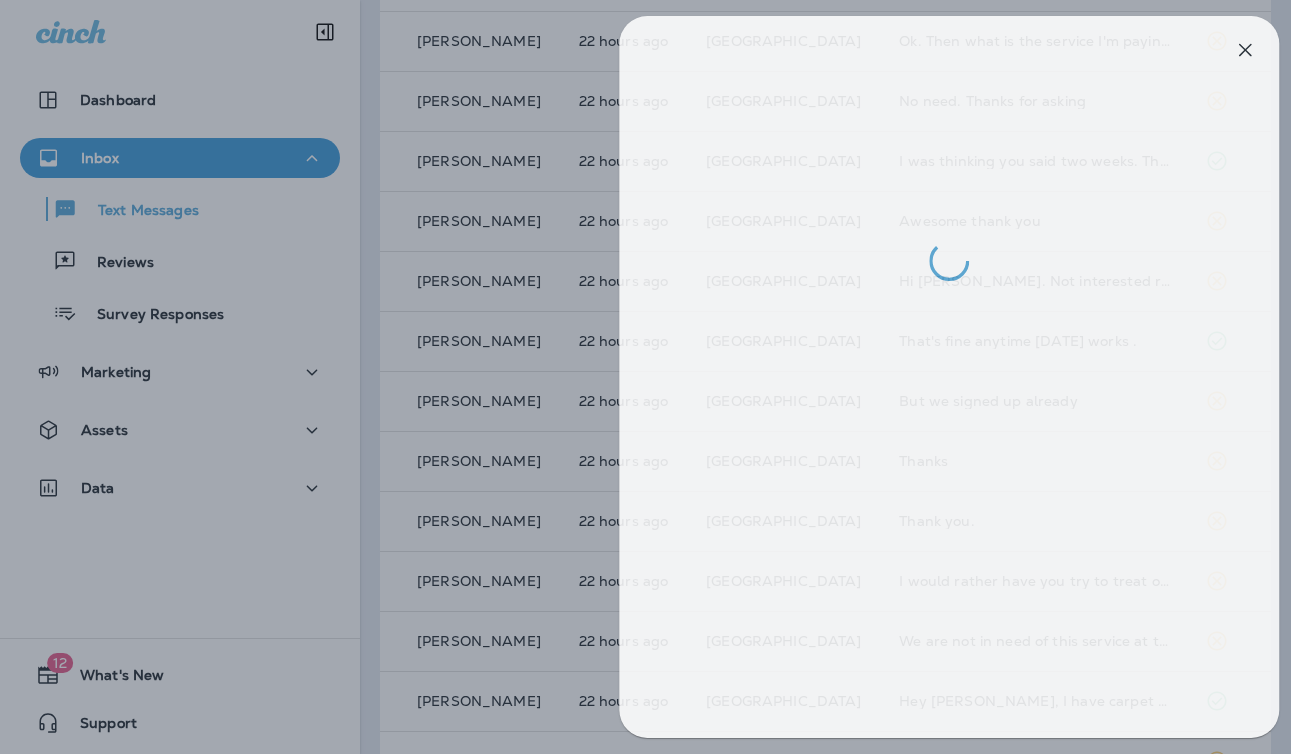 drag, startPoint x: 529, startPoint y: 366, endPoint x: 617, endPoint y: 362, distance: 88.09086 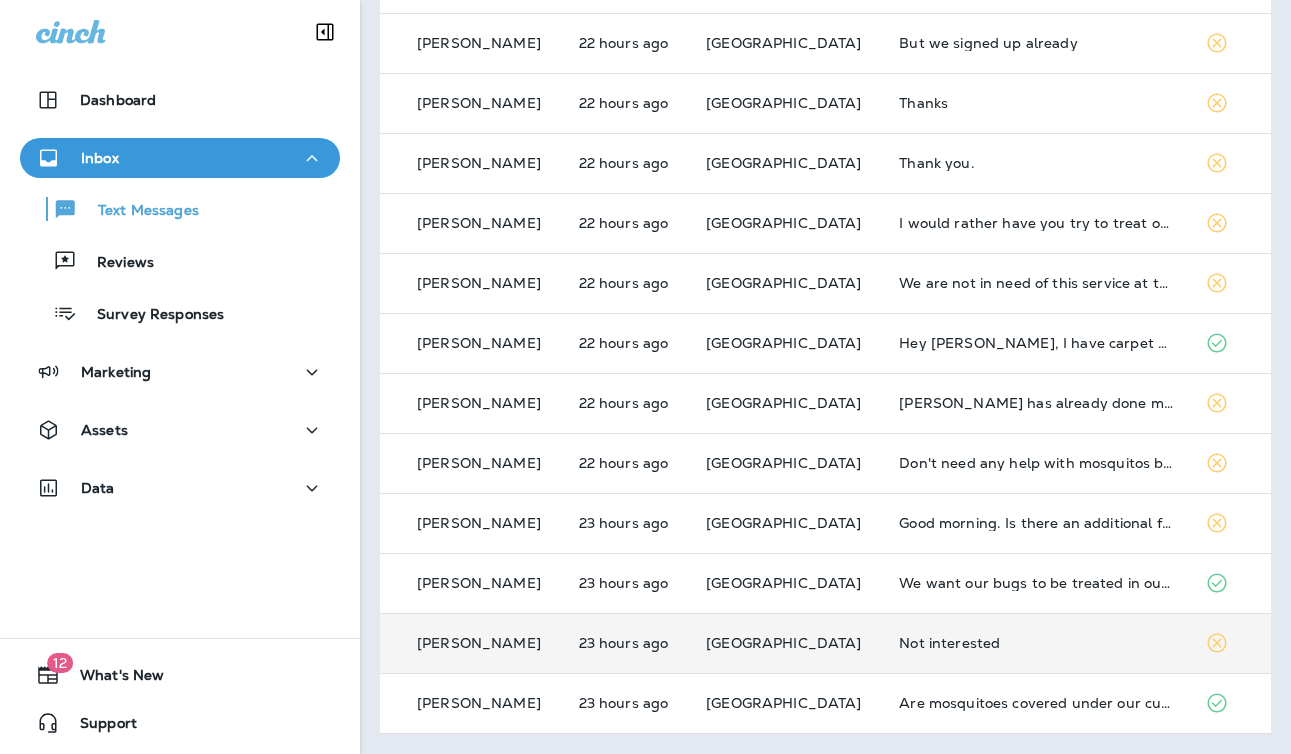 scroll, scrollTop: 0, scrollLeft: 0, axis: both 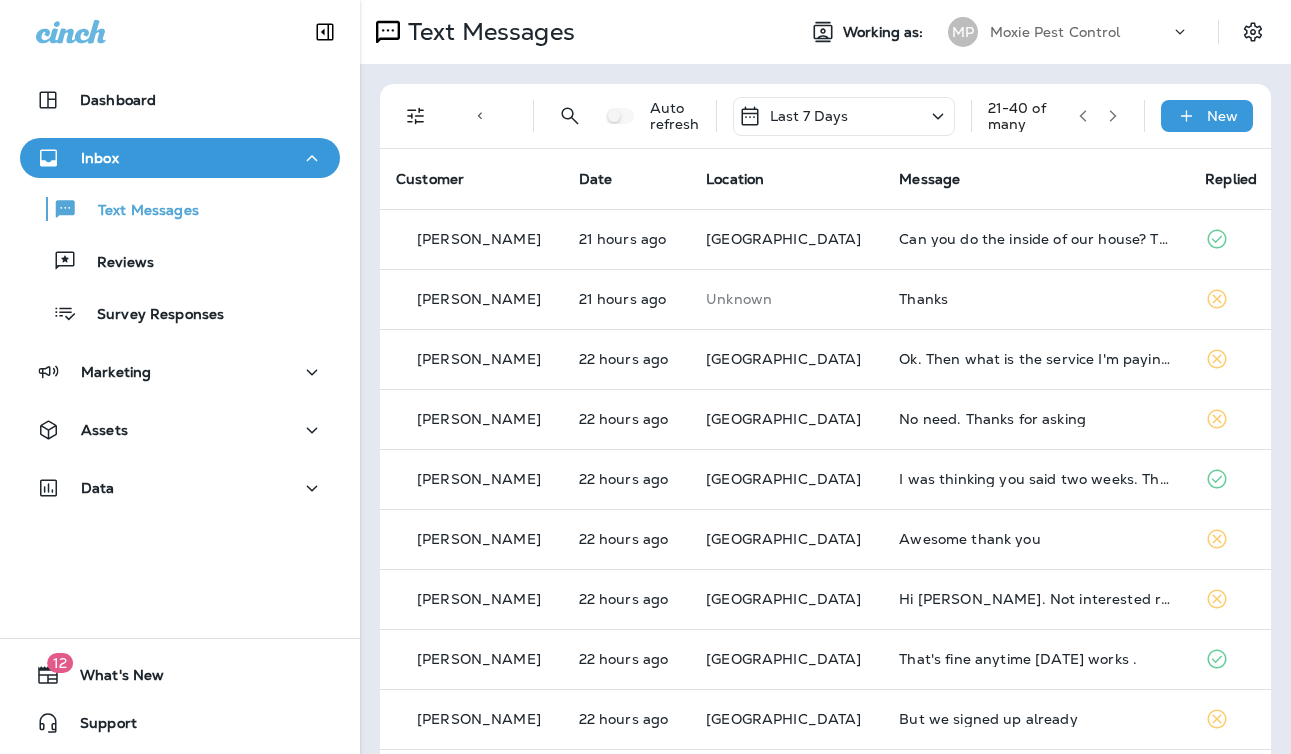 click 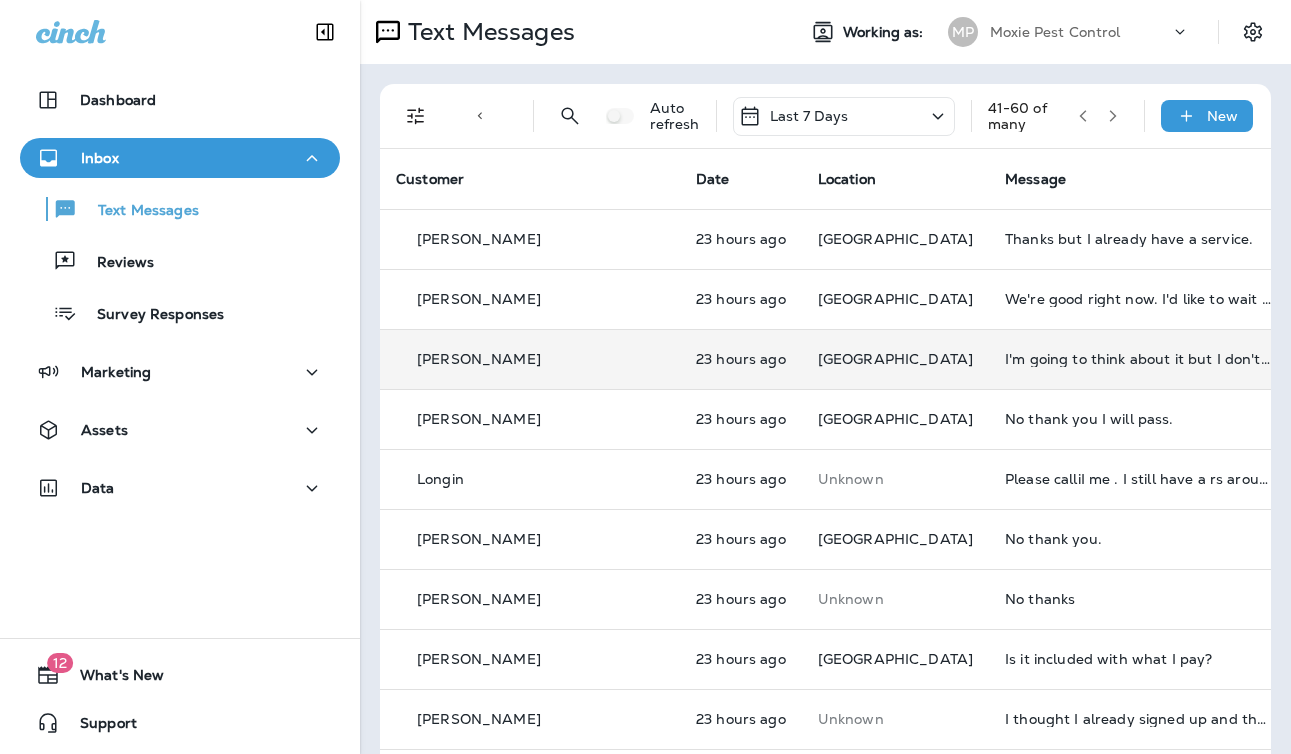 click on "I'm going to think about it but I don't want to schedule it at this time" at bounding box center [1139, 359] 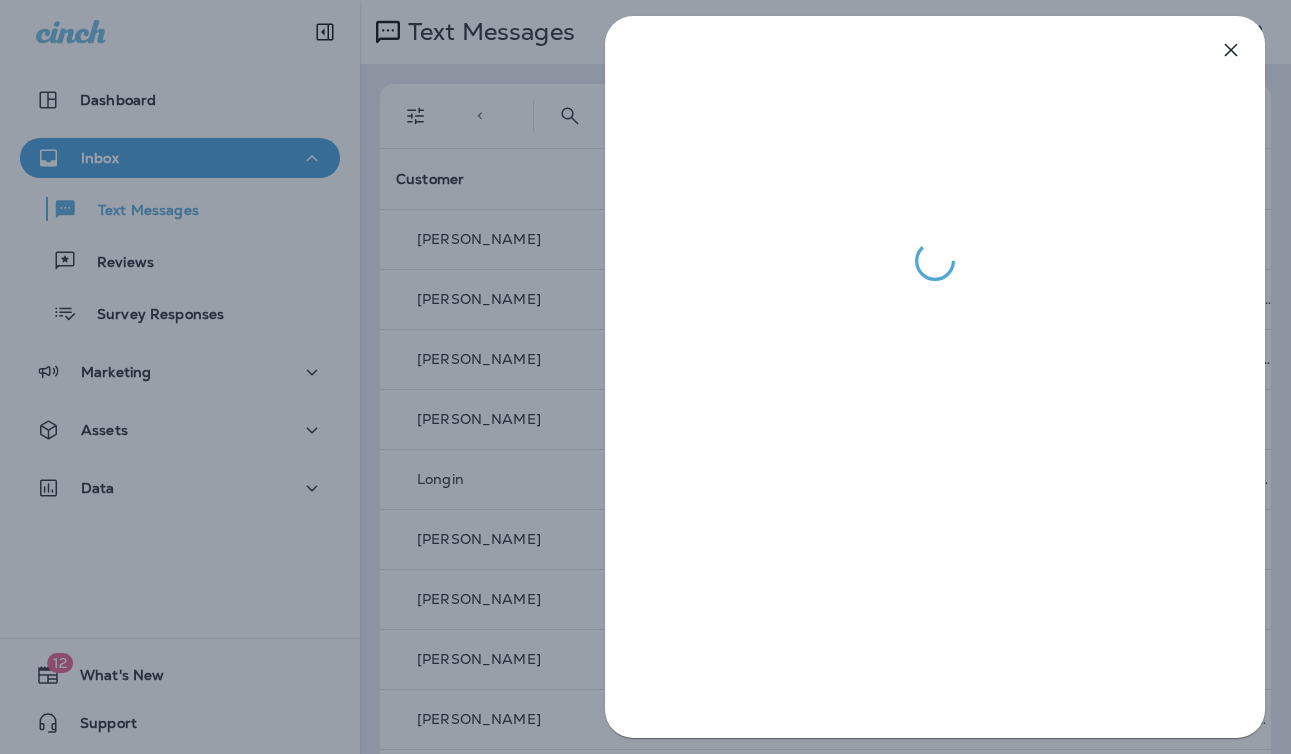 click at bounding box center (645, 377) 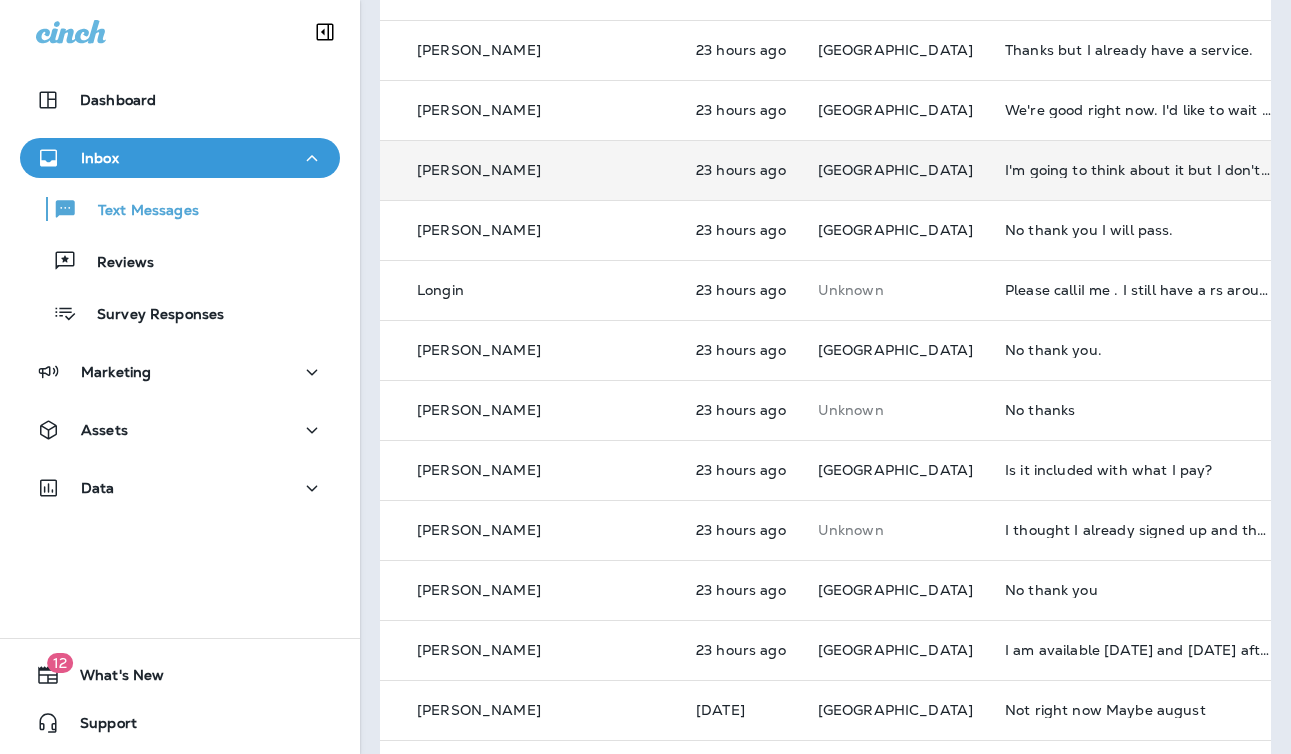 scroll, scrollTop: 0, scrollLeft: 0, axis: both 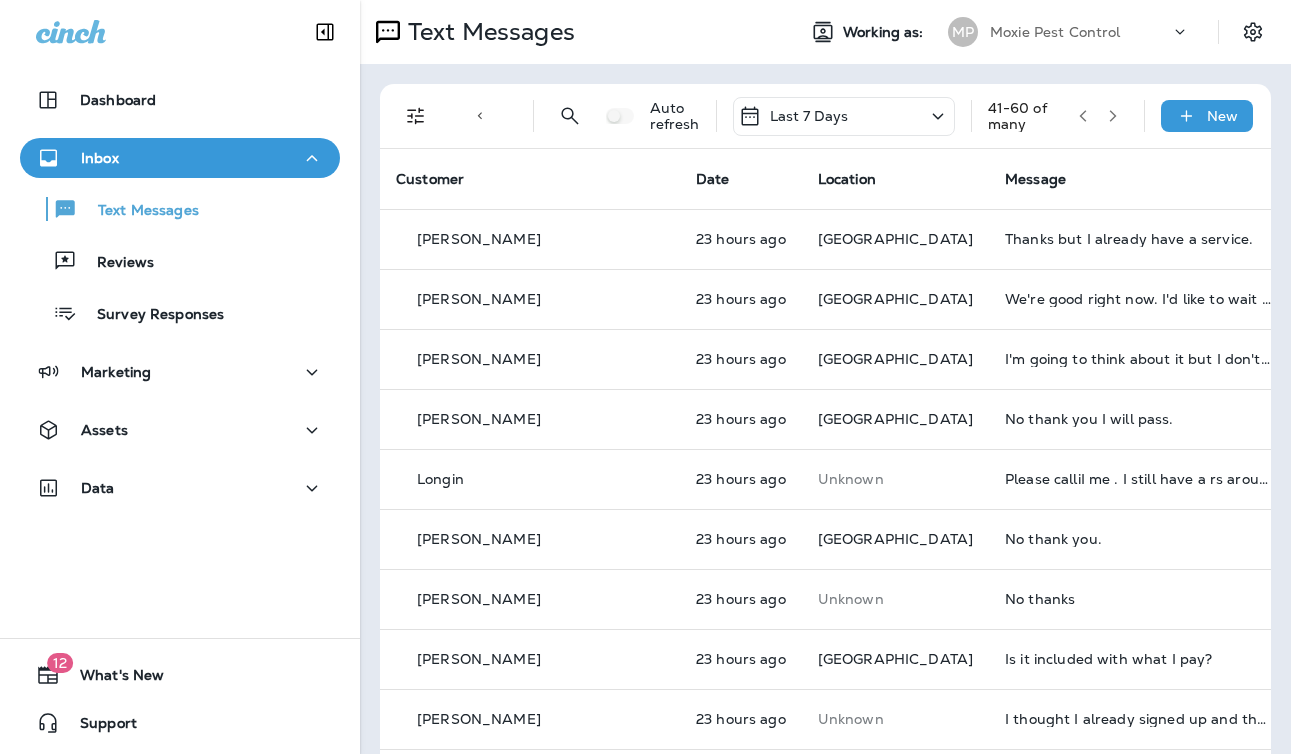 click 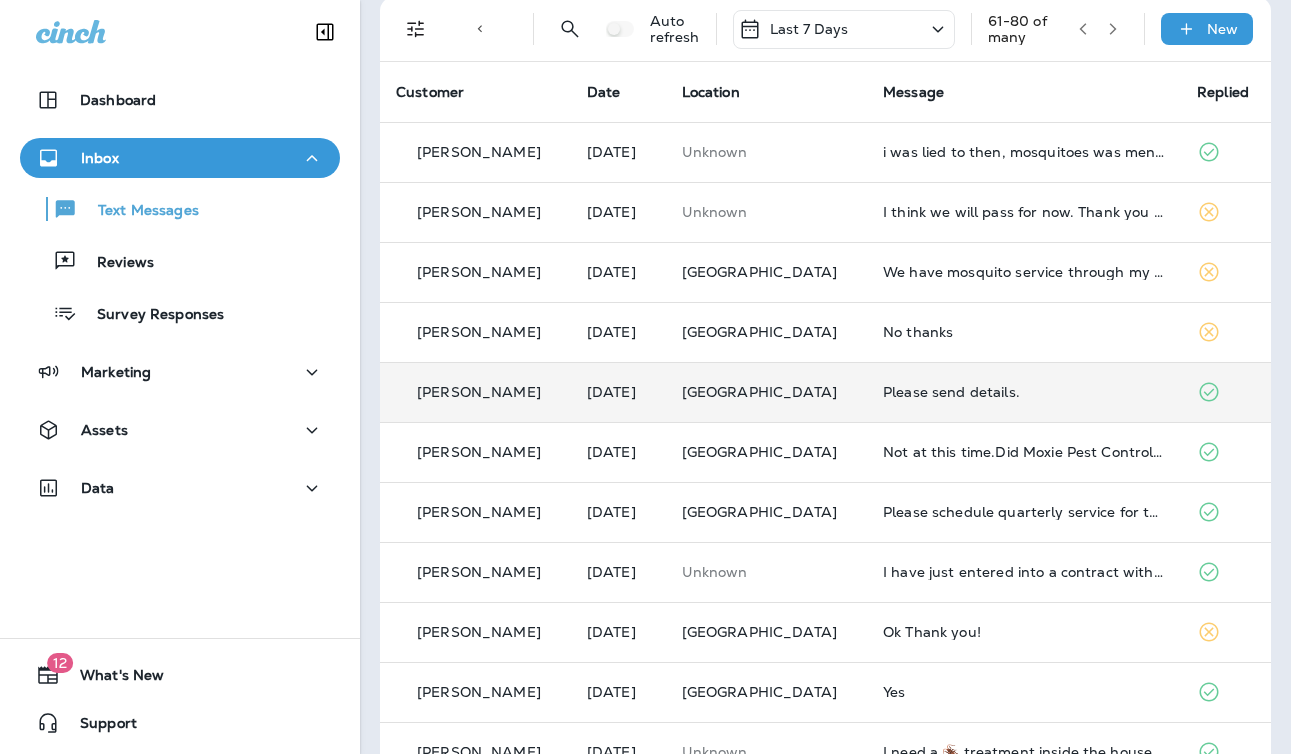 scroll, scrollTop: 179, scrollLeft: 0, axis: vertical 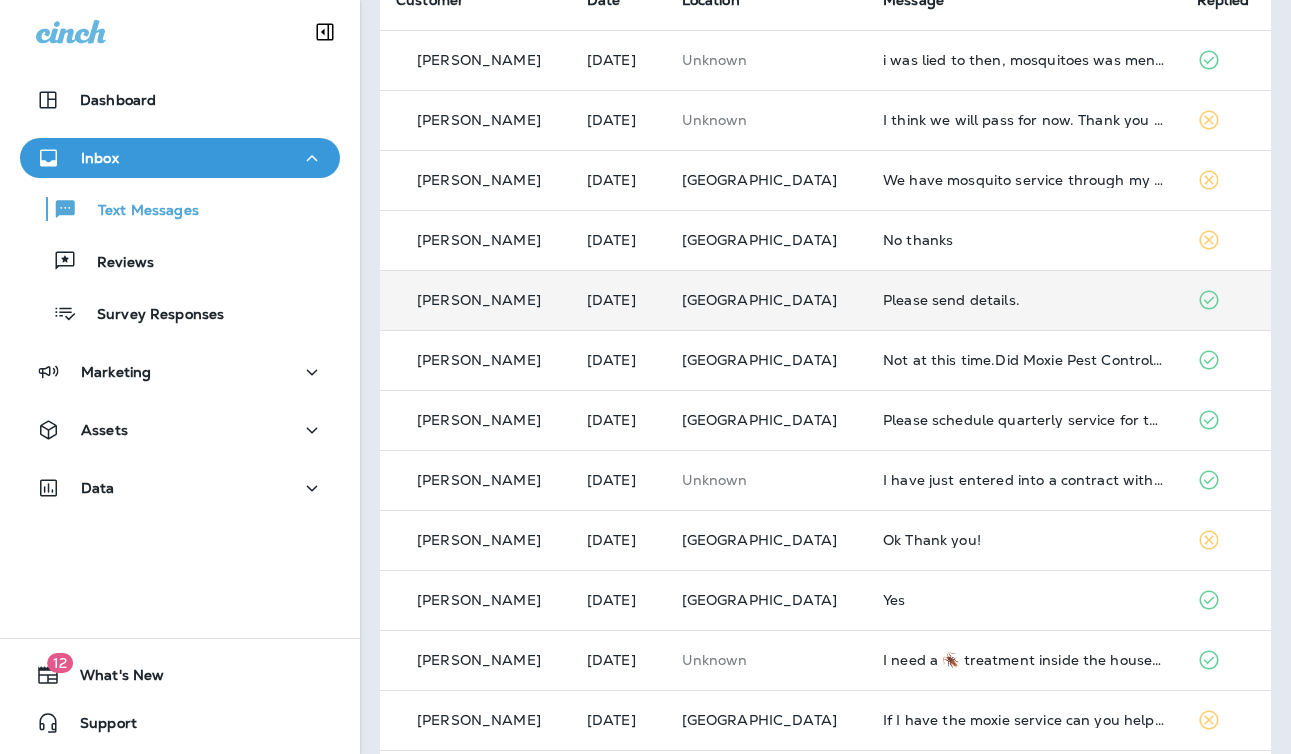 click on "Please send details." at bounding box center (1024, 300) 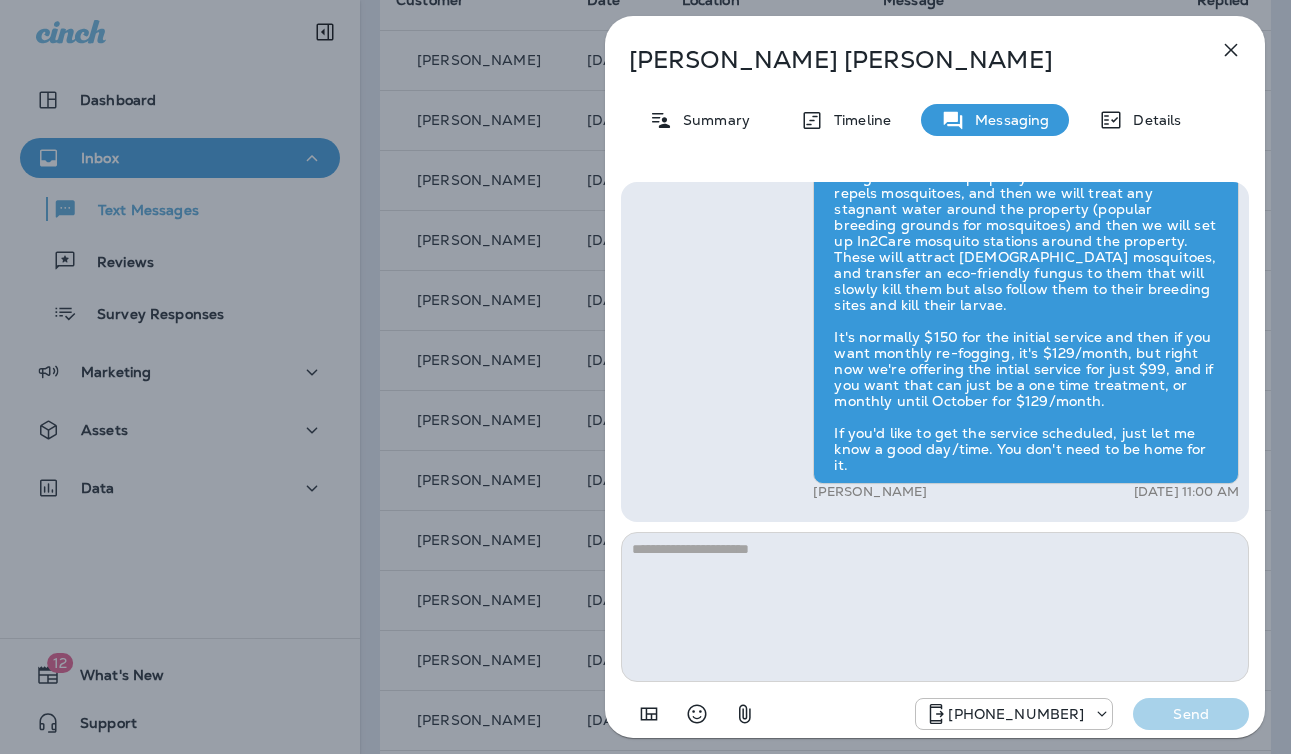 click on "[PERSON_NAME] Summary   Timeline   Messaging   Details   Hi,  [PERSON_NAME] , this is [PERSON_NAME] with Moxie Pest Control. We know Summer brings out the mosquitoes—and with the Summer season here, I’d love to get you on our schedule to come help take care of that. Just reply here if you're interested, and I'll let you know the details!
Reply STOP to optout +18174823792 [DATE] 10:46 AM Please send details. +1 (812) 201-2619 [DATE] 10:50 AM [PERSON_NAME] [DATE] 11:00 AM [PHONE_NUMBER] Send" at bounding box center [645, 377] 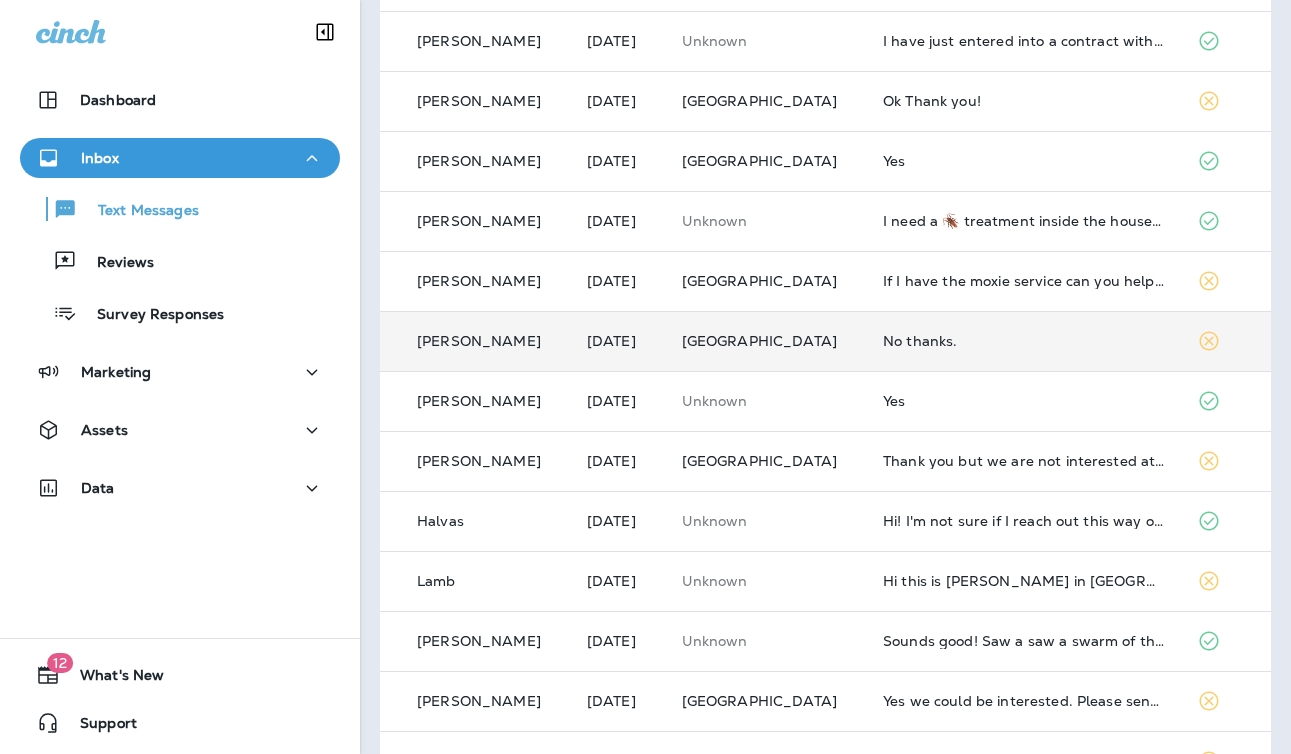scroll, scrollTop: 676, scrollLeft: 0, axis: vertical 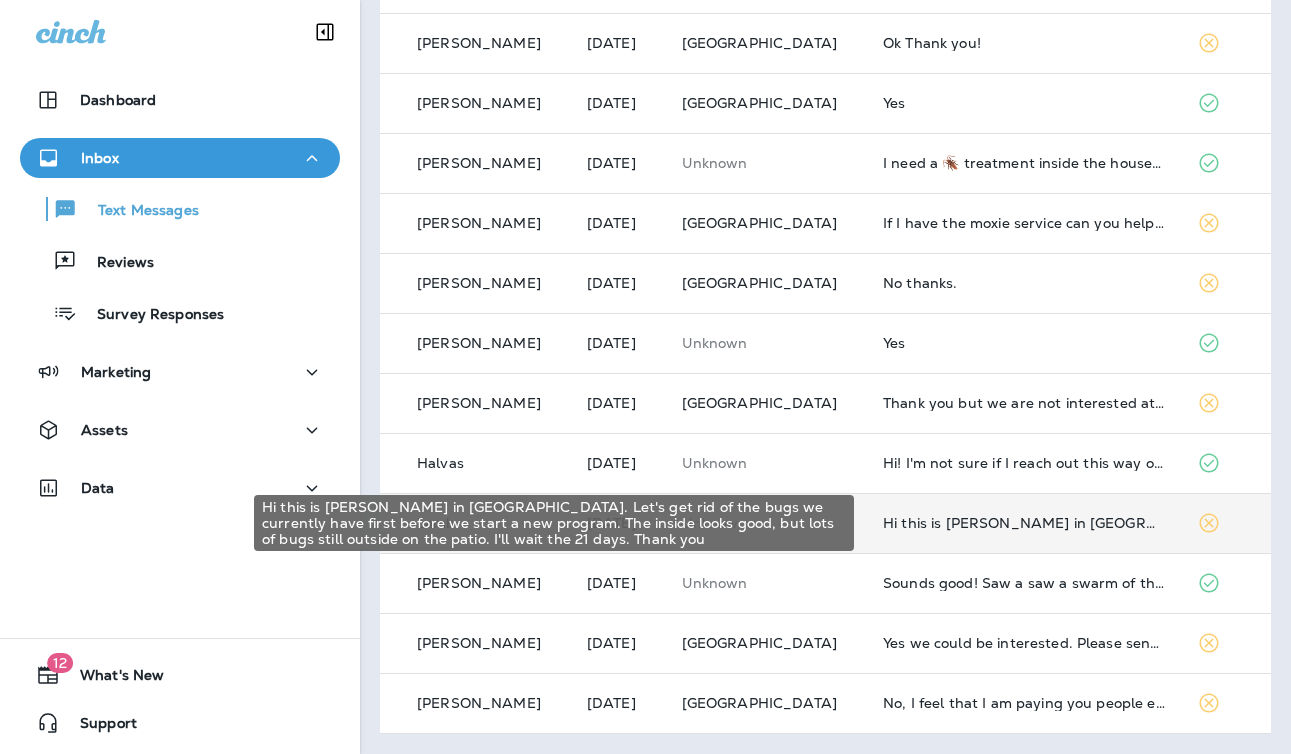 click on "Hi this is [PERSON_NAME] in [GEOGRAPHIC_DATA]. Let's get rid of the bugs we currently have first before we start a new program.  The inside looks good, but lots of bugs still outside on the patio. I'll wait the 21 days. Thank you" at bounding box center (1024, 523) 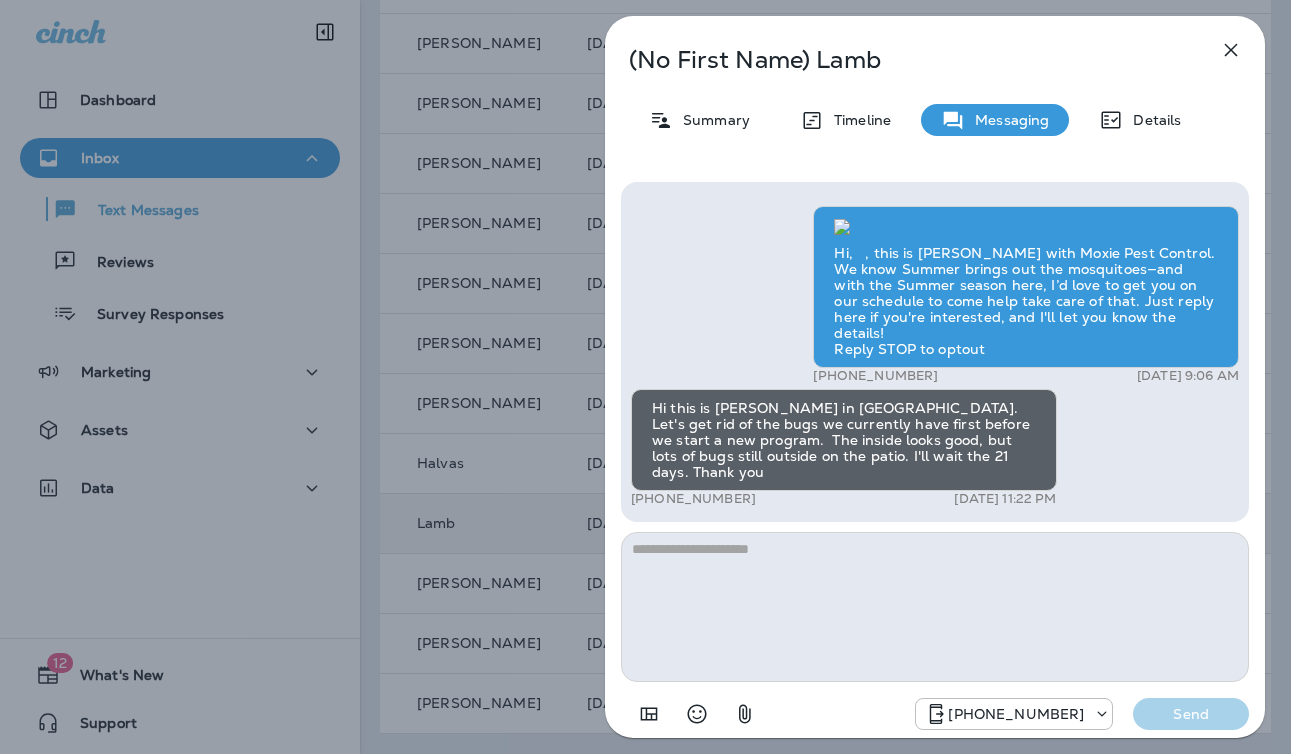 click on "(No First Name)   [PERSON_NAME] Summary   Timeline   Messaging   Details   Hi,   , this is [PERSON_NAME] with Moxie Pest Control. We know Summer brings out the mosquitoes—and with the Summer season here, I’d love to get you on our schedule to come help take care of that. Just reply here if you're interested, and I'll let you know the details!
Reply STOP to optout +18174823792 [DATE] 9:06 AM Hi this is [PERSON_NAME] in [GEOGRAPHIC_DATA]. Let's get rid of the bugs we currently have first before we start a new program.  The inside looks good, but lots of bugs still outside on the patio. I'll wait the 21 days. Thank you +1 (951) 906-1751 [DATE] 11:22 PM [PHONE_NUMBER] Send" at bounding box center (645, 377) 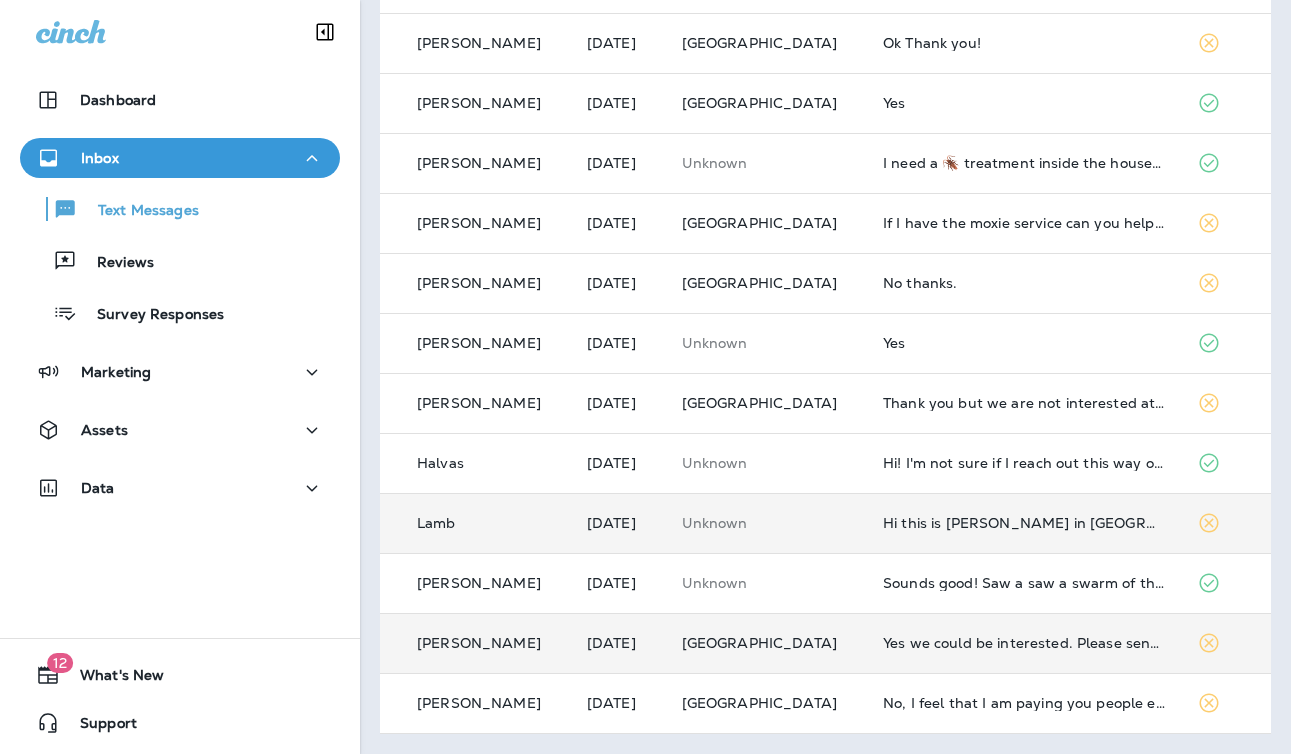 click on "Yes we could be interested. Please send some more information.
Thank you!" at bounding box center [1024, 643] 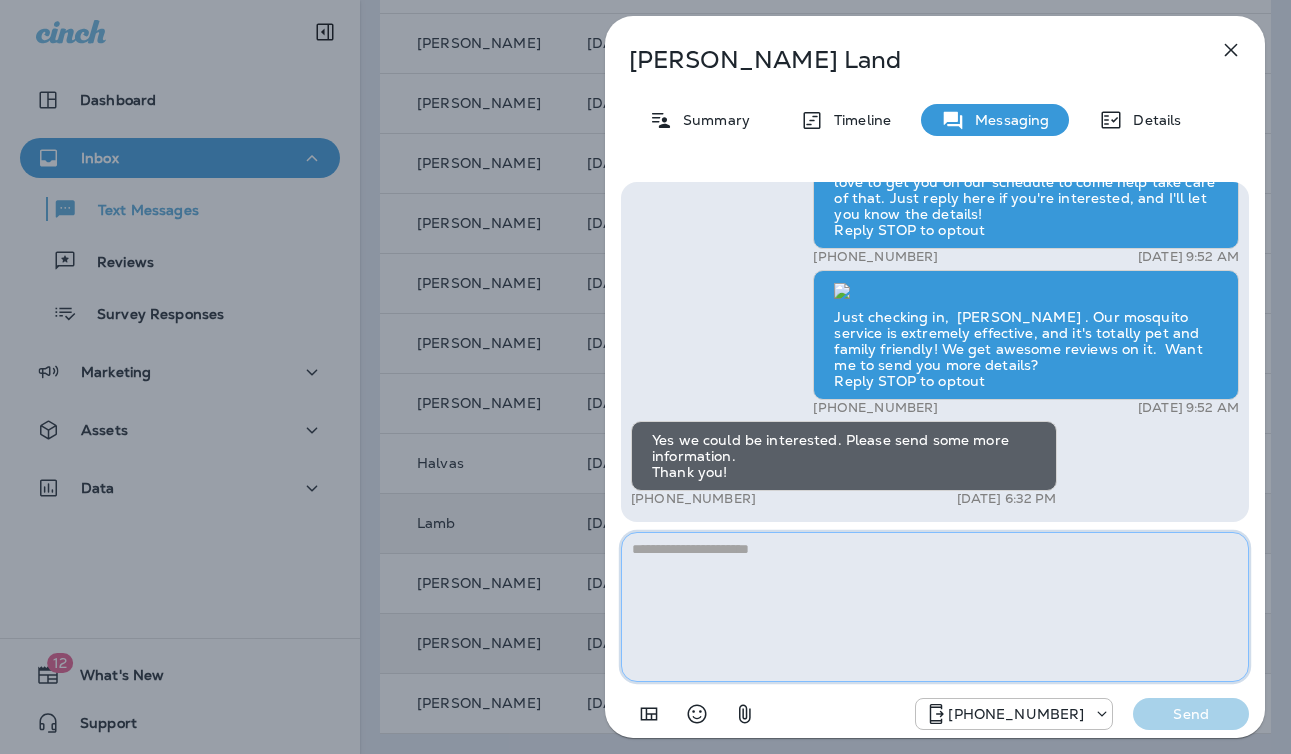 paste on "**********" 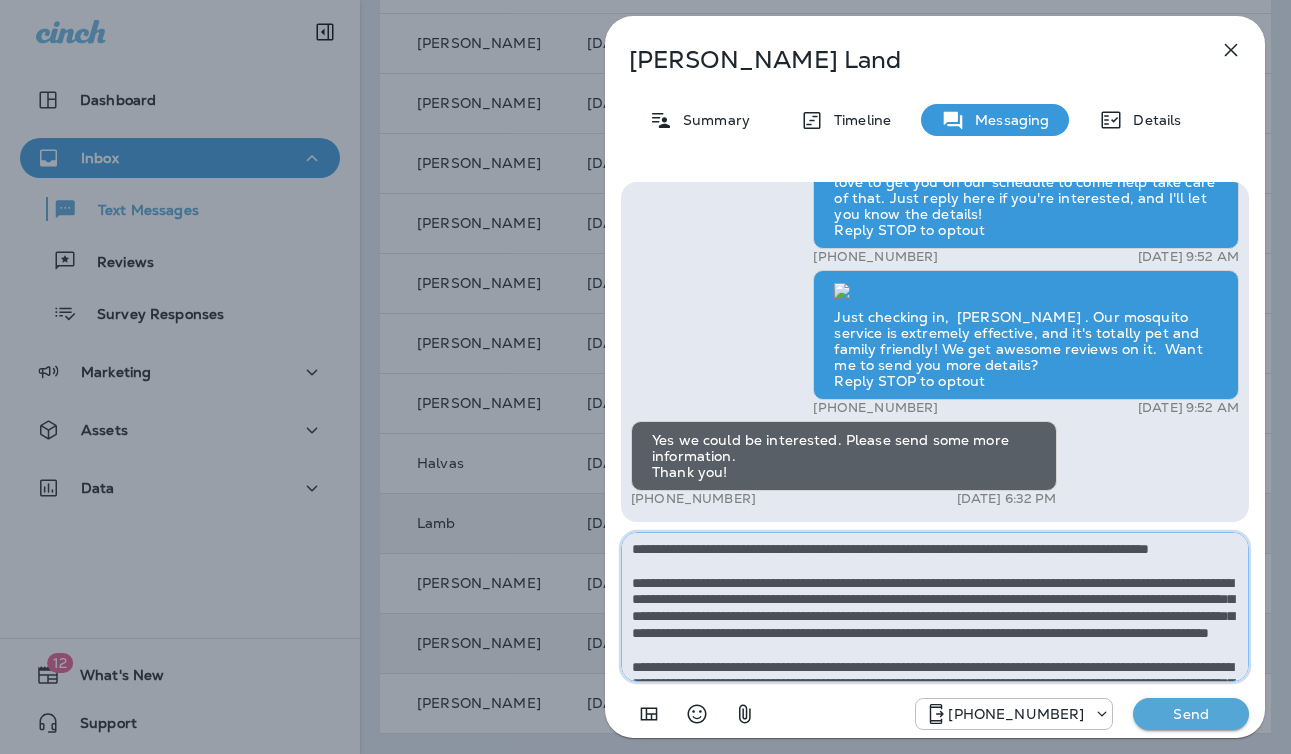 scroll, scrollTop: 112, scrollLeft: 0, axis: vertical 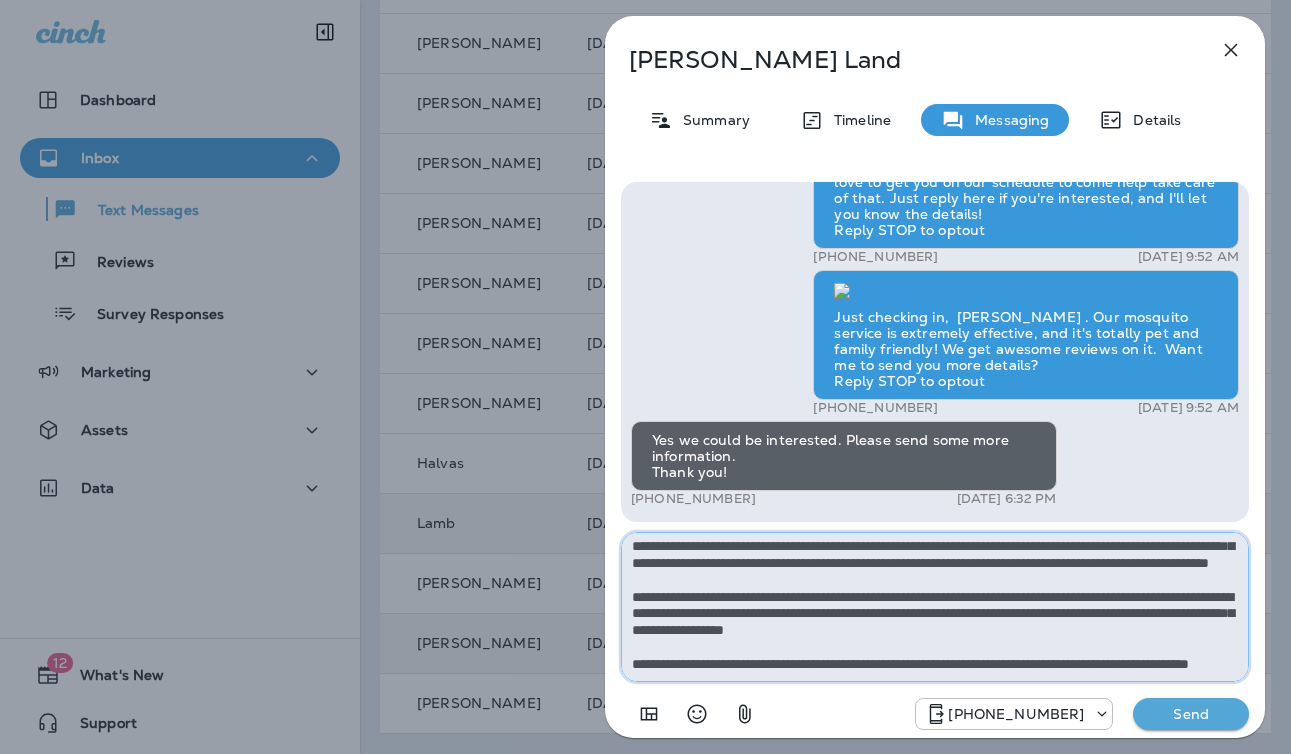 type on "**********" 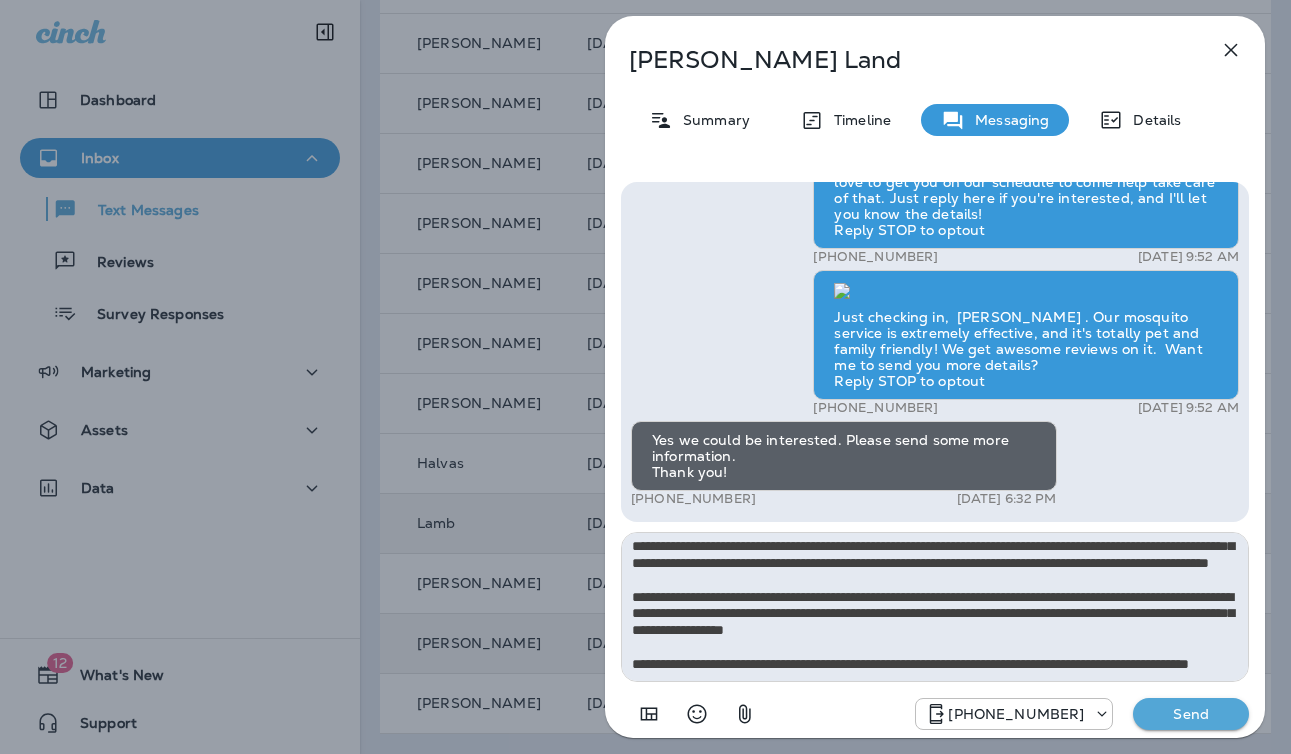 drag, startPoint x: 1200, startPoint y: 705, endPoint x: 1169, endPoint y: 697, distance: 32.01562 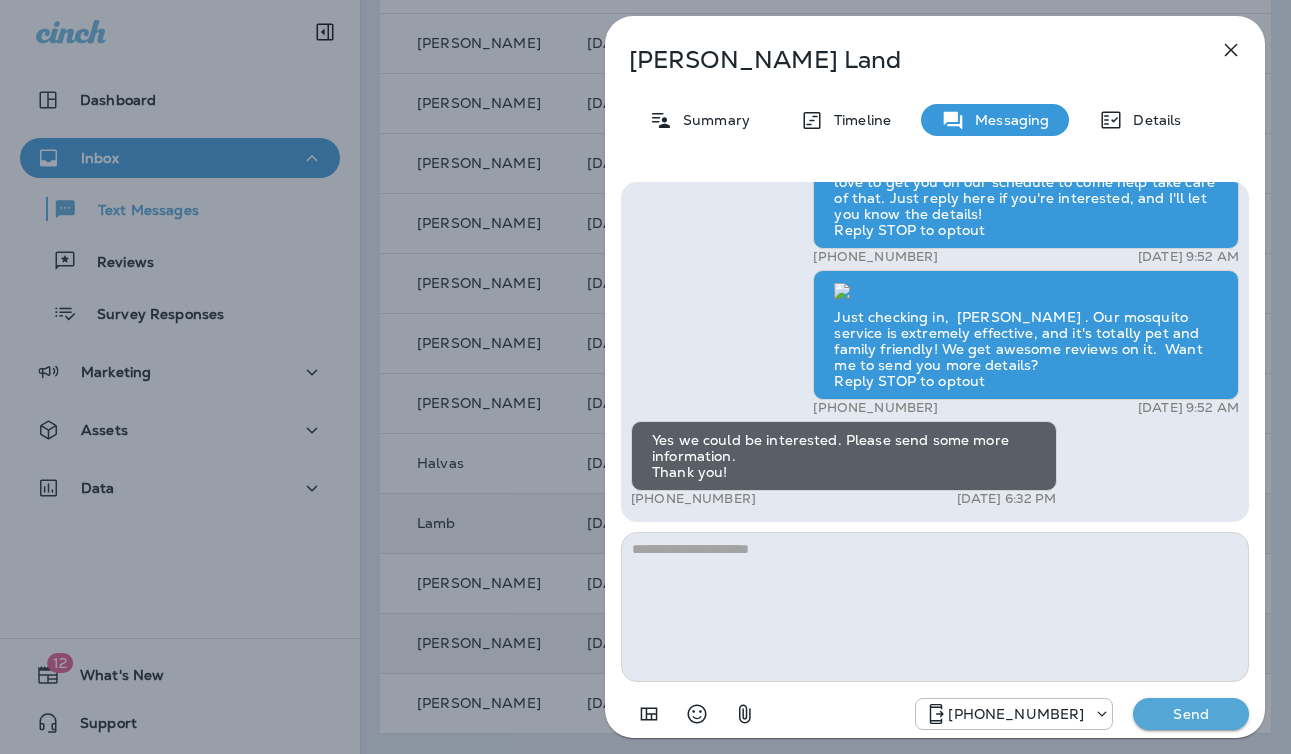scroll, scrollTop: 0, scrollLeft: 0, axis: both 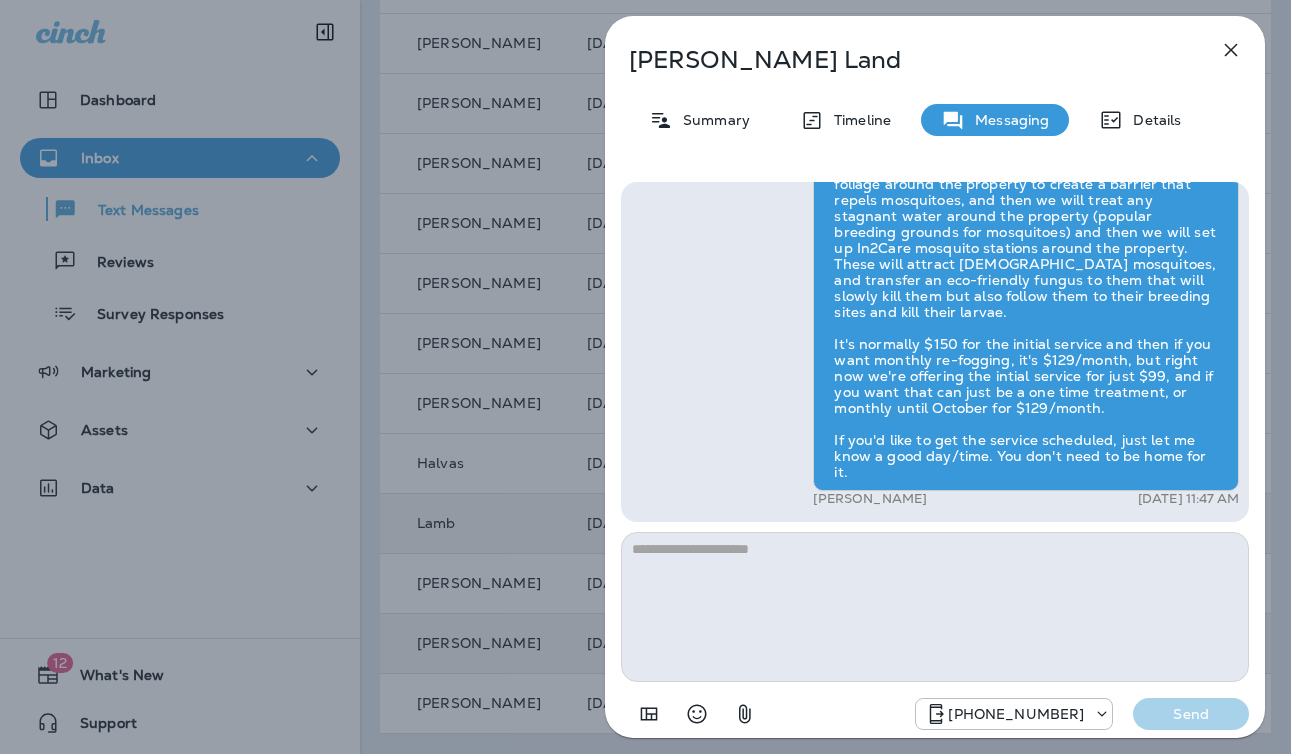 drag, startPoint x: 516, startPoint y: 480, endPoint x: 534, endPoint y: 482, distance: 18.110771 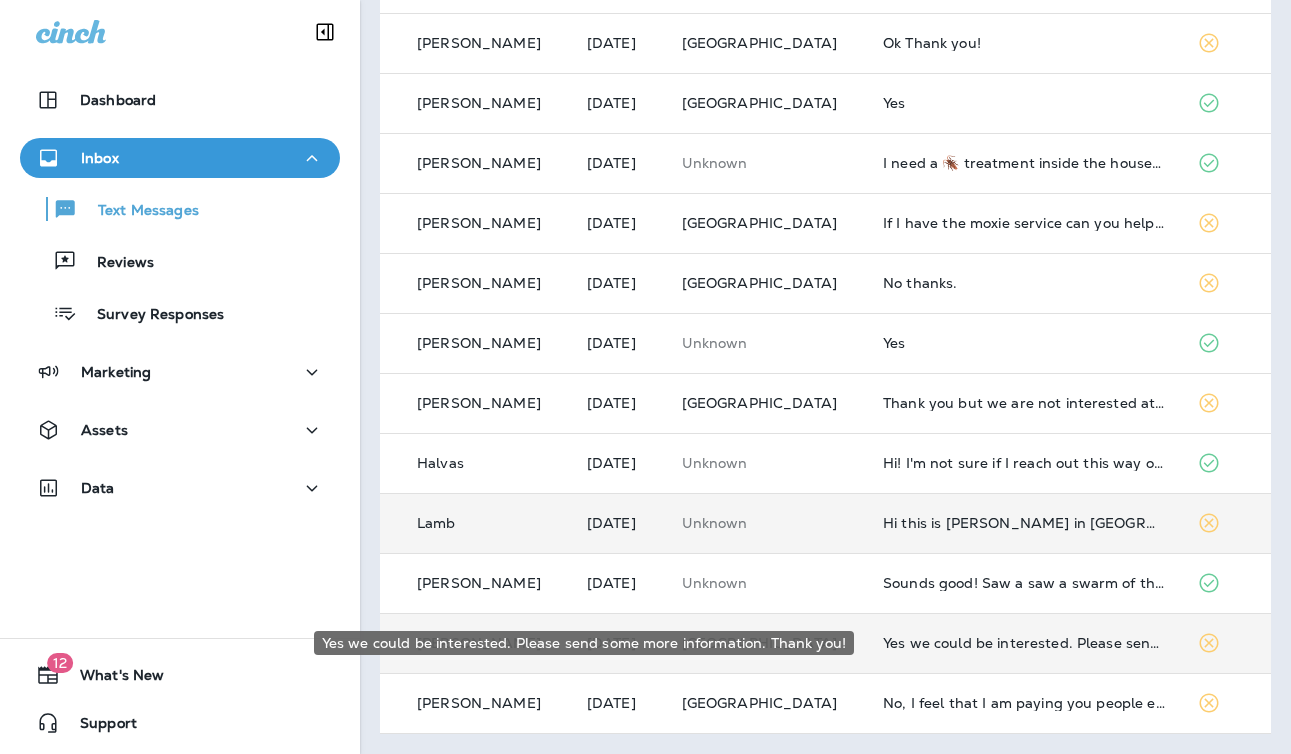 click on "Yes we could be interested. Please send some more information.
Thank you!" at bounding box center (1024, 643) 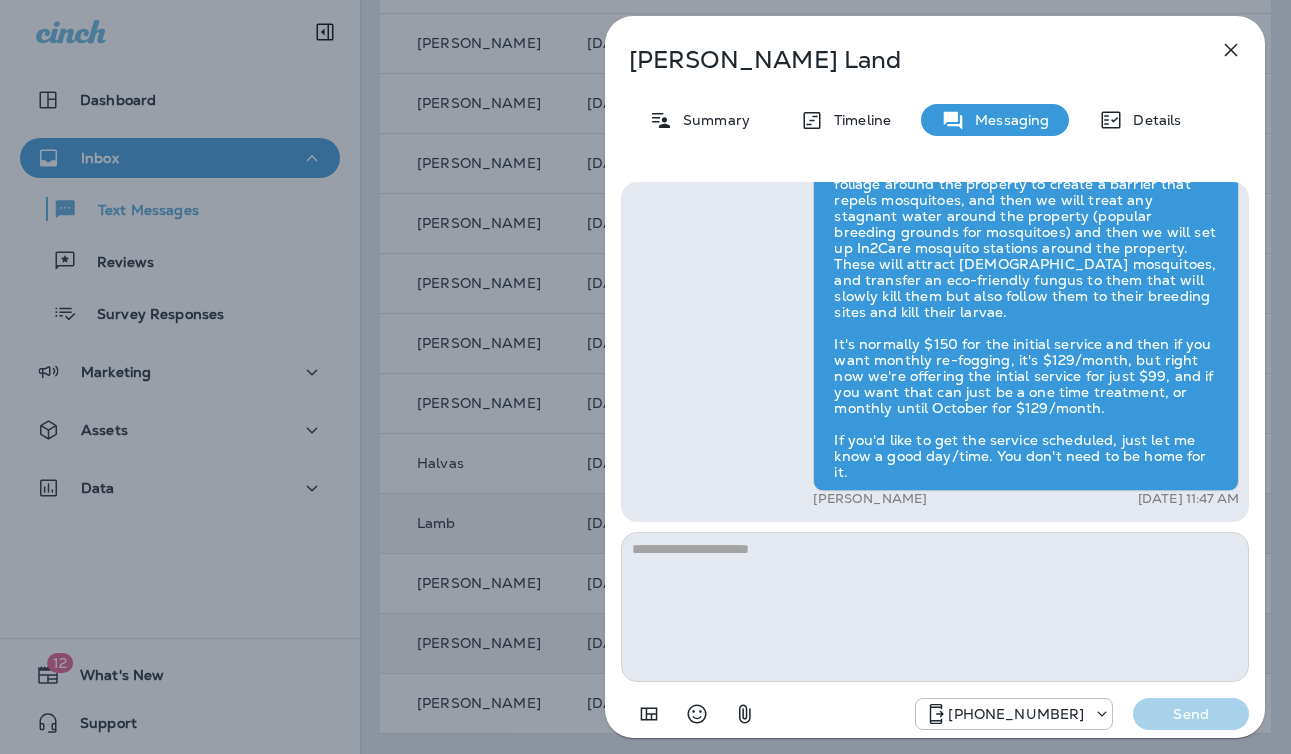 drag, startPoint x: 551, startPoint y: 460, endPoint x: 583, endPoint y: 469, distance: 33.24154 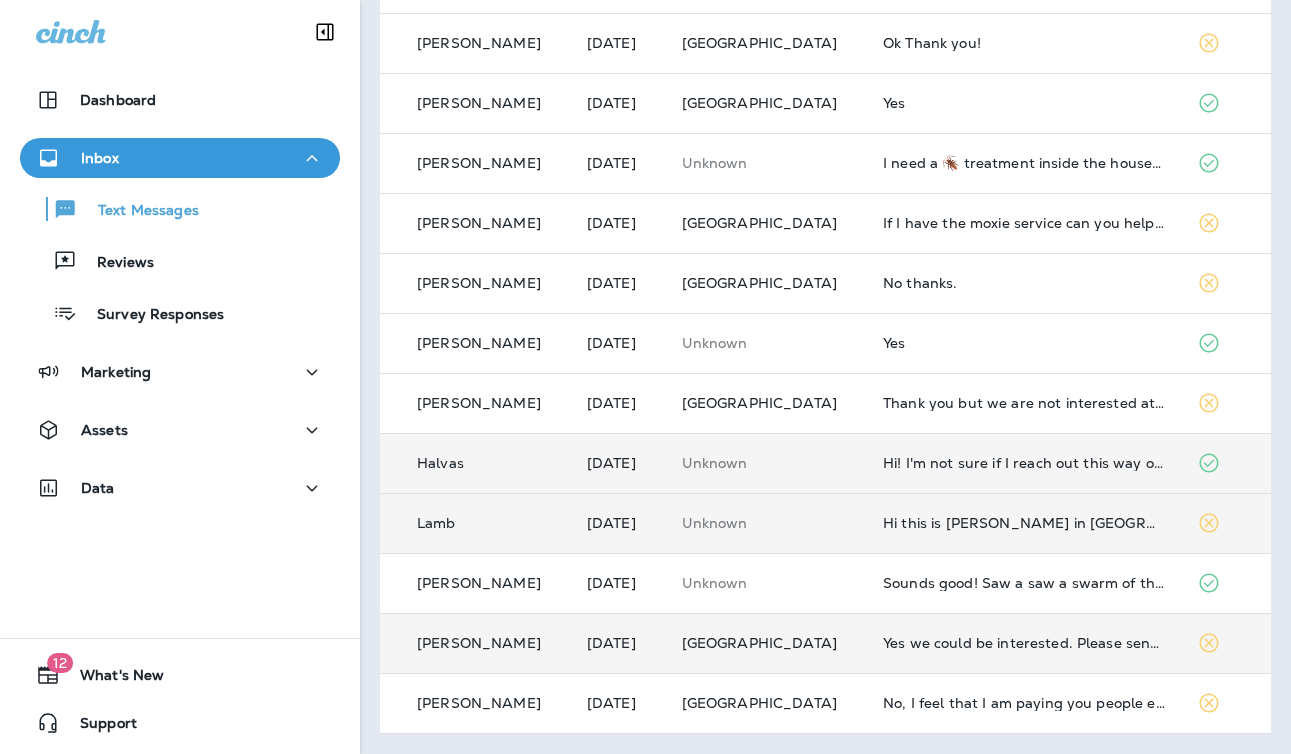scroll, scrollTop: 0, scrollLeft: 0, axis: both 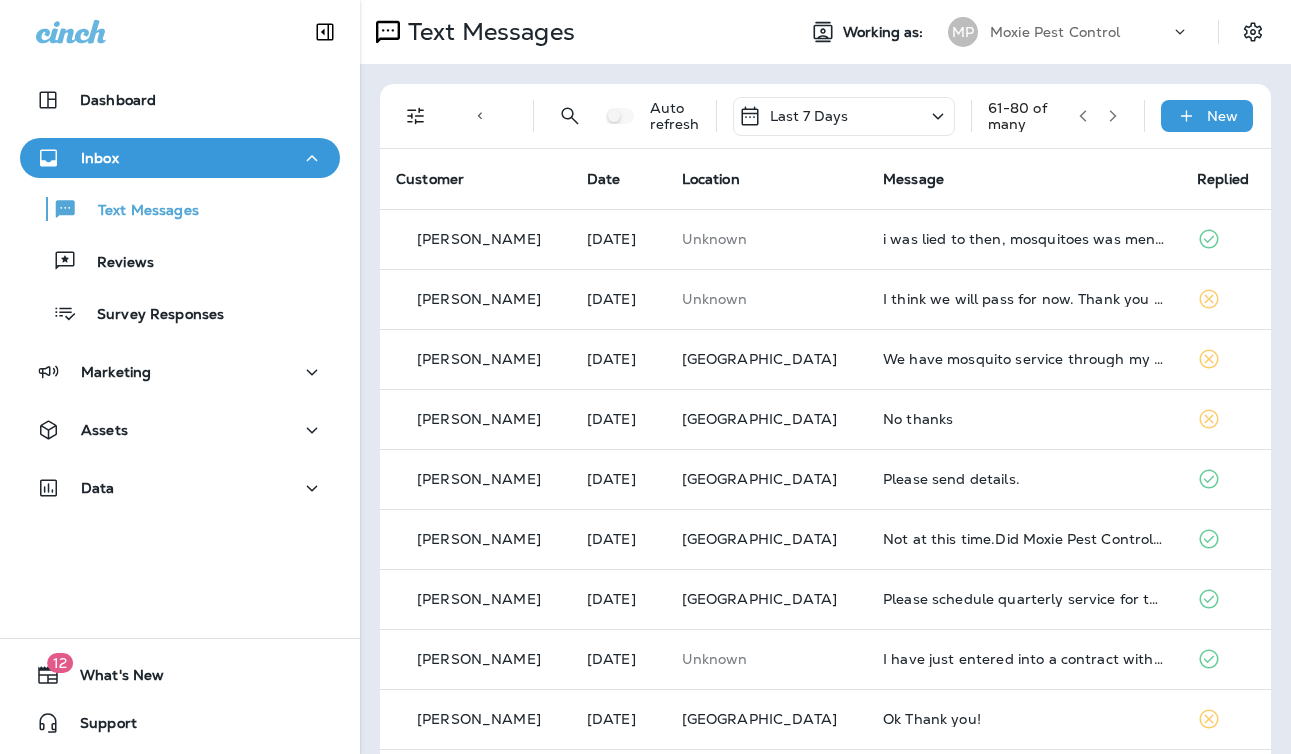click at bounding box center [1113, 116] 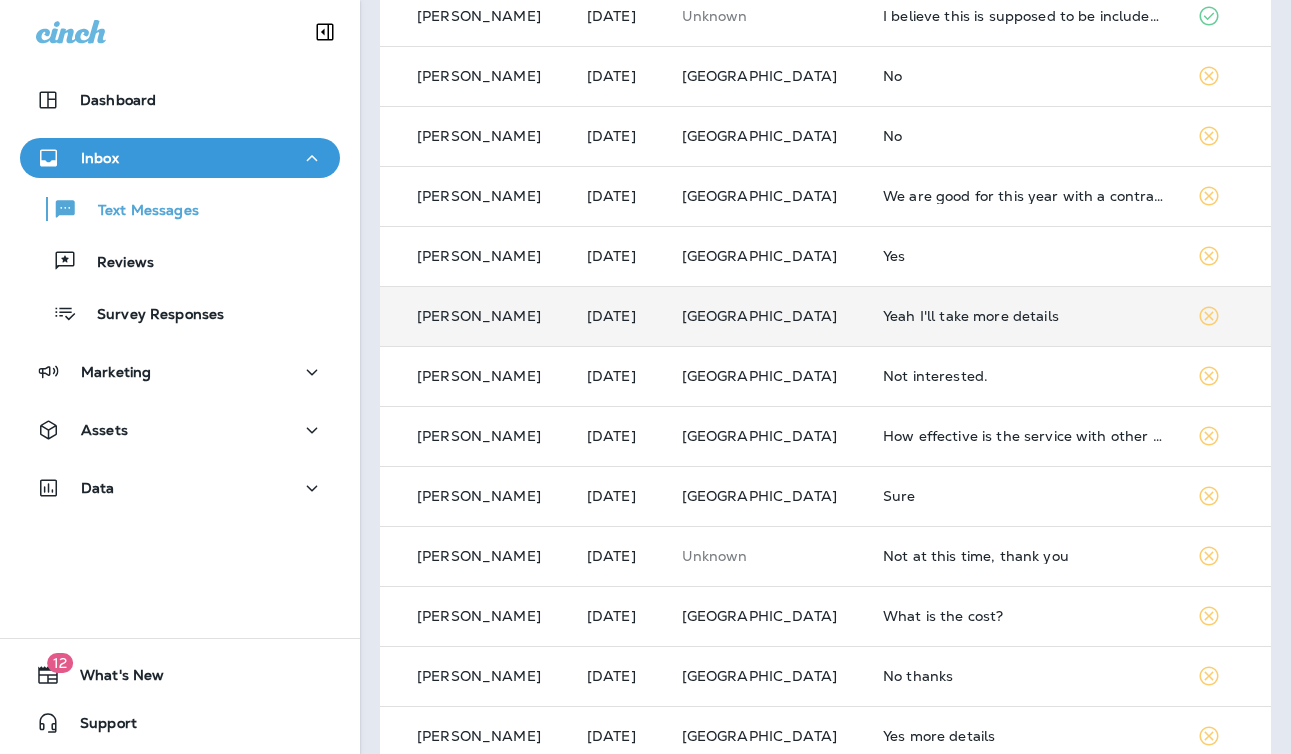 scroll, scrollTop: 642, scrollLeft: 0, axis: vertical 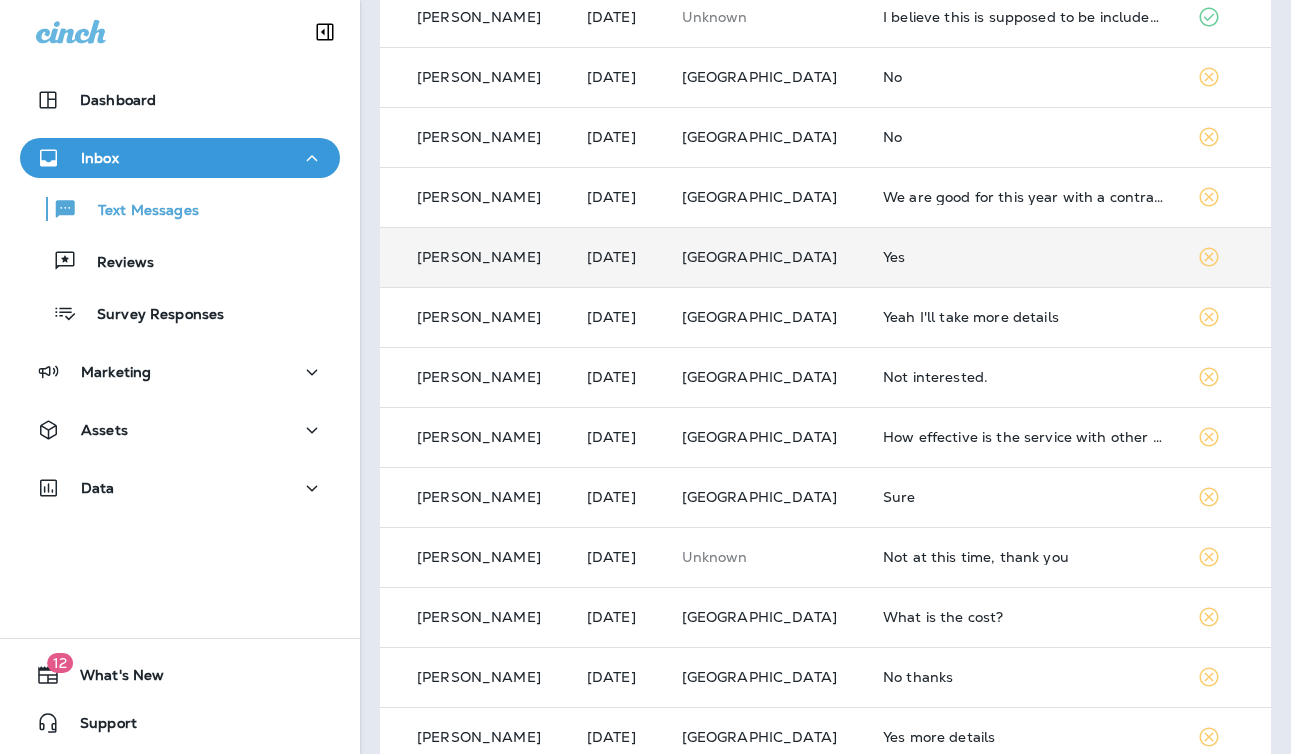 click on "Yes" at bounding box center [1024, 257] 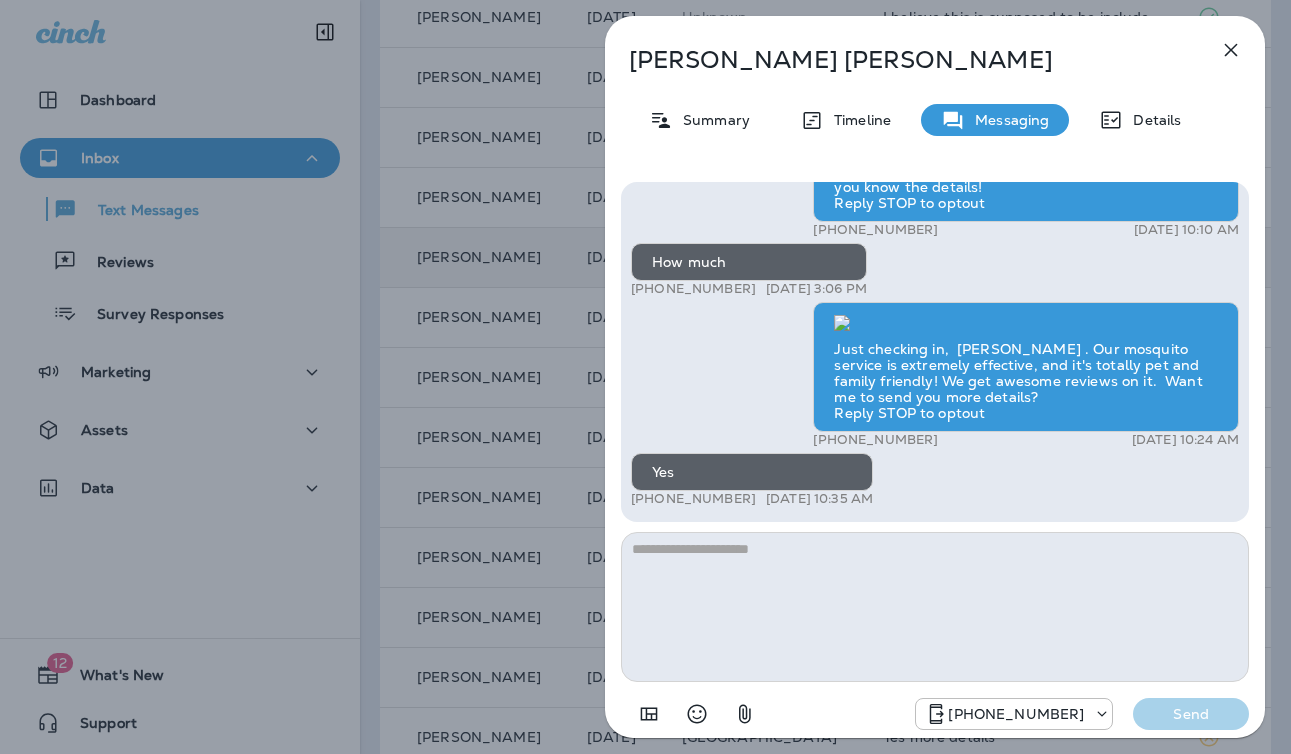 click at bounding box center [935, 607] 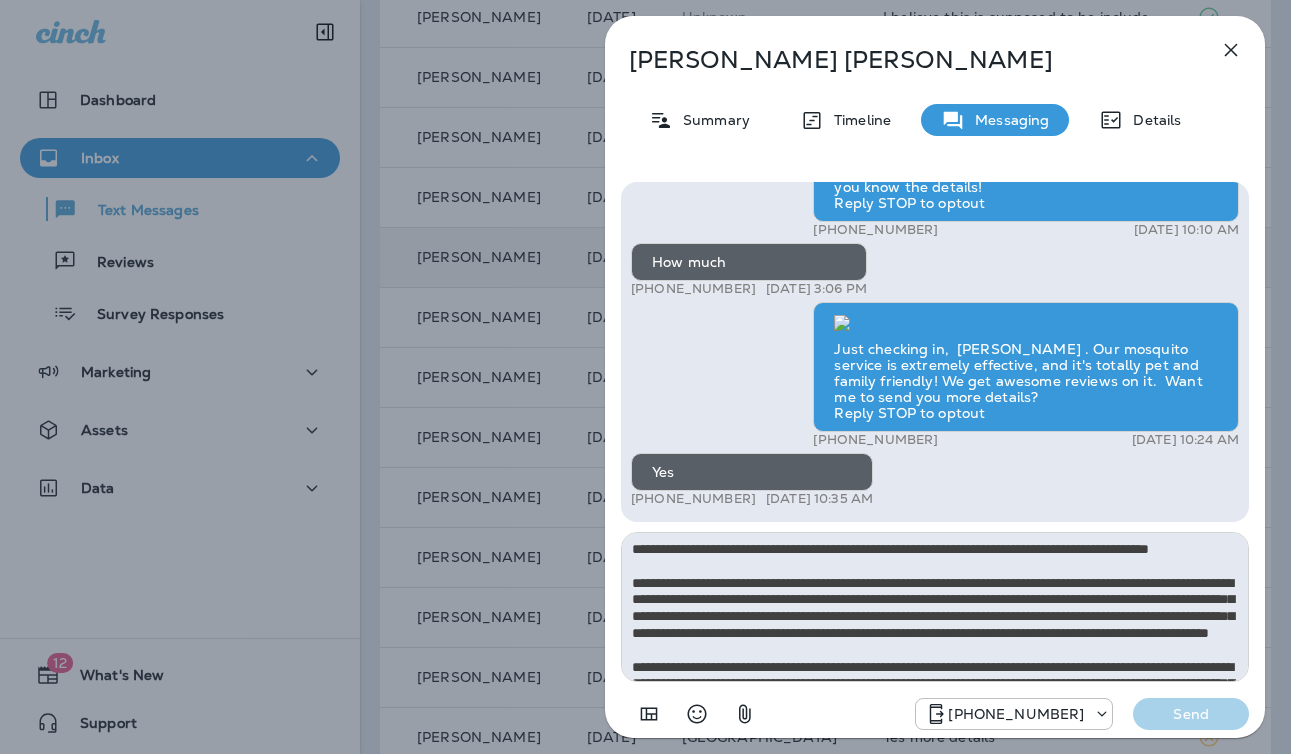 scroll, scrollTop: 112, scrollLeft: 0, axis: vertical 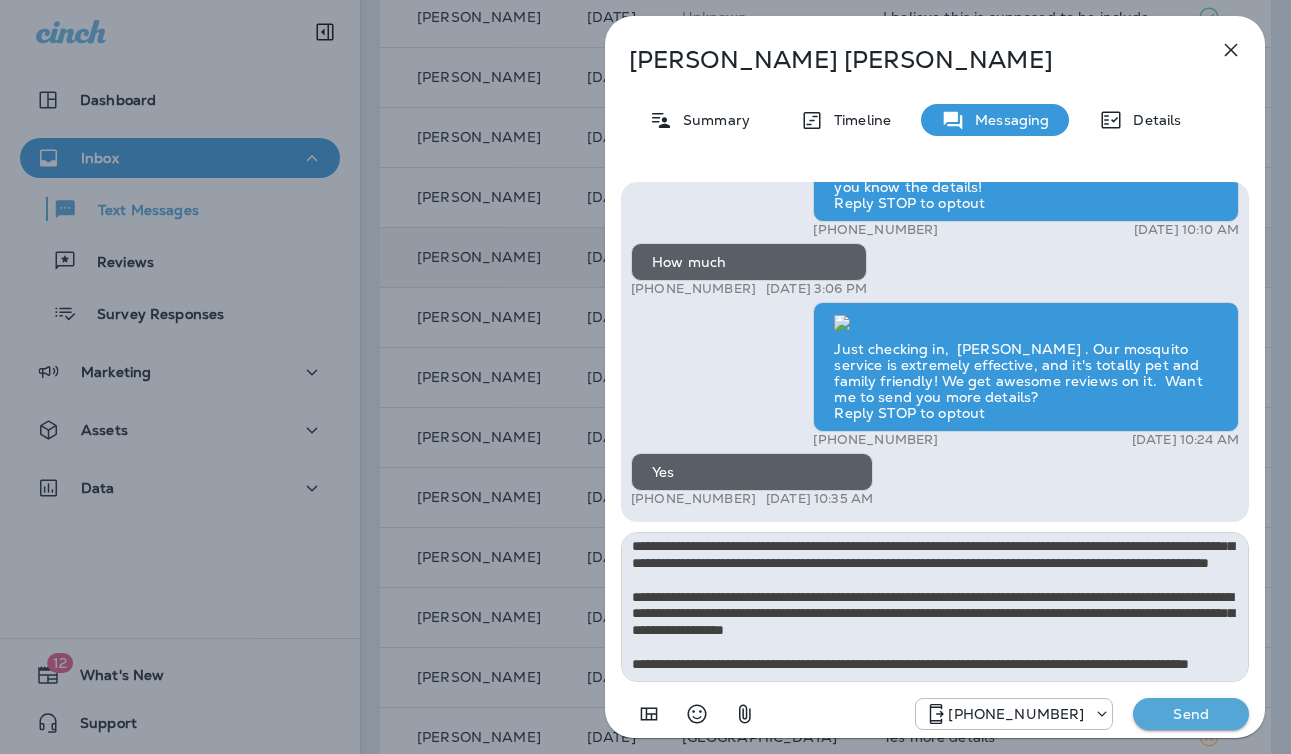 type on "**********" 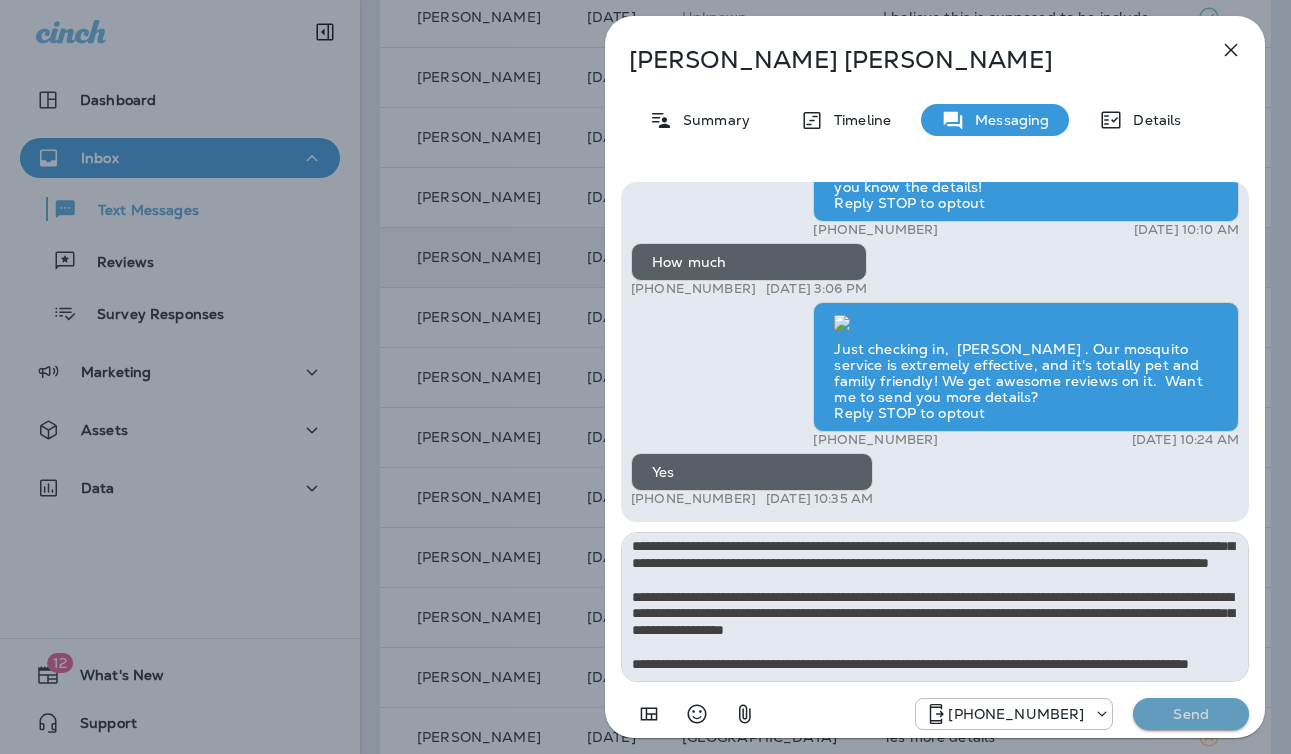 drag, startPoint x: 1168, startPoint y: 714, endPoint x: 950, endPoint y: 656, distance: 225.5837 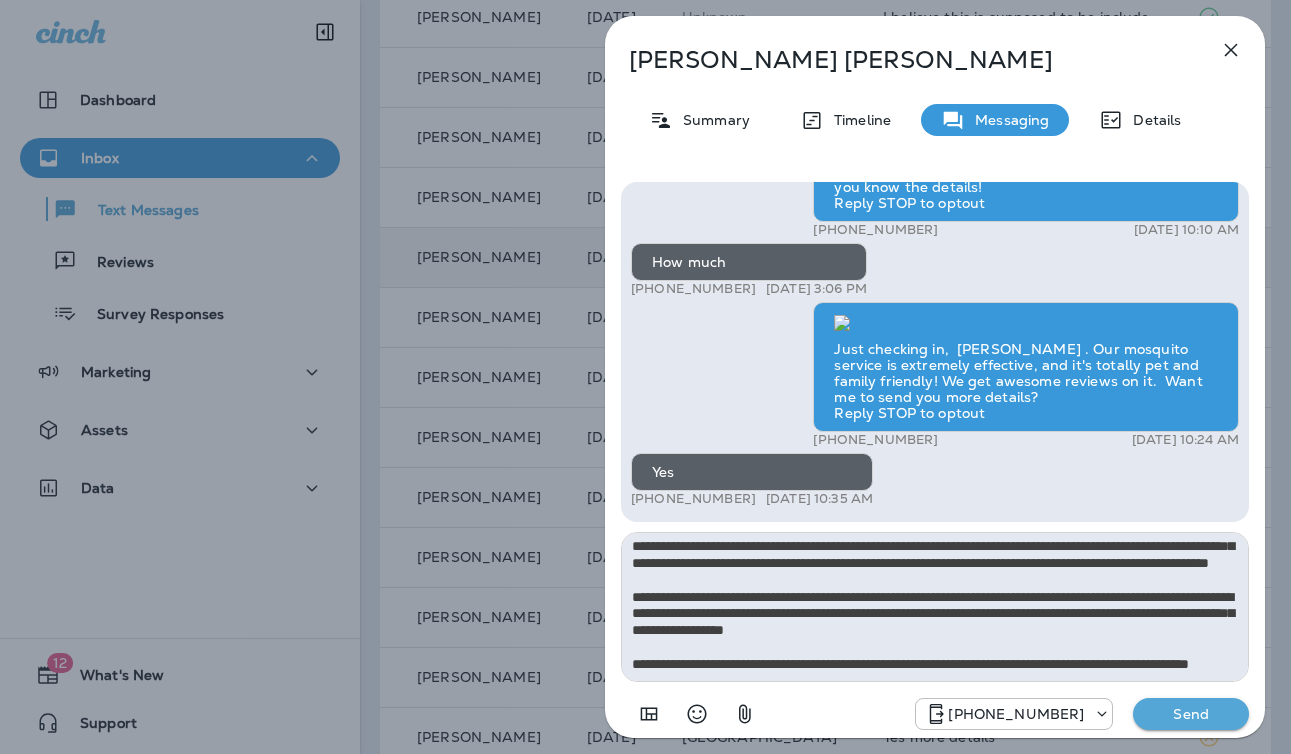 type 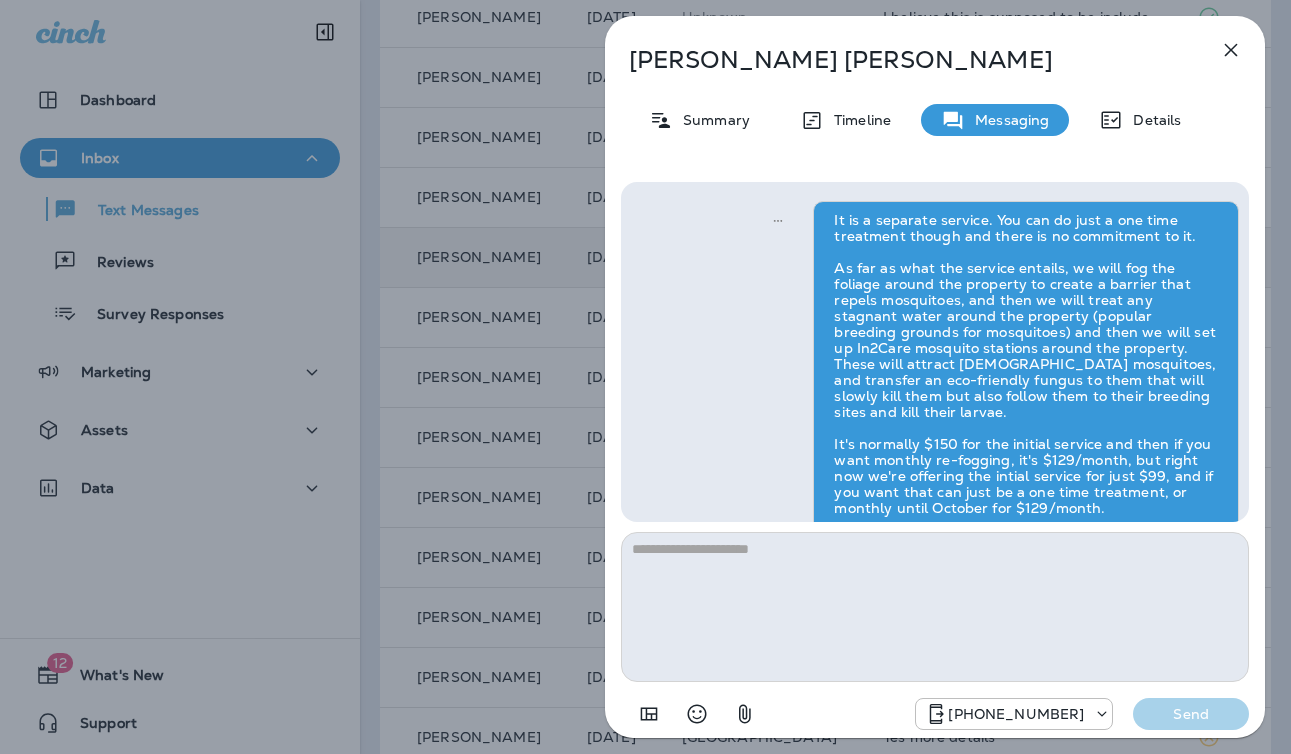 scroll, scrollTop: 0, scrollLeft: 0, axis: both 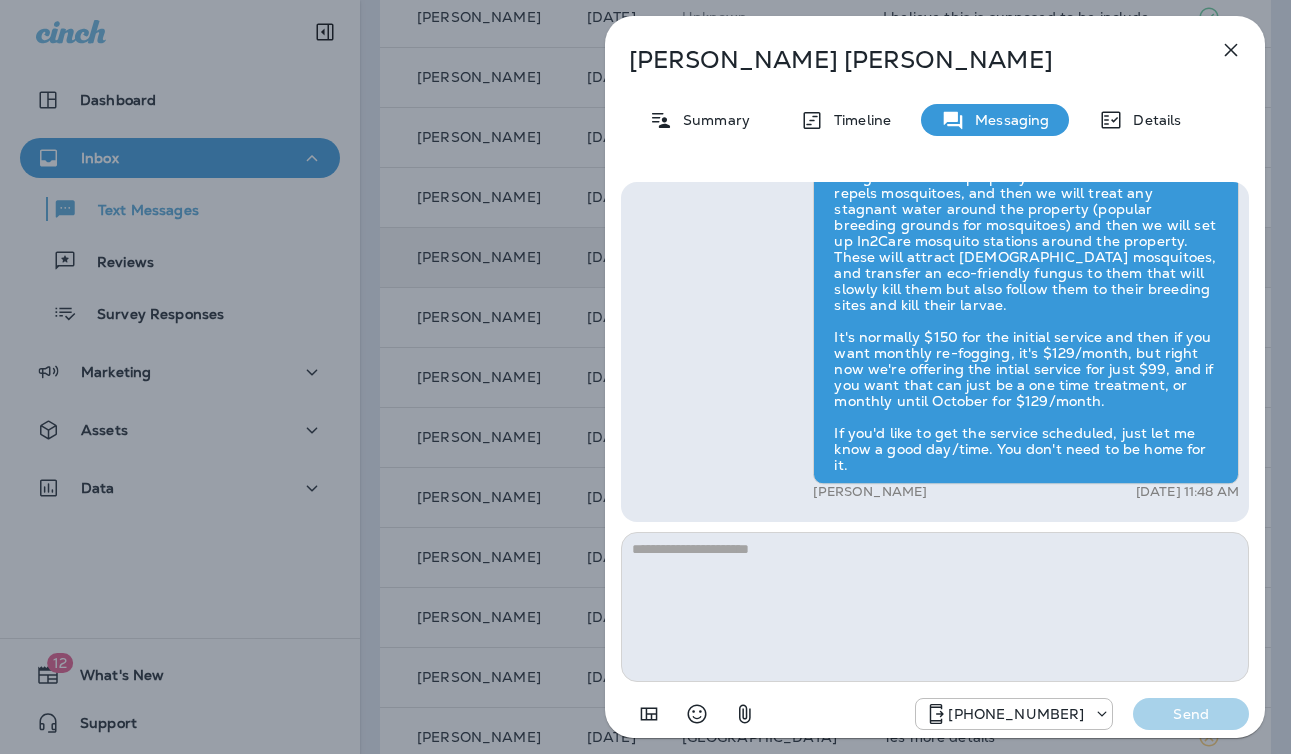 drag, startPoint x: 488, startPoint y: 431, endPoint x: 601, endPoint y: 457, distance: 115.952576 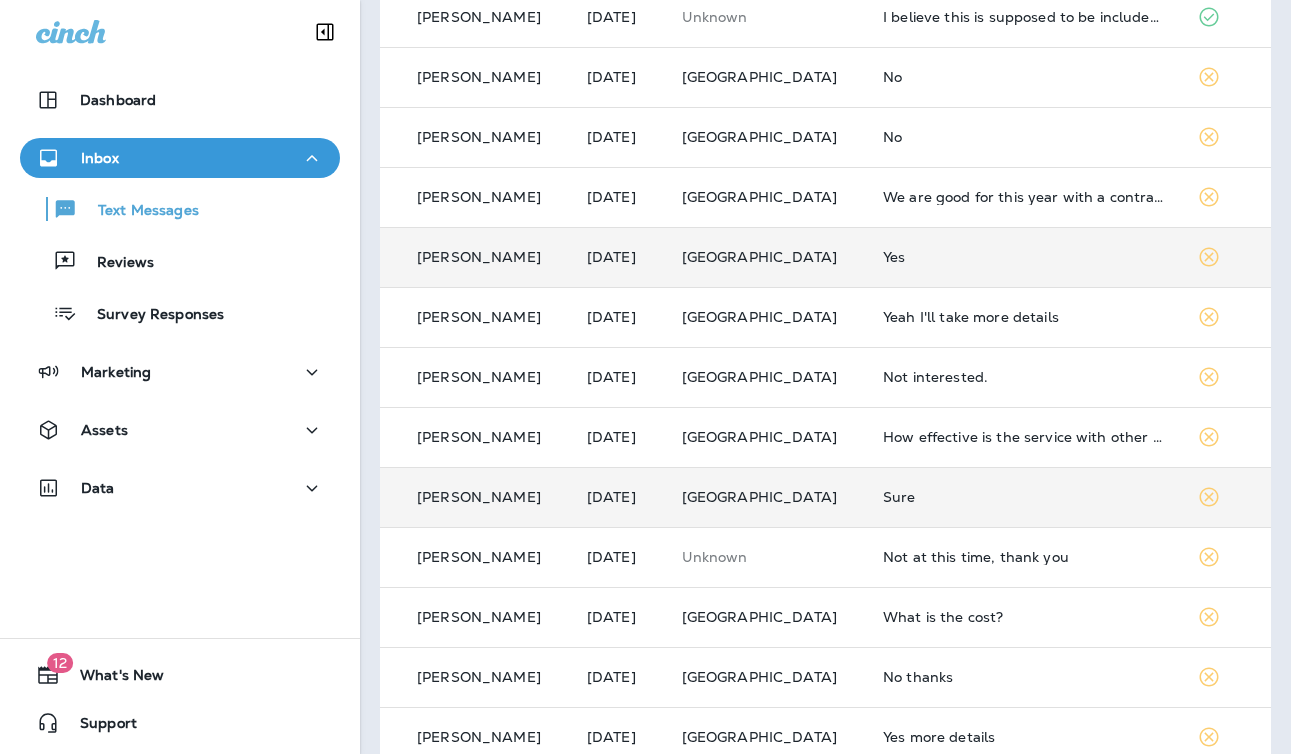 click on "Sure" at bounding box center [1024, 497] 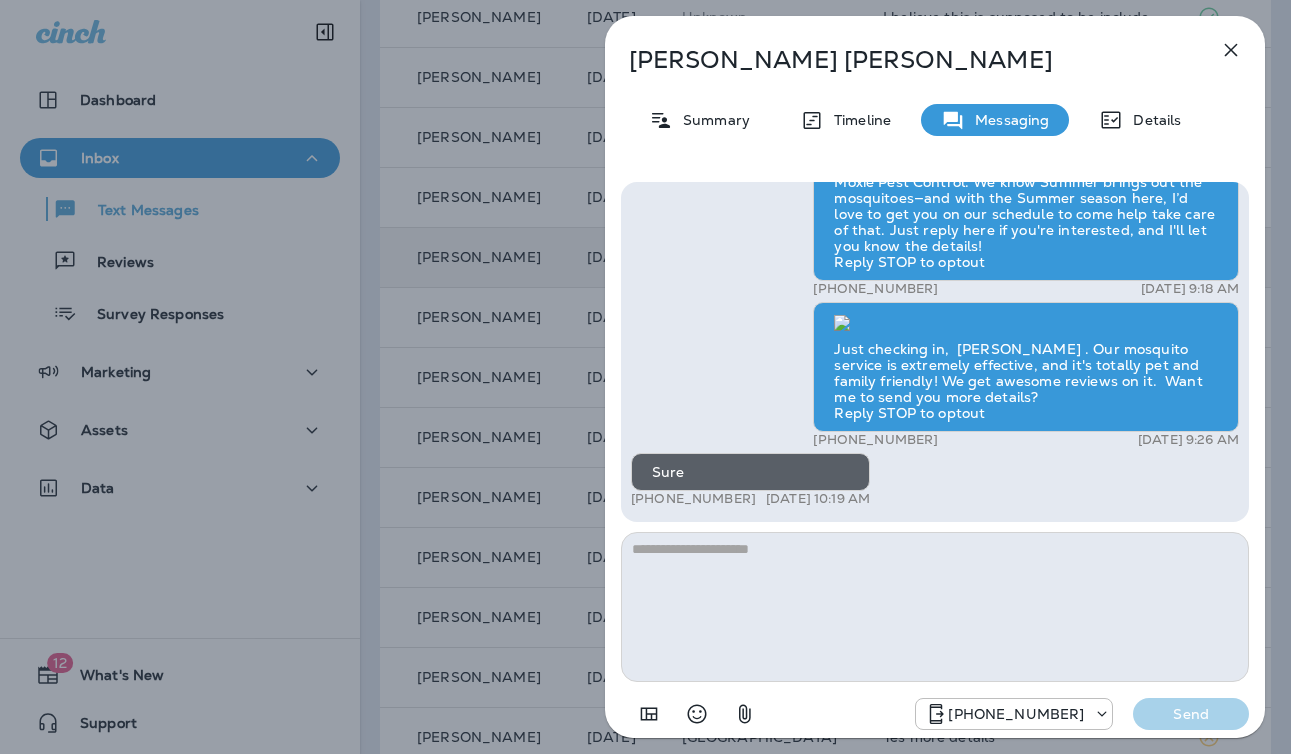 click at bounding box center [935, 607] 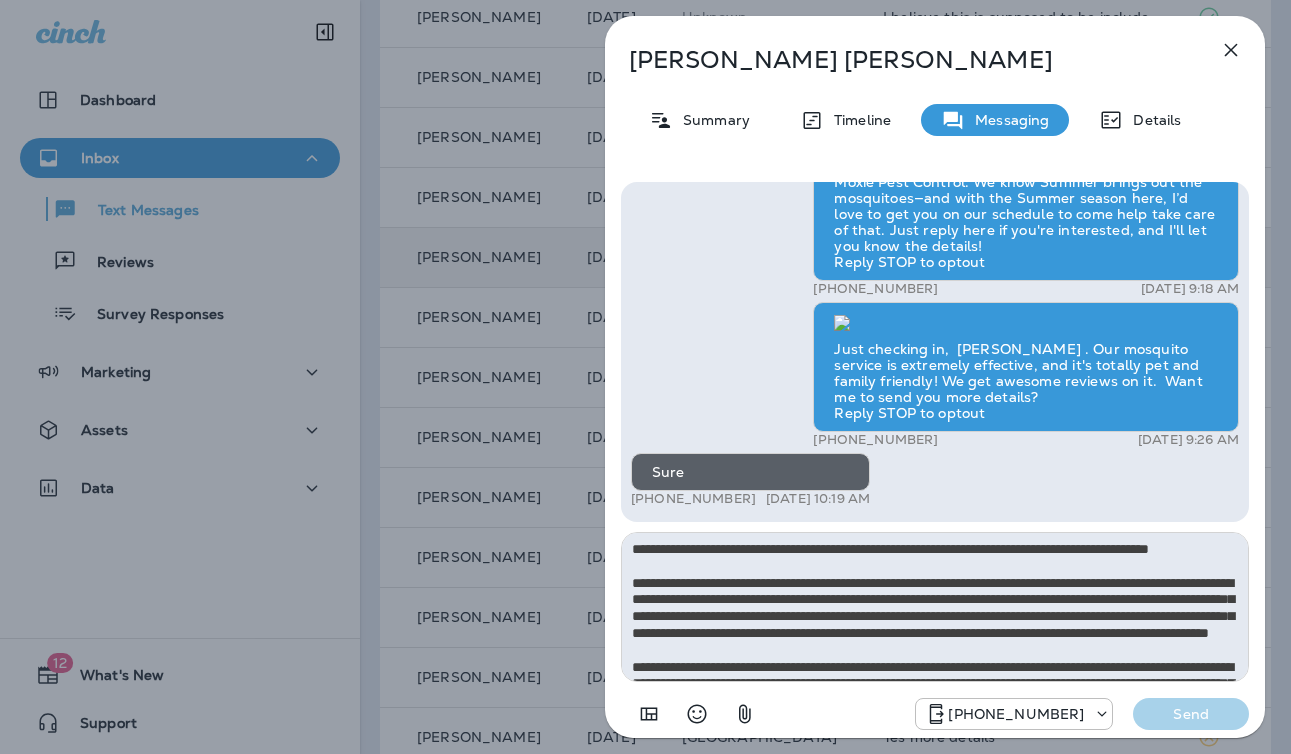 scroll, scrollTop: 112, scrollLeft: 0, axis: vertical 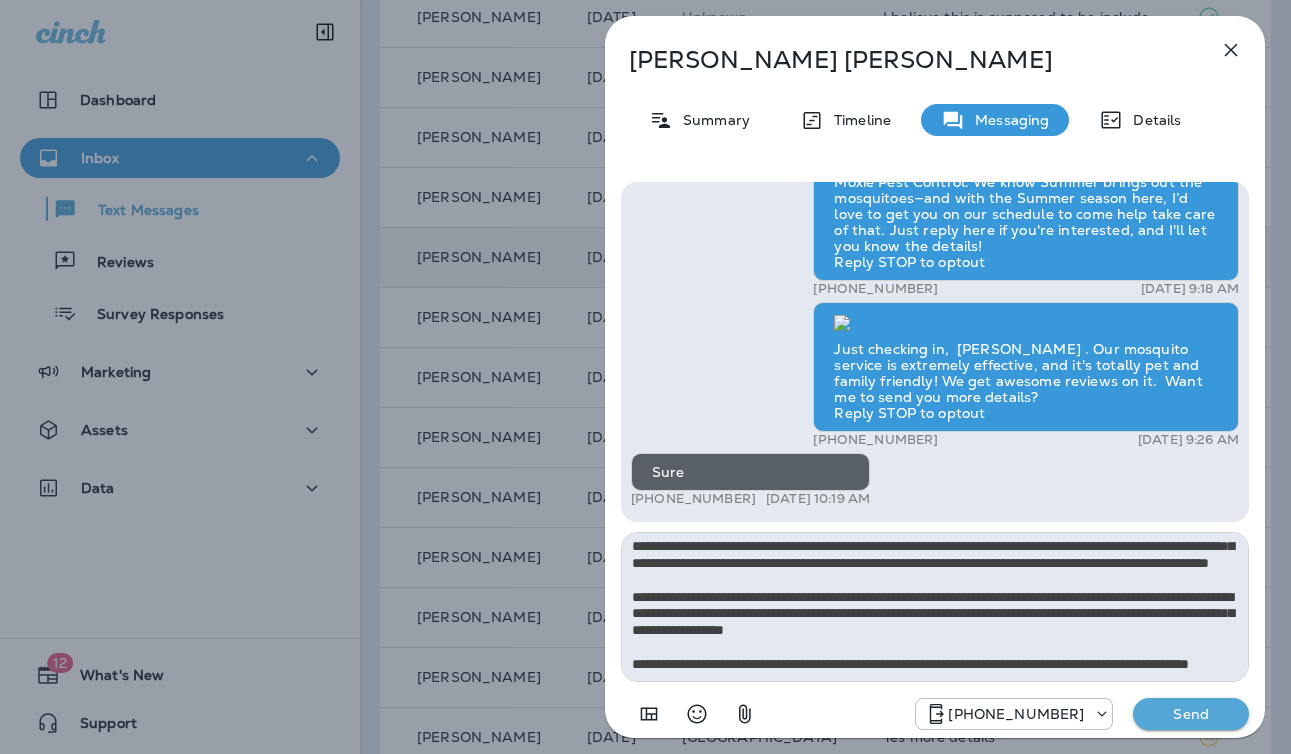 type on "**********" 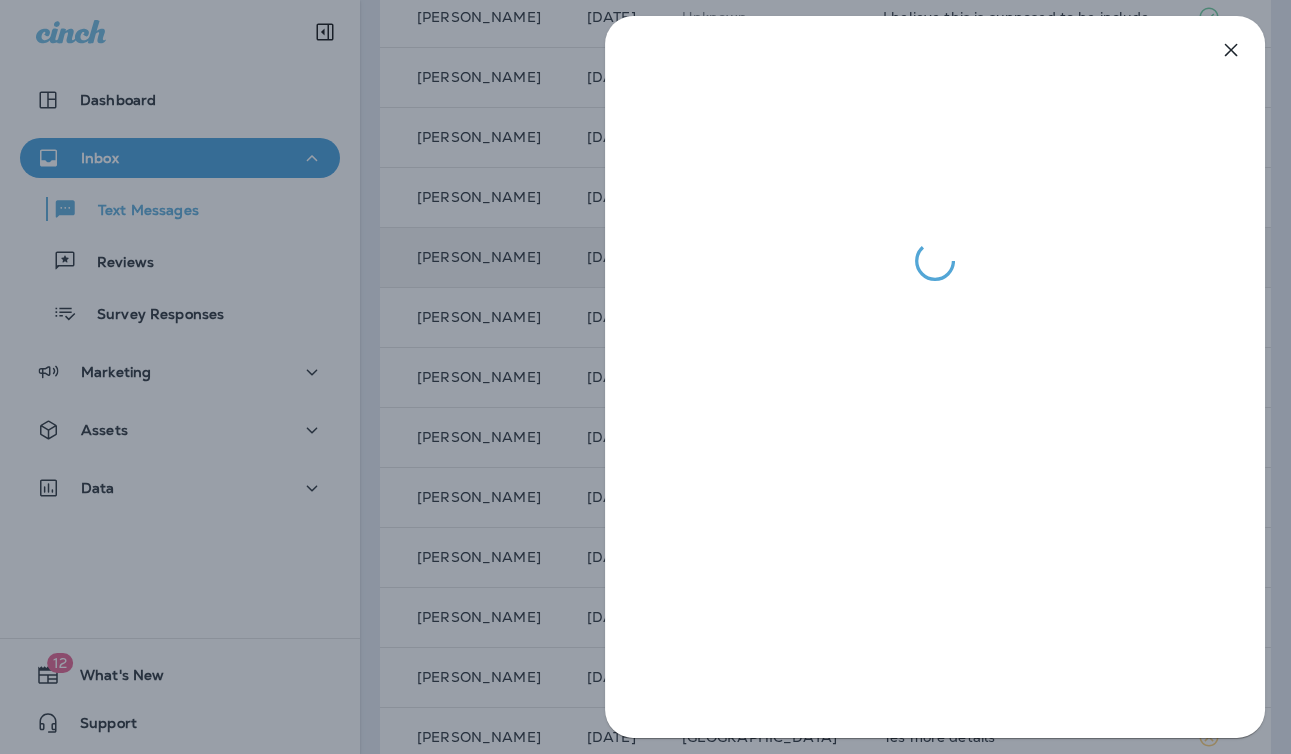 drag, startPoint x: 535, startPoint y: 496, endPoint x: 604, endPoint y: 526, distance: 75.23962 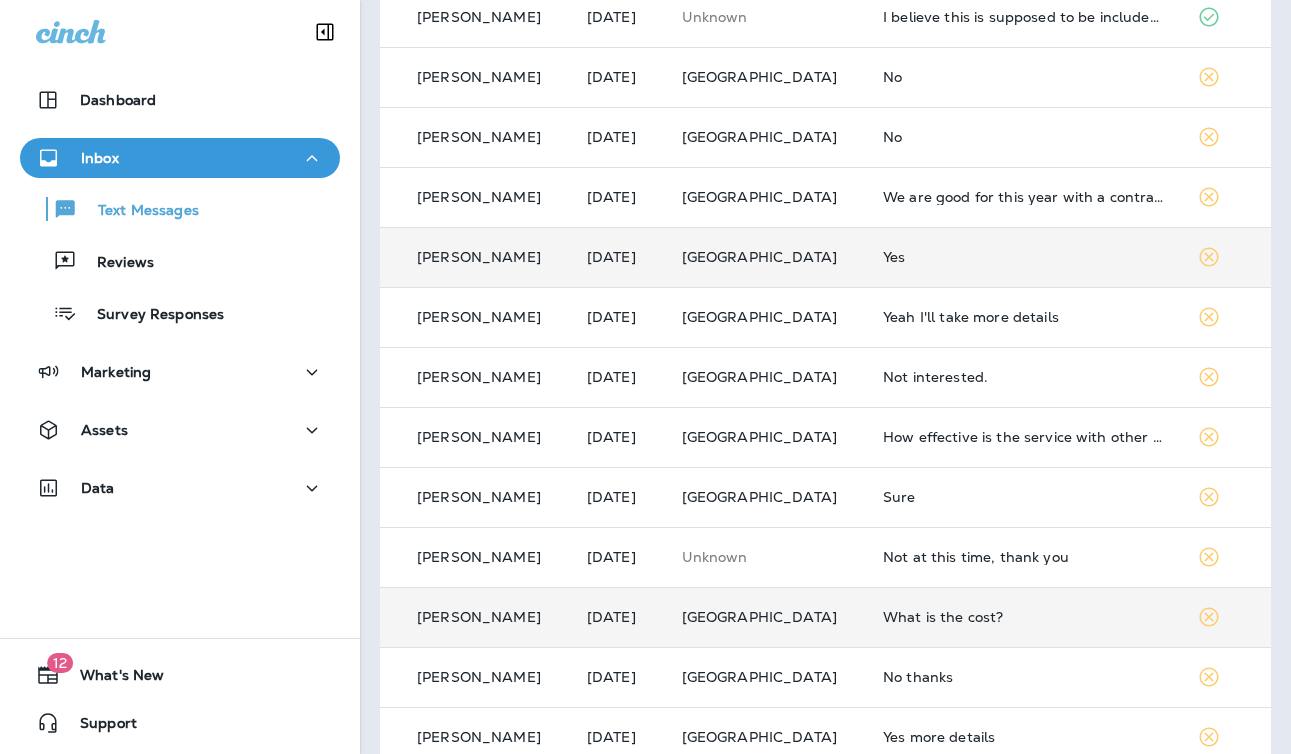 scroll, scrollTop: 676, scrollLeft: 0, axis: vertical 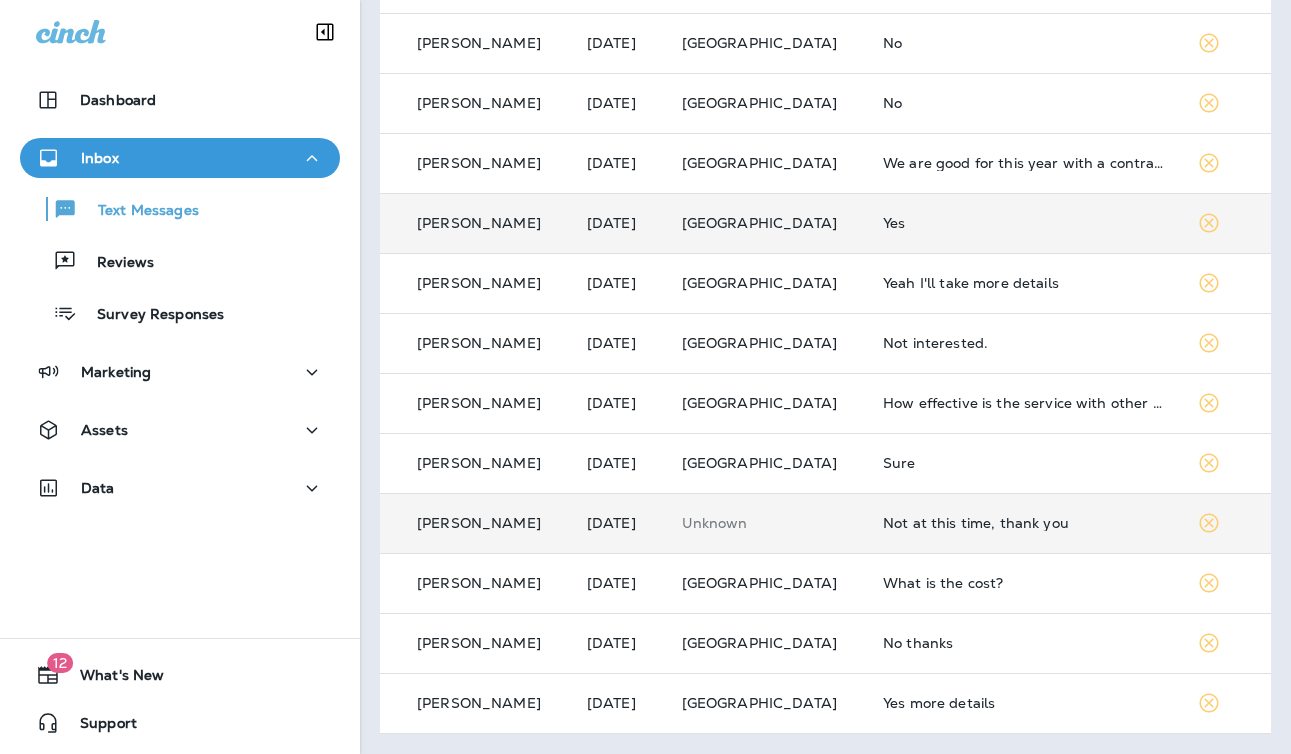 click on "Not at this time, thank you" at bounding box center [1024, 523] 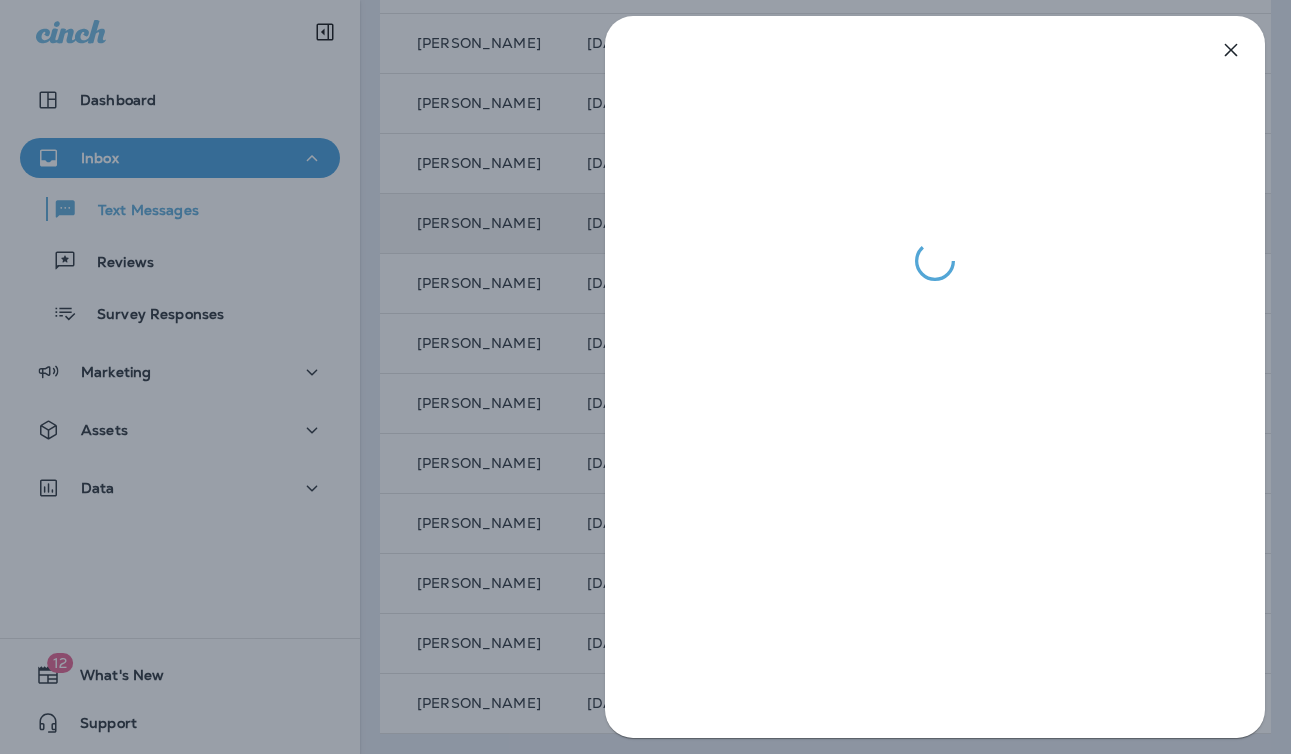 click at bounding box center (645, 377) 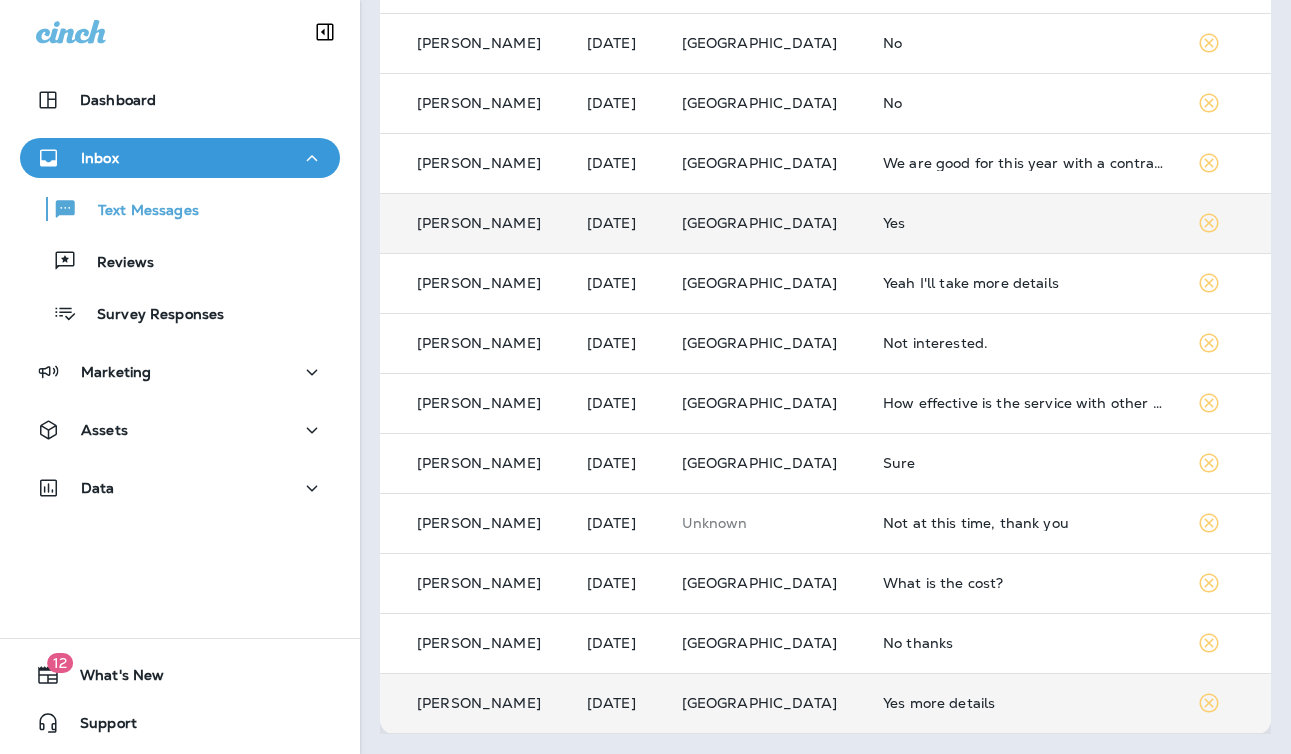 click on "Yes more details" at bounding box center (1024, 703) 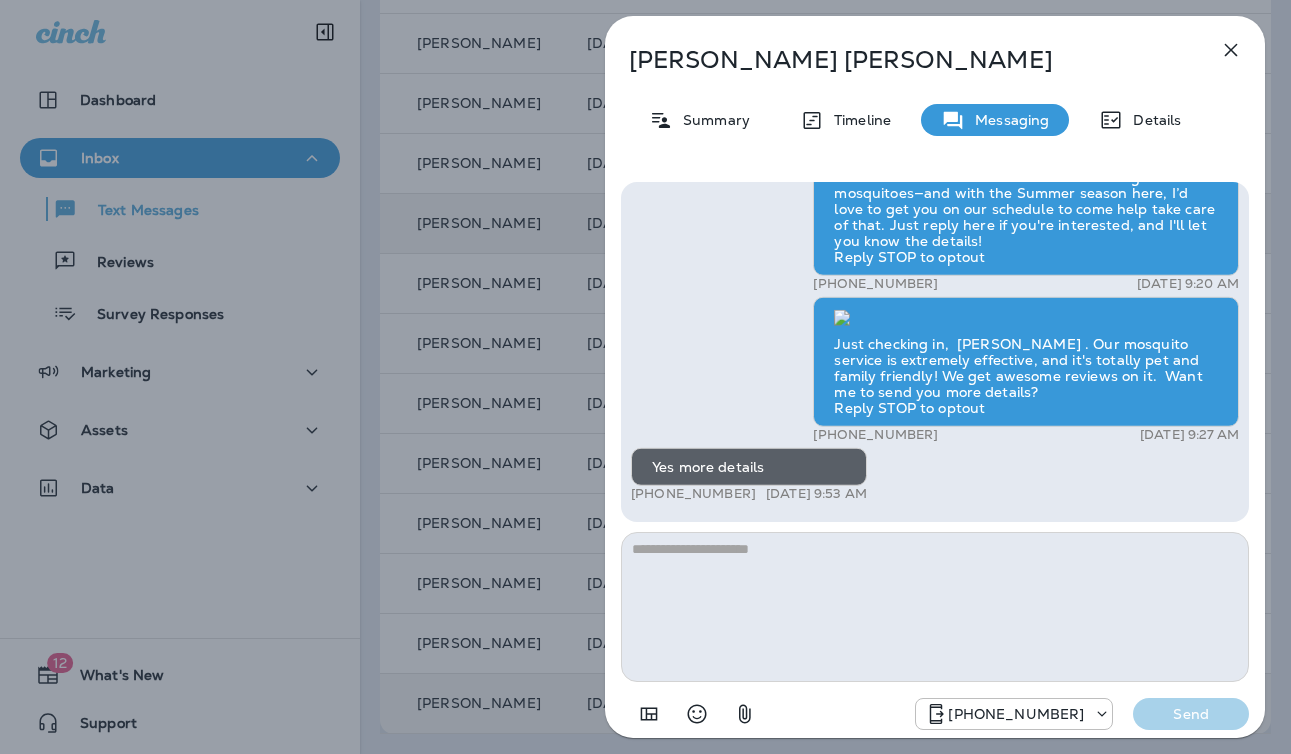 drag, startPoint x: 853, startPoint y: 589, endPoint x: 864, endPoint y: 594, distance: 12.083046 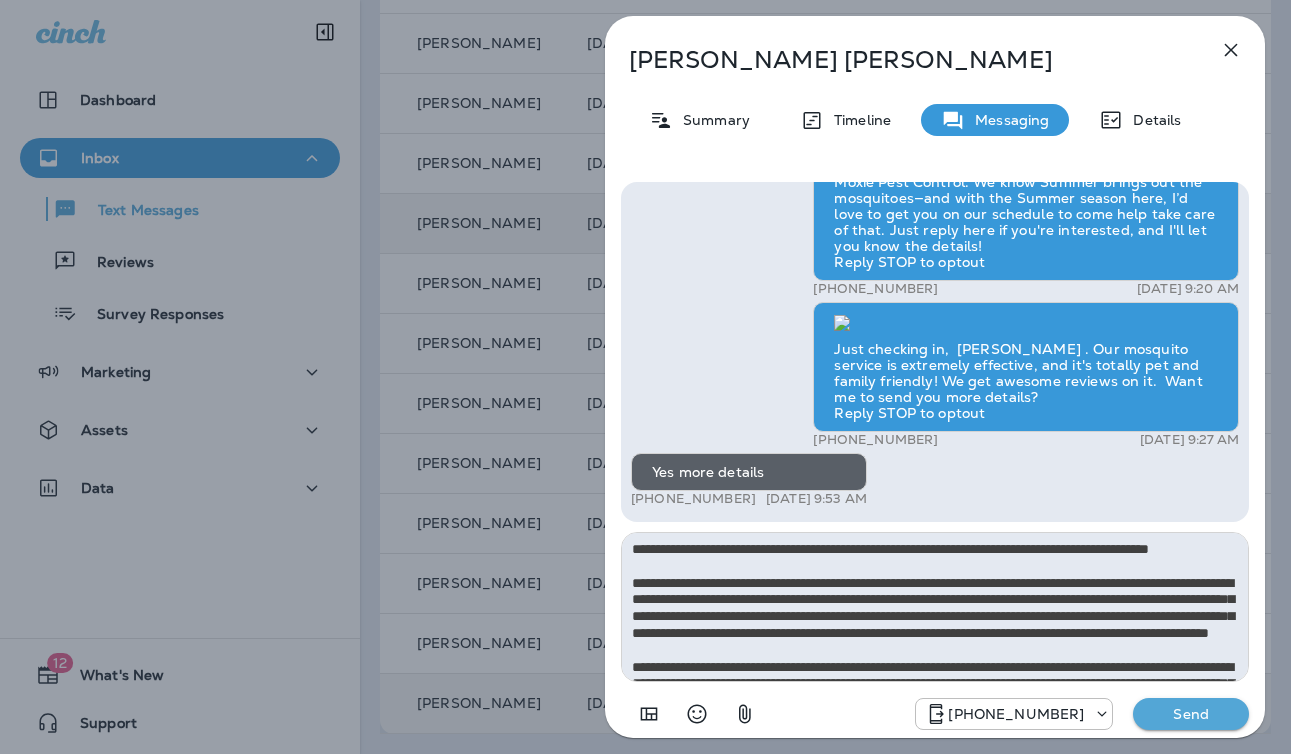 scroll, scrollTop: 112, scrollLeft: 0, axis: vertical 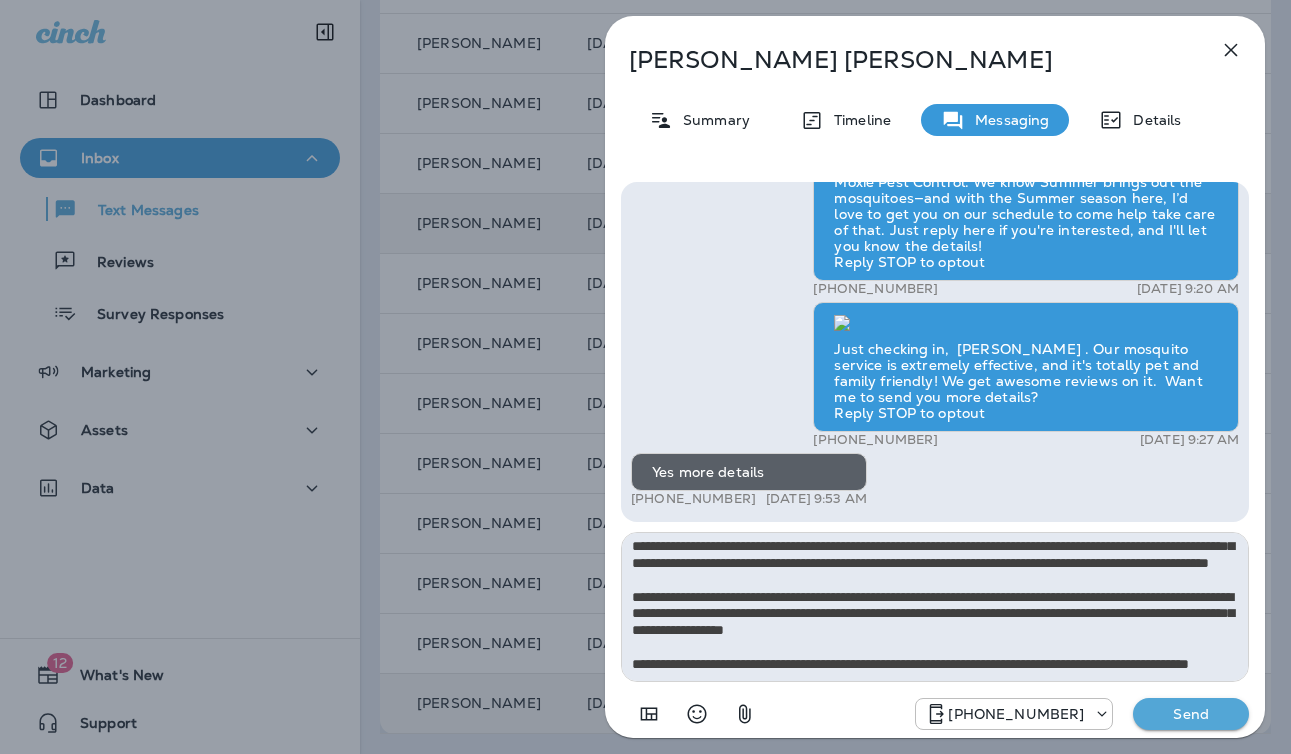 type on "**********" 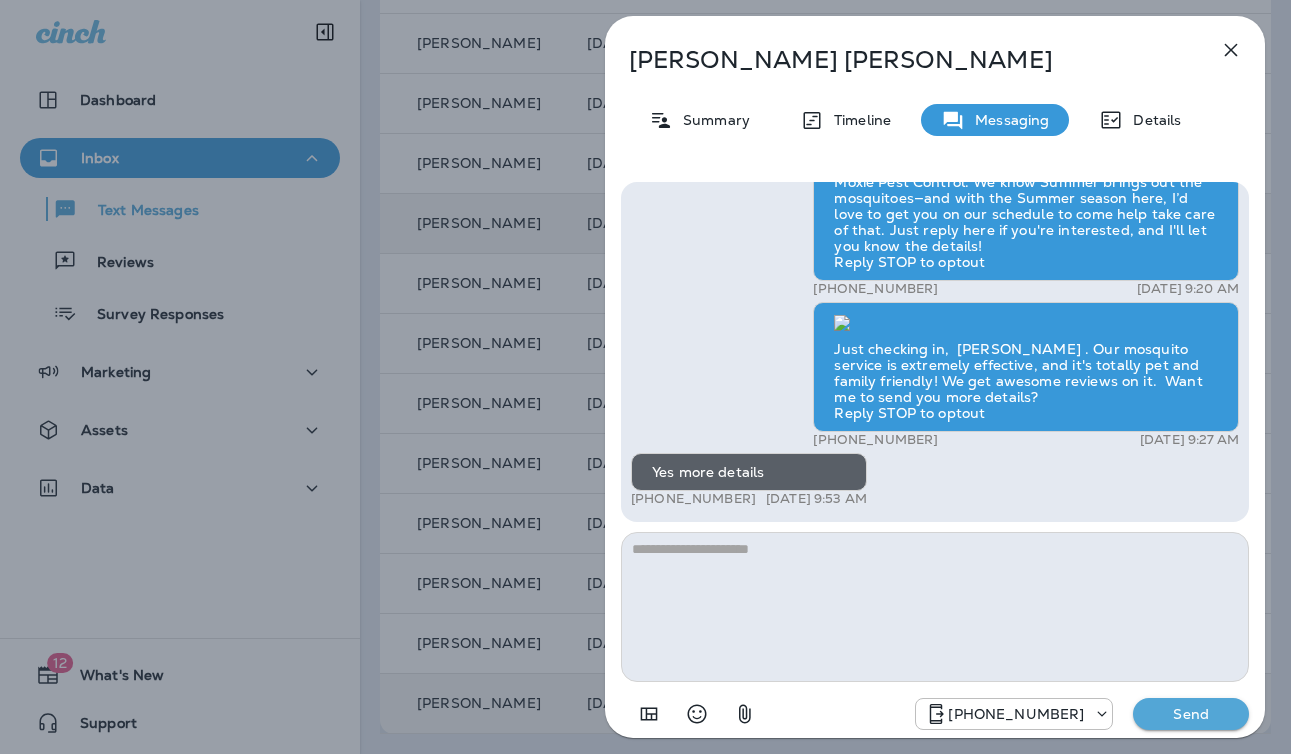 scroll, scrollTop: 0, scrollLeft: 0, axis: both 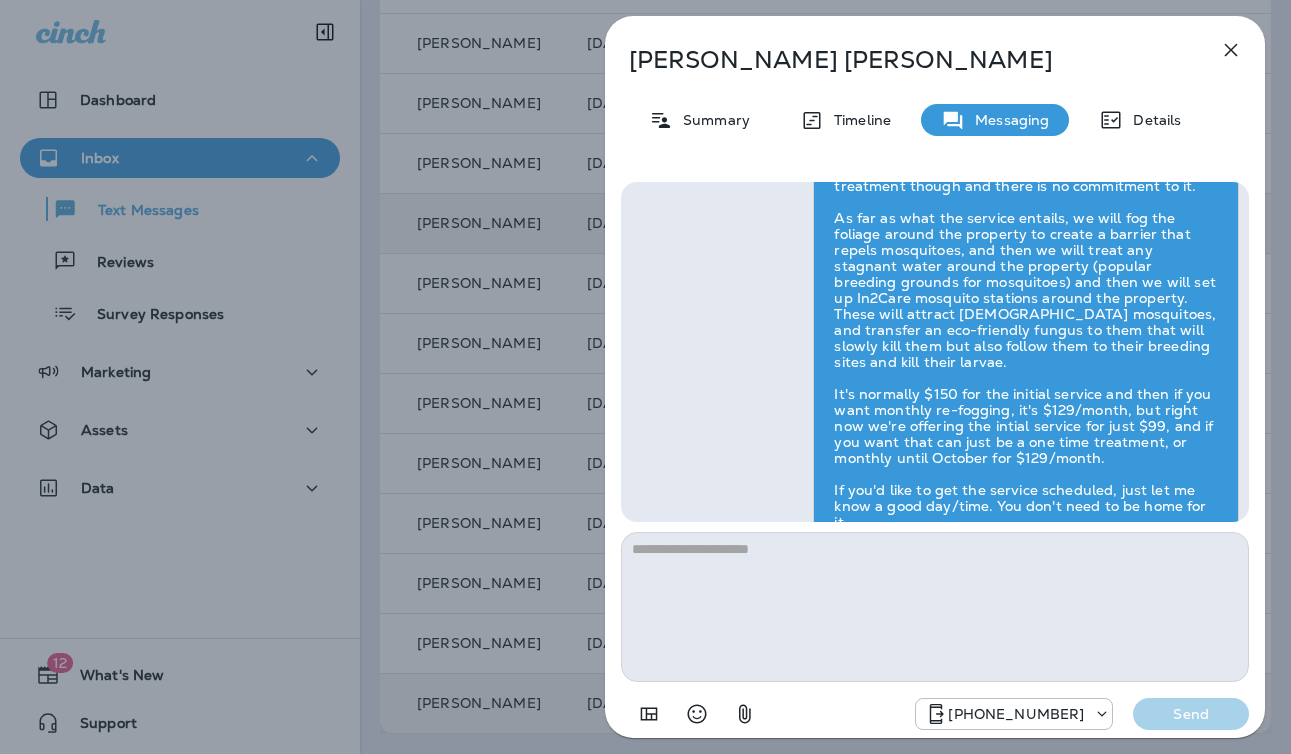 click on "[PERSON_NAME] Summary   Timeline   Messaging   Details   Hi,  [PERSON_NAME] , this is [PERSON_NAME] with Moxie Pest Control. We know Summer brings out the mosquitoes—and with the Summer season here, I’d love to get you on our schedule to come help take care of that. Just reply here if you're interested, and I'll let you know the details!
Reply STOP to optout +18174823792 [DATE] 9:20 AM Just checking in,  [PERSON_NAME] . Our mosquito service is extremely effective, and it's totally pet and family friendly! We get awesome reviews on it.  Want me to send you more details?
Reply STOP to optout +18174823792 [DATE] 9:27 AM Yes more details  +1 (765) 346-3475 [DATE] 9:53 AM   [PERSON_NAME] [DATE] 11:48 AM [PHONE_NUMBER] Send" at bounding box center [645, 377] 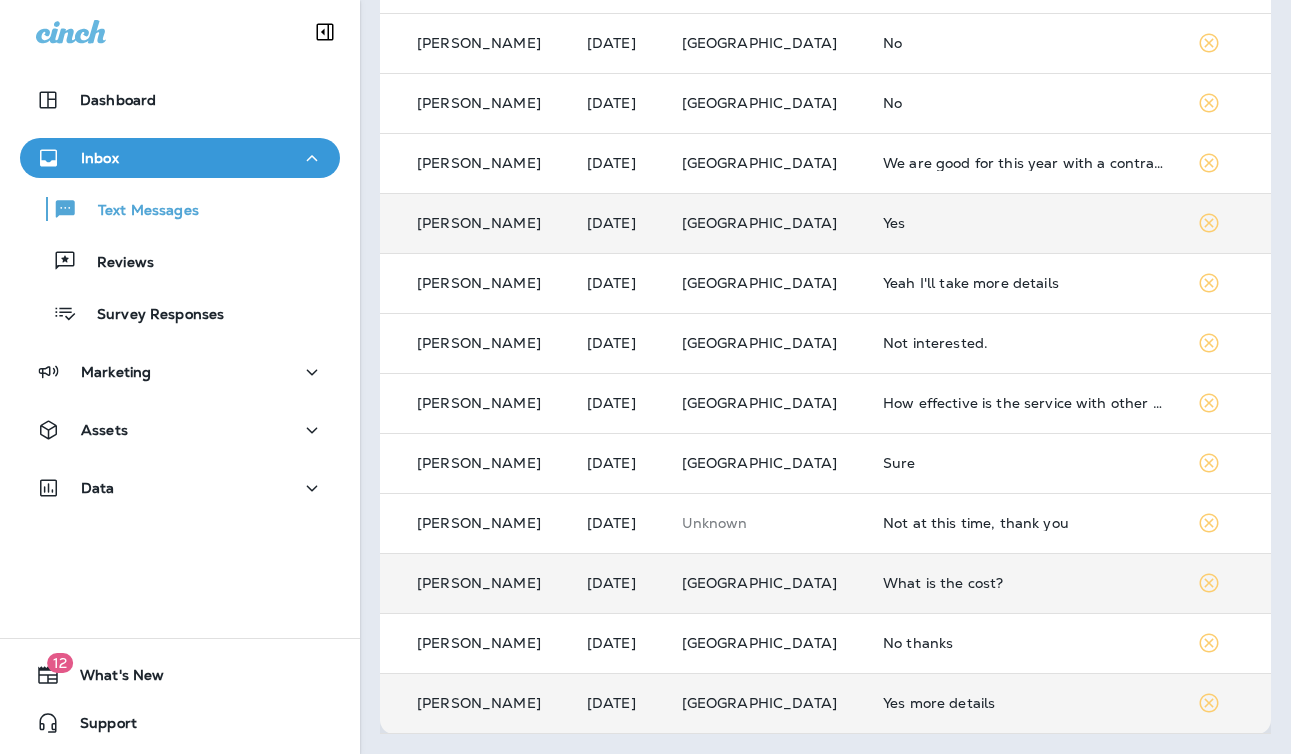 click on "What is the cost?" at bounding box center (1024, 583) 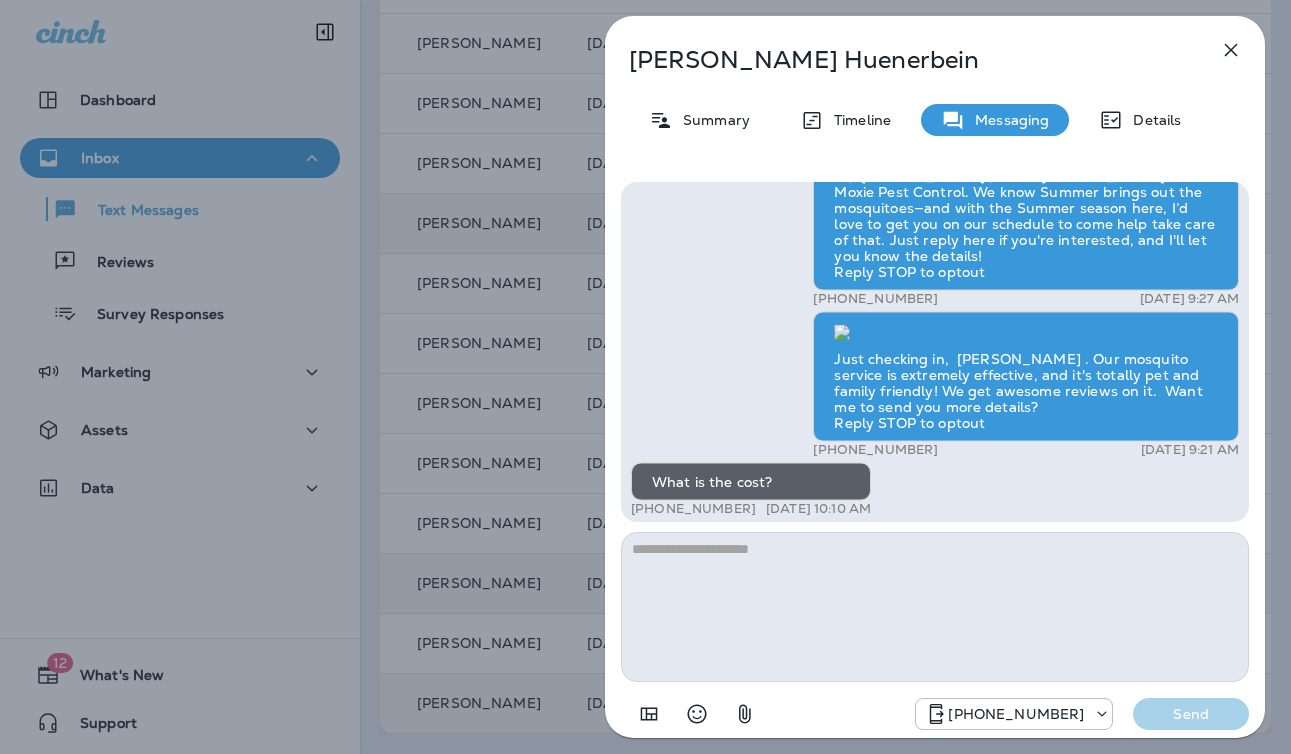 click at bounding box center [935, 607] 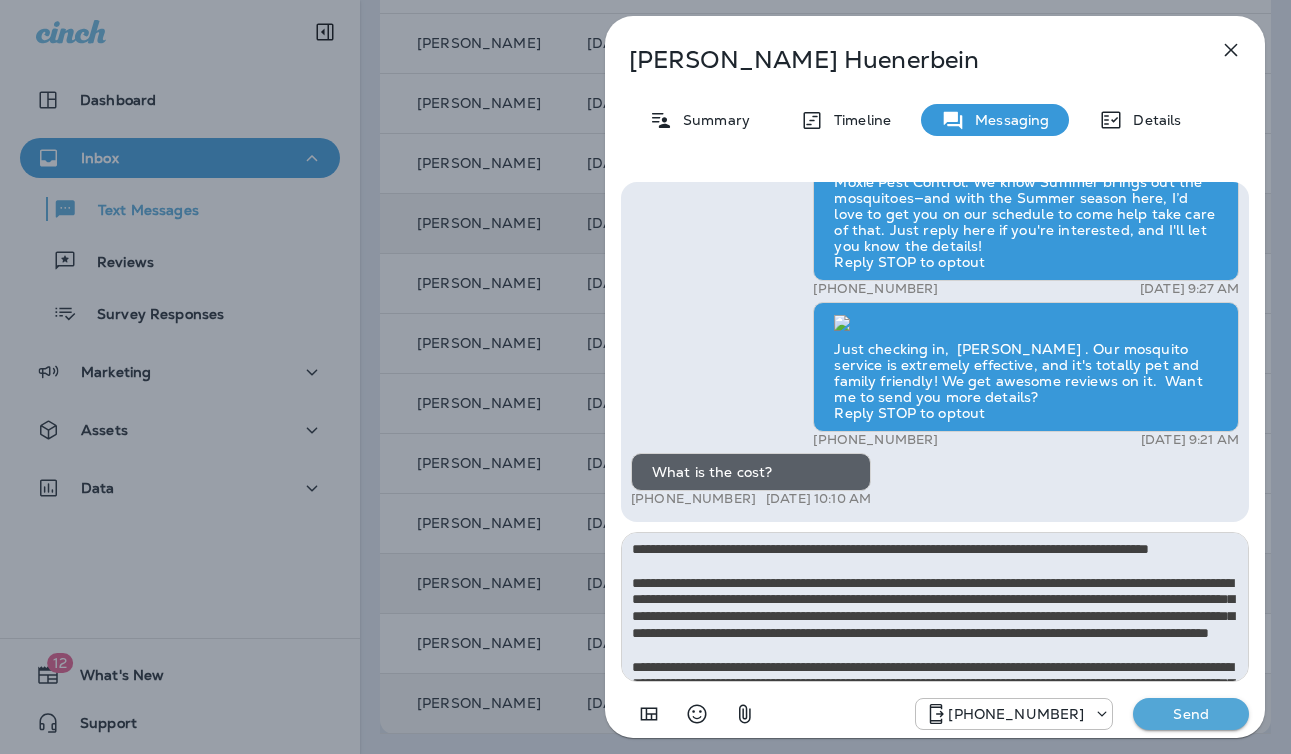 scroll, scrollTop: 112, scrollLeft: 0, axis: vertical 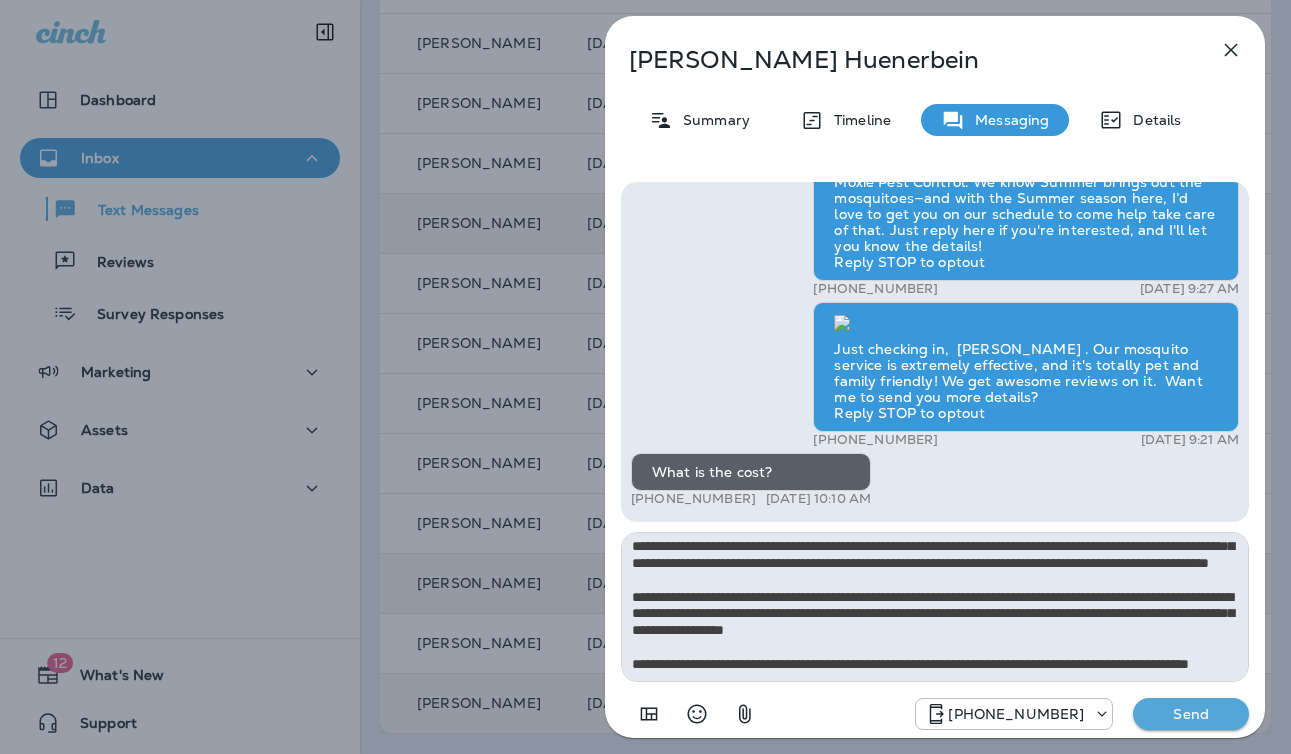 type on "**********" 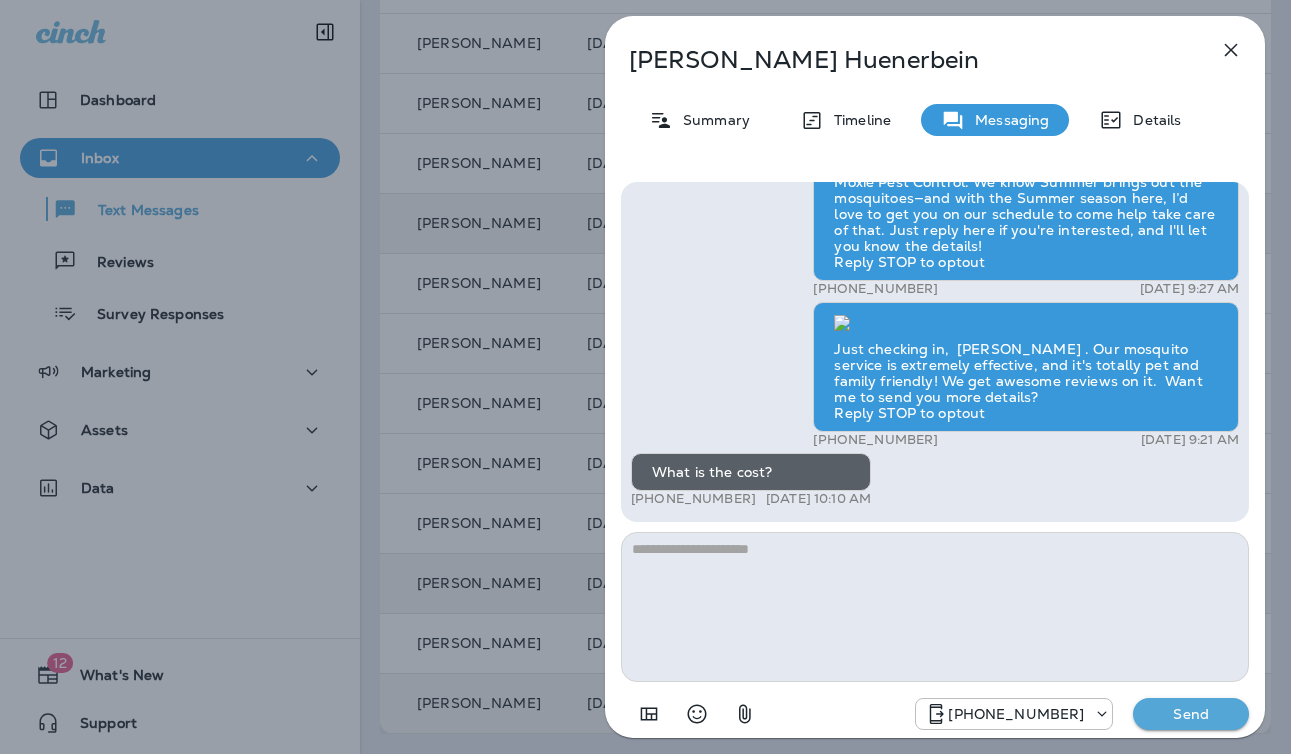 scroll, scrollTop: 0, scrollLeft: 0, axis: both 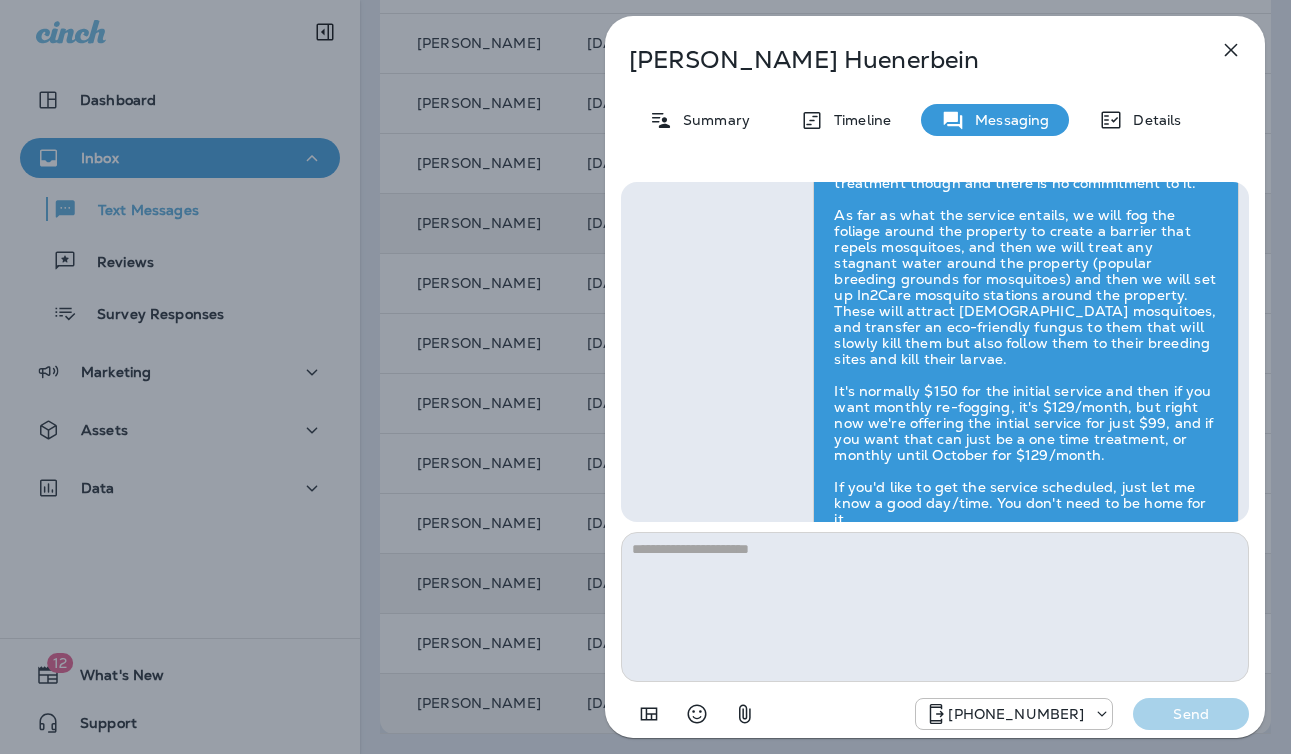 click on "[PERSON_NAME] Summary   Timeline   Messaging   Details   Hi,  [PERSON_NAME] , this is [PERSON_NAME] with Moxie Pest Control. We know Summer brings out the mosquitoes—and with the Summer season here, I’d love to get you on our schedule to come help take care of that. Just reply here if you're interested, and I'll let you know the details!
Reply STOP to optout +18174823792 [DATE] 9:27 AM Just checking in,  [PERSON_NAME] . Our mosquito service is extremely effective, and it's totally pet and family friendly! We get awesome reviews on it.  Want me to send you more details?
Reply STOP to optout +18174823792 [DATE] 9:21 AM What is the cost?  +1 (414) 254-8984 [DATE] 10:10 AM   [PERSON_NAME] [DATE] 11:48 AM [PHONE_NUMBER] Send" at bounding box center [645, 377] 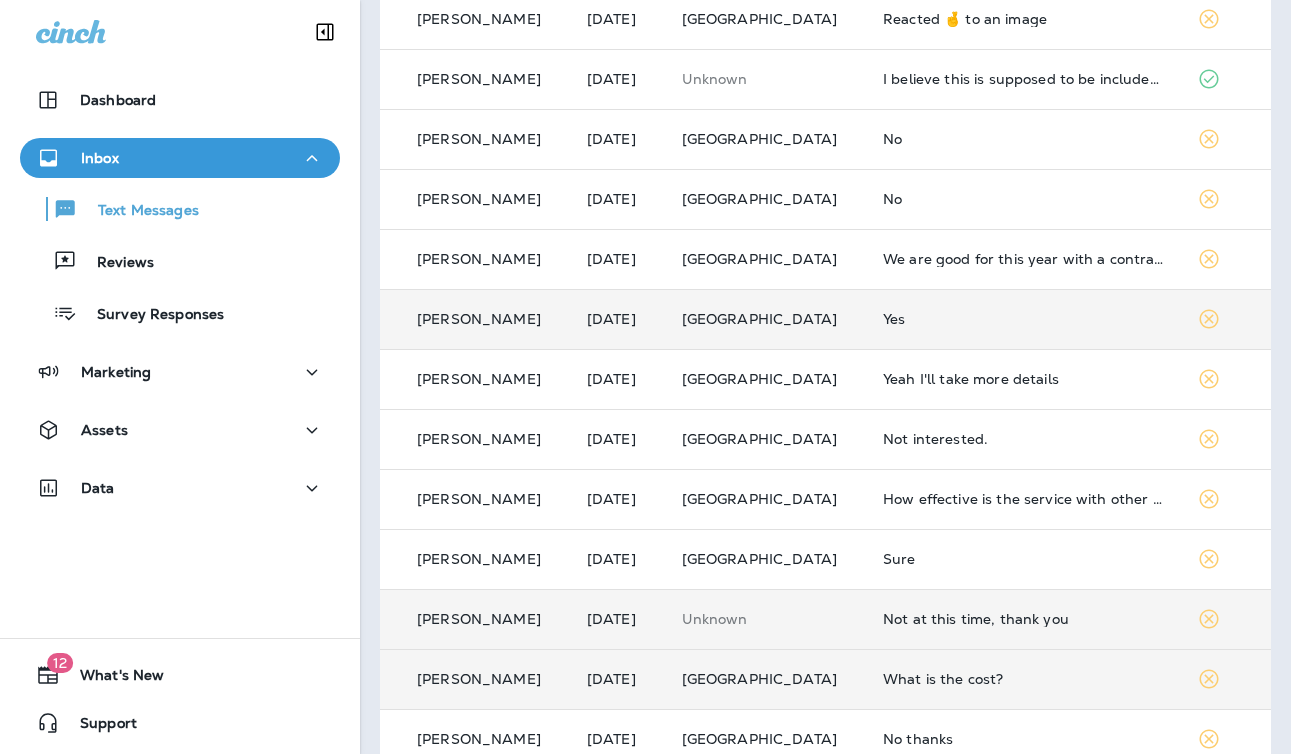 scroll, scrollTop: 565, scrollLeft: 0, axis: vertical 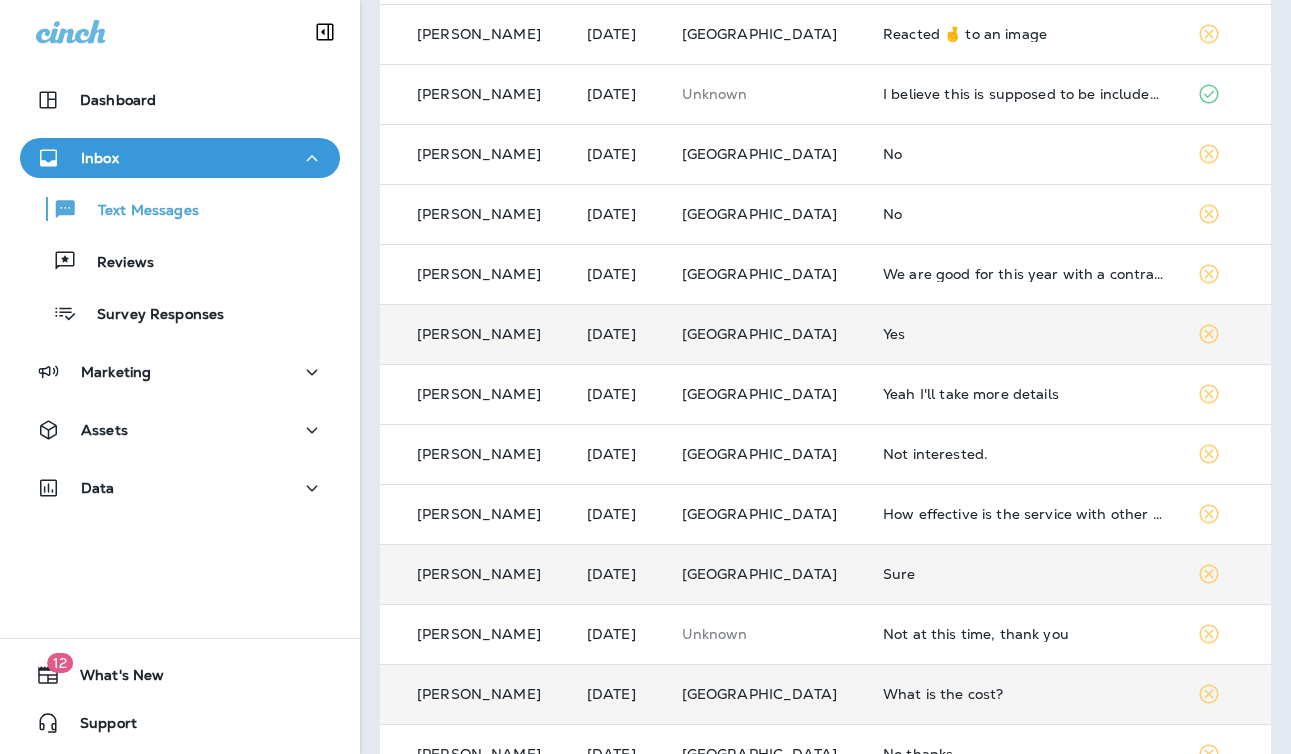 click on "Sure" at bounding box center [1024, 574] 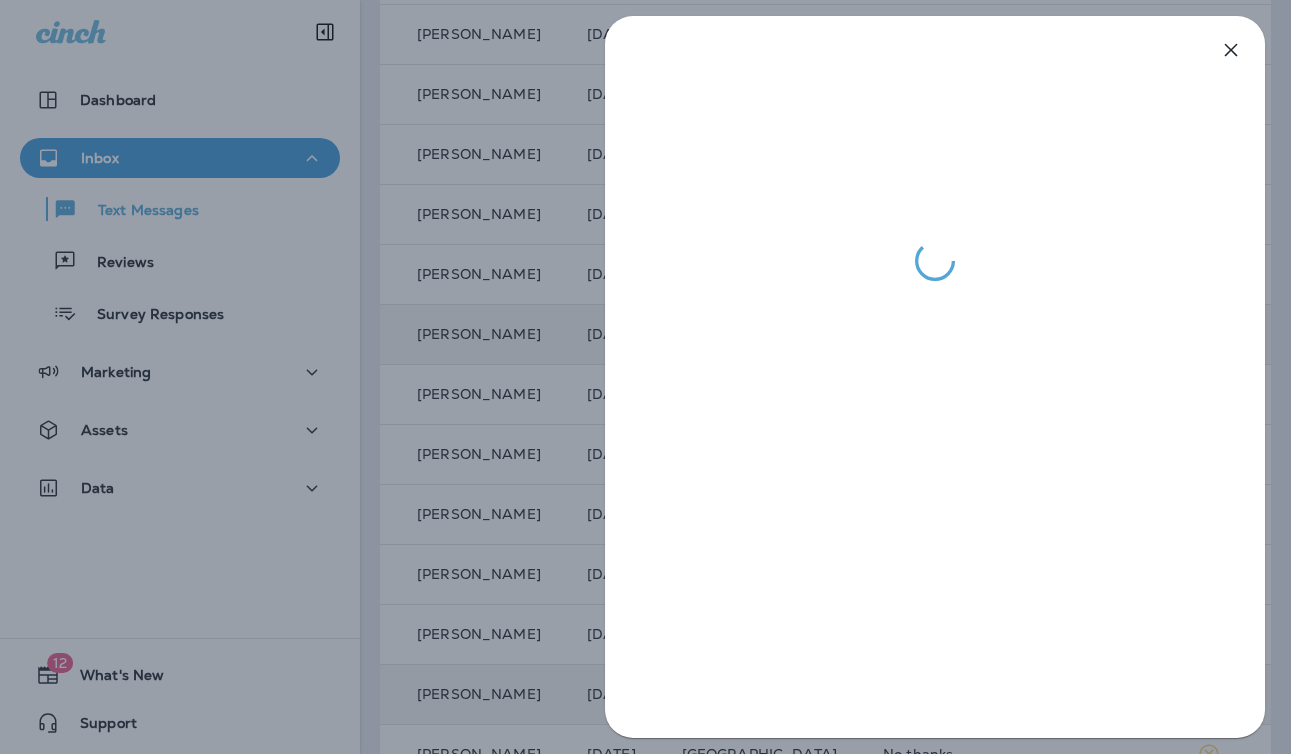 drag, startPoint x: 533, startPoint y: 489, endPoint x: 638, endPoint y: 514, distance: 107.935165 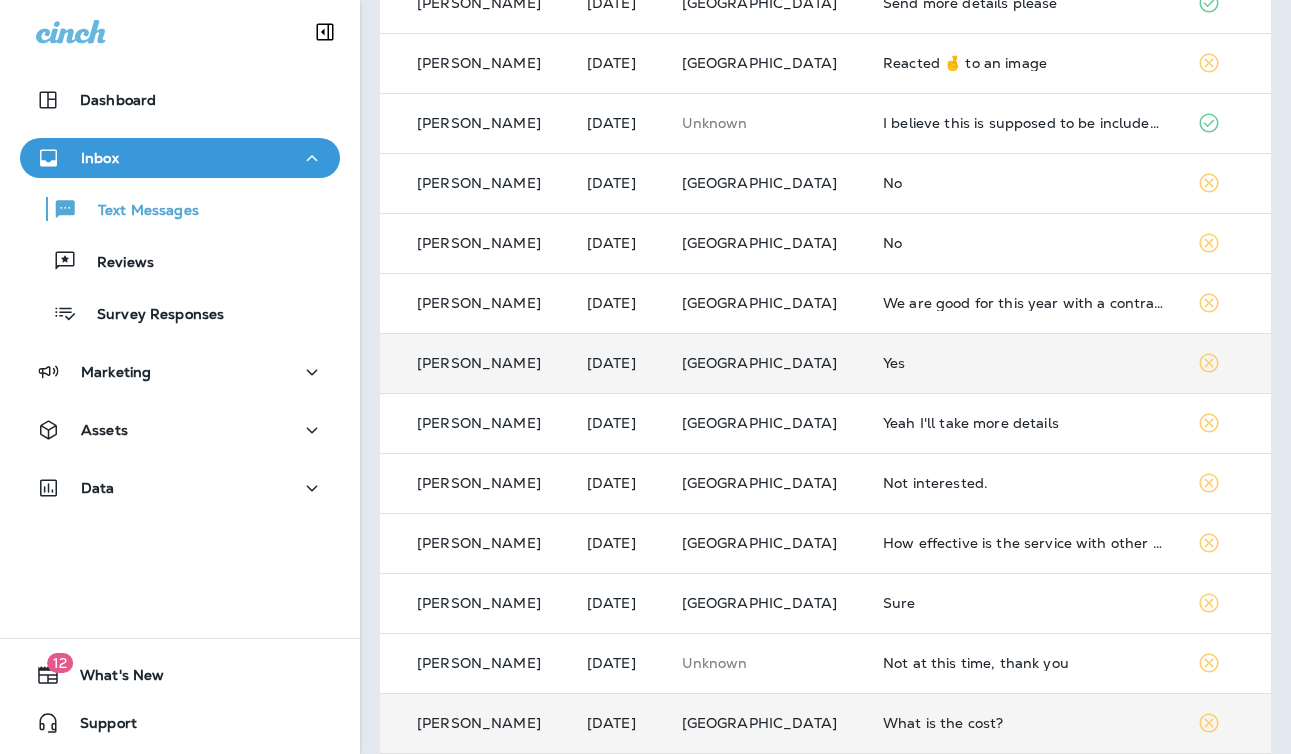 scroll, scrollTop: 525, scrollLeft: 0, axis: vertical 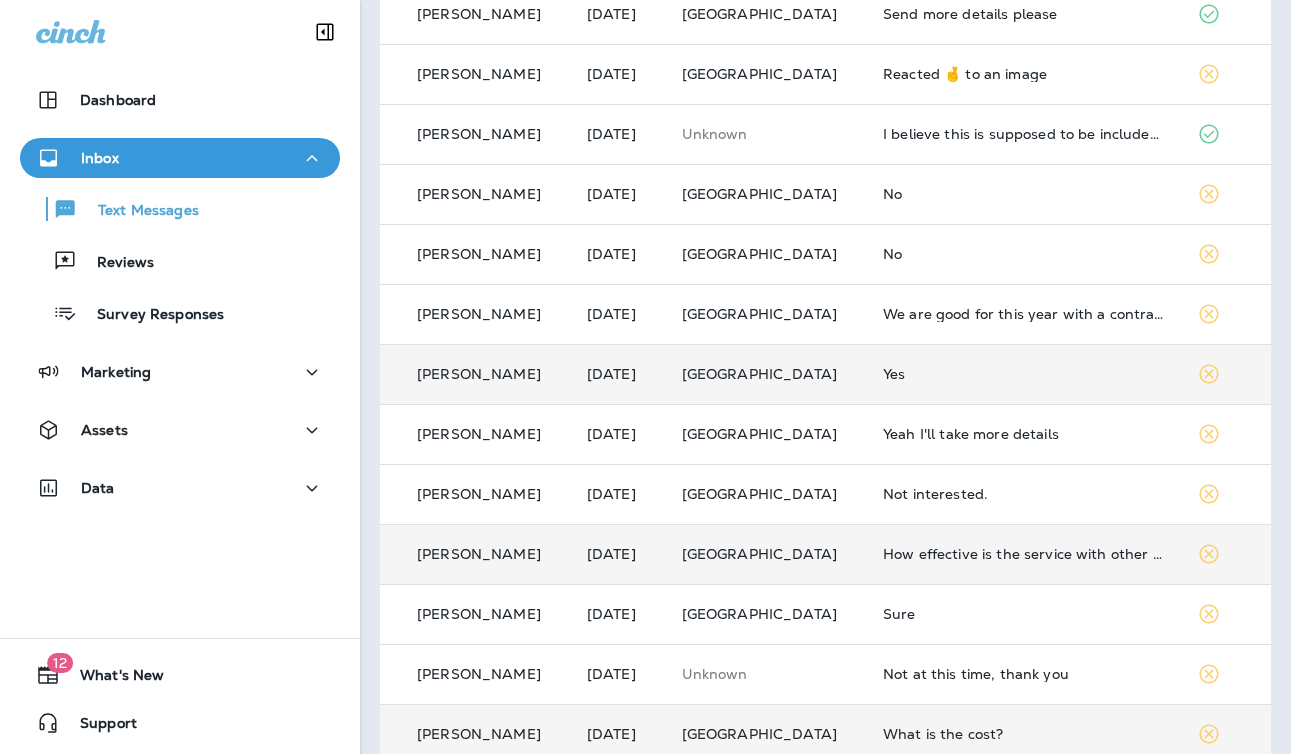click on "How effective is the service with other surrounding structures, golf course  etc.?" at bounding box center [1024, 554] 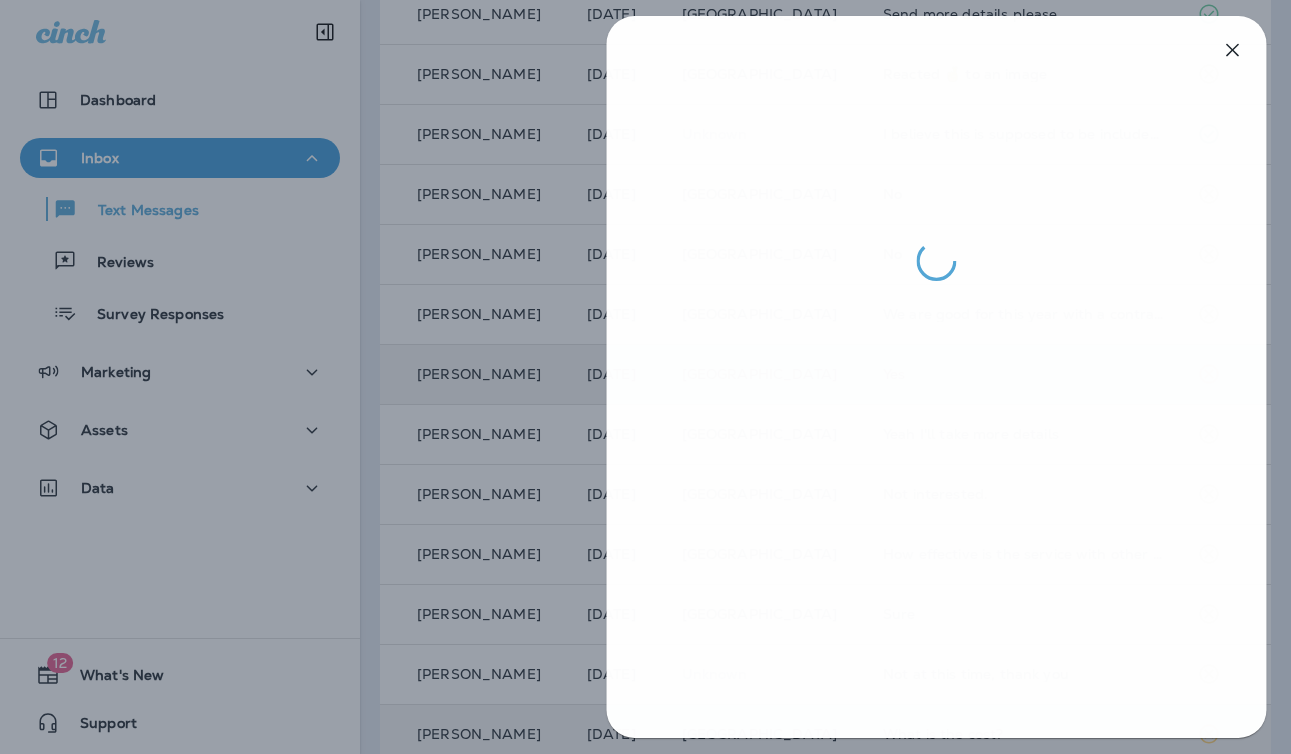 click at bounding box center (646, 377) 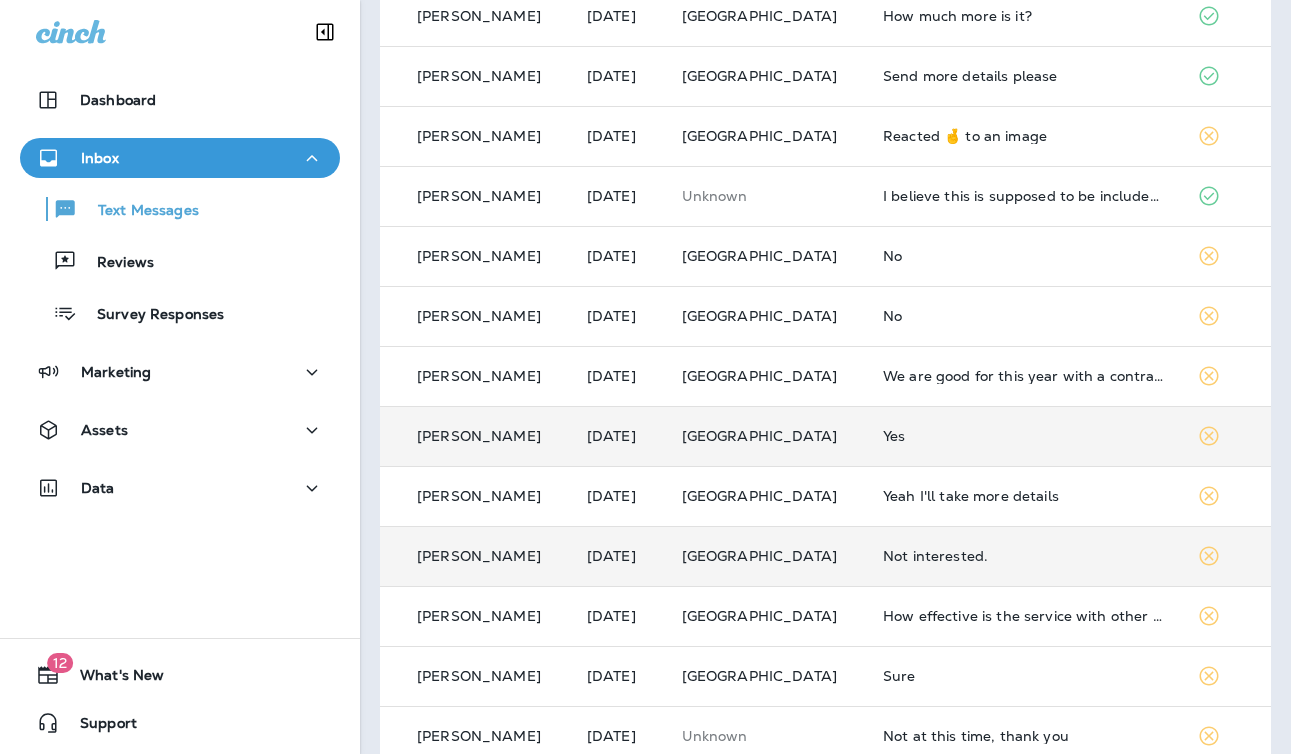 scroll, scrollTop: 452, scrollLeft: 0, axis: vertical 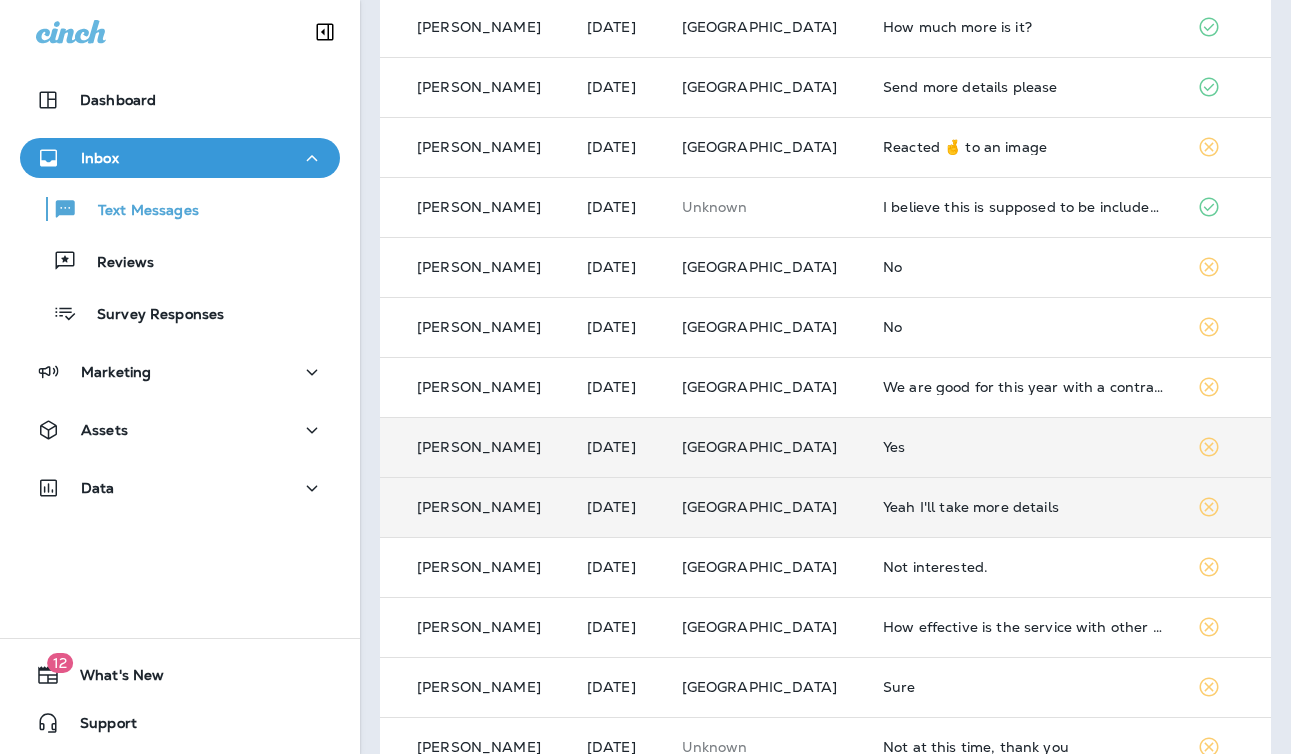 click on "Yeah I'll take more details" at bounding box center (1024, 507) 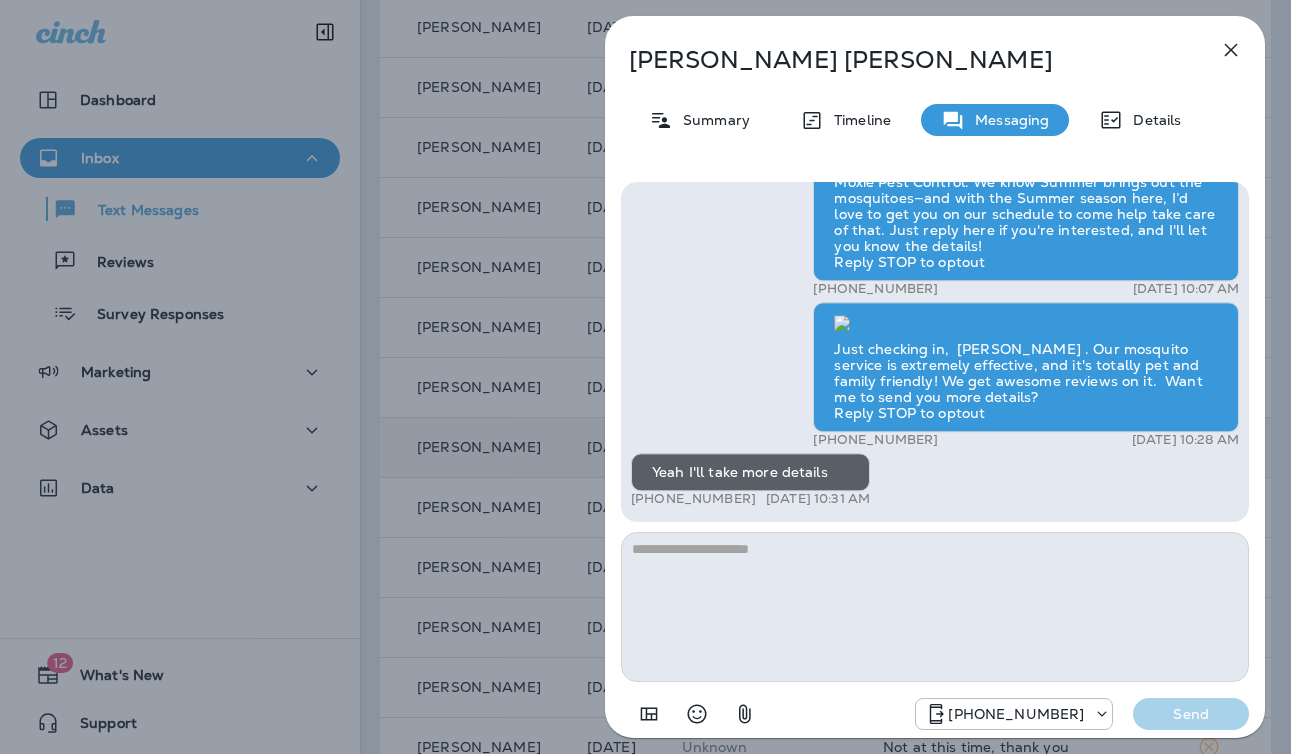 click at bounding box center (935, 607) 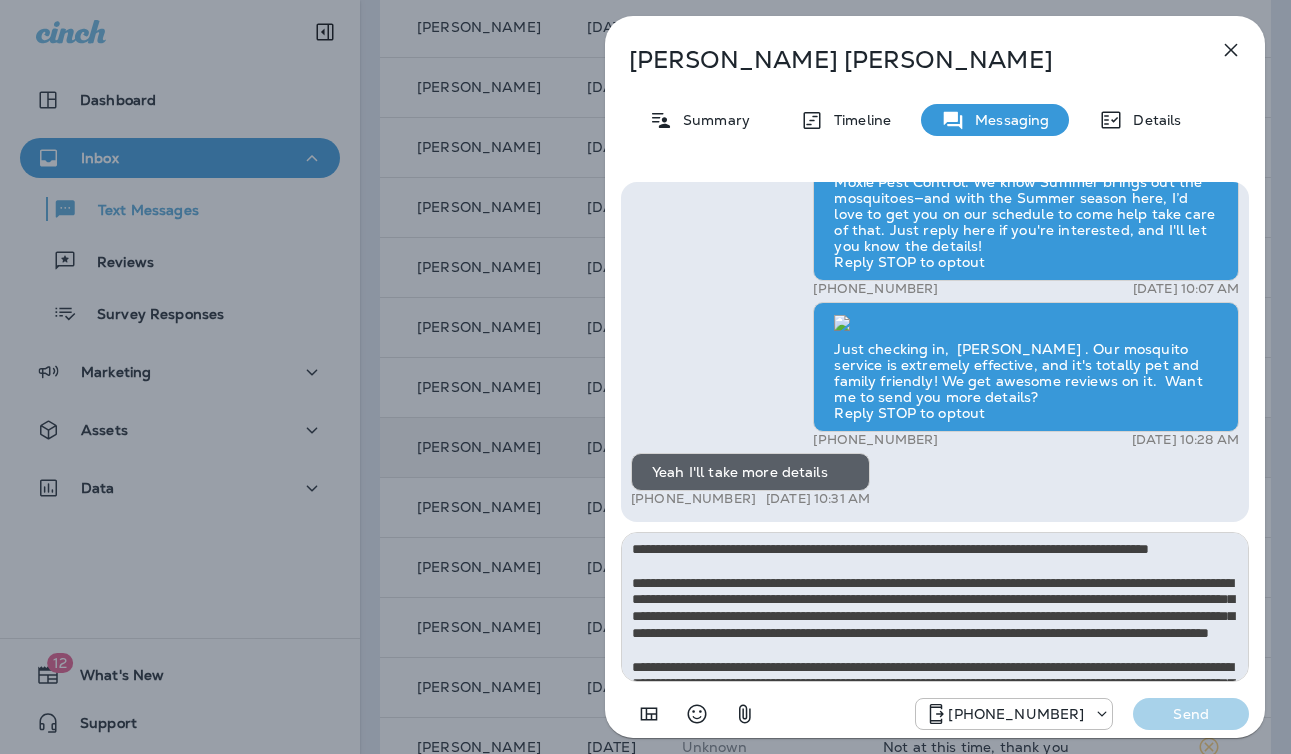 scroll, scrollTop: 112, scrollLeft: 0, axis: vertical 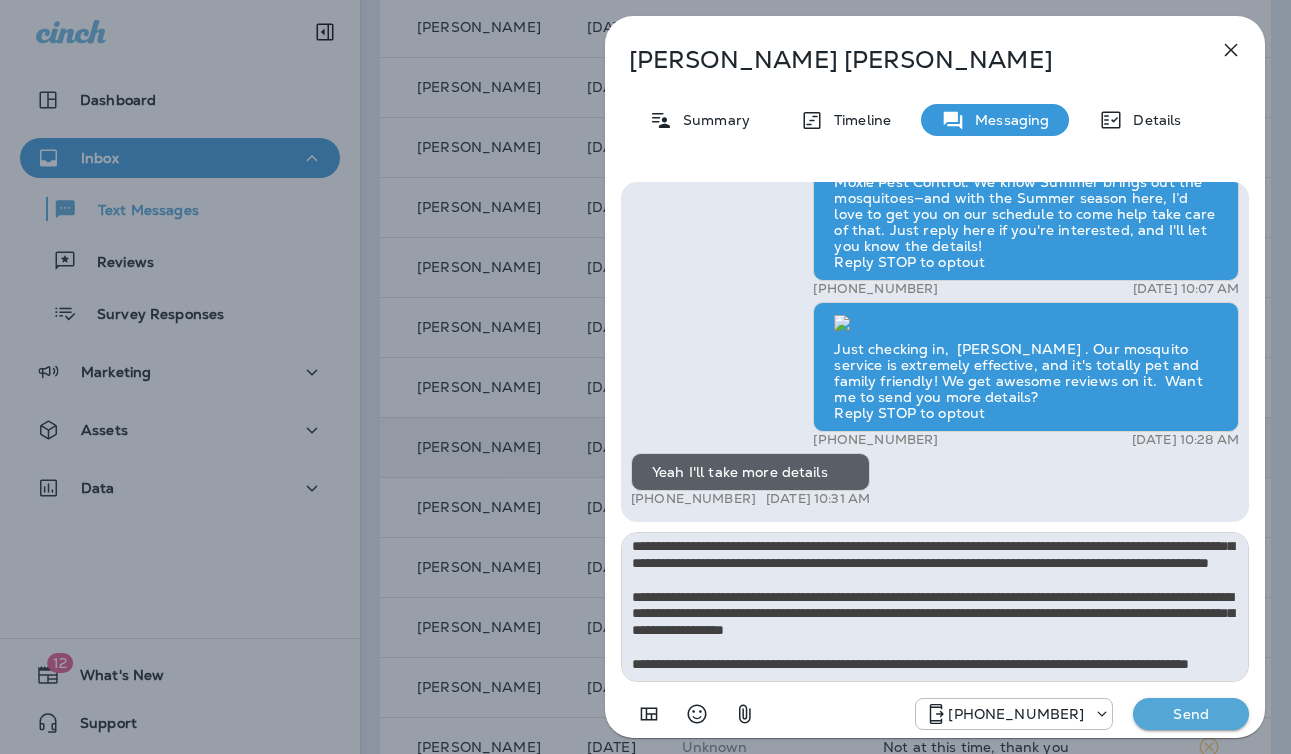 type on "**********" 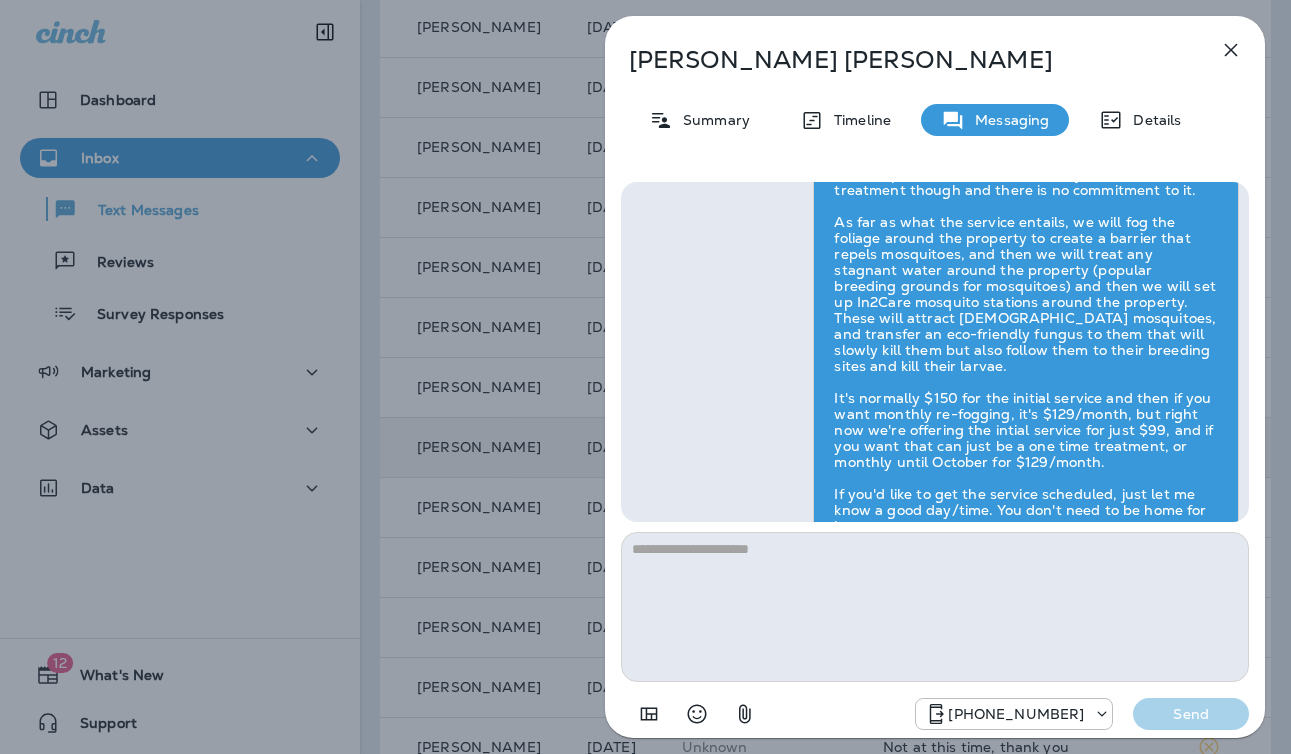 scroll, scrollTop: 0, scrollLeft: 0, axis: both 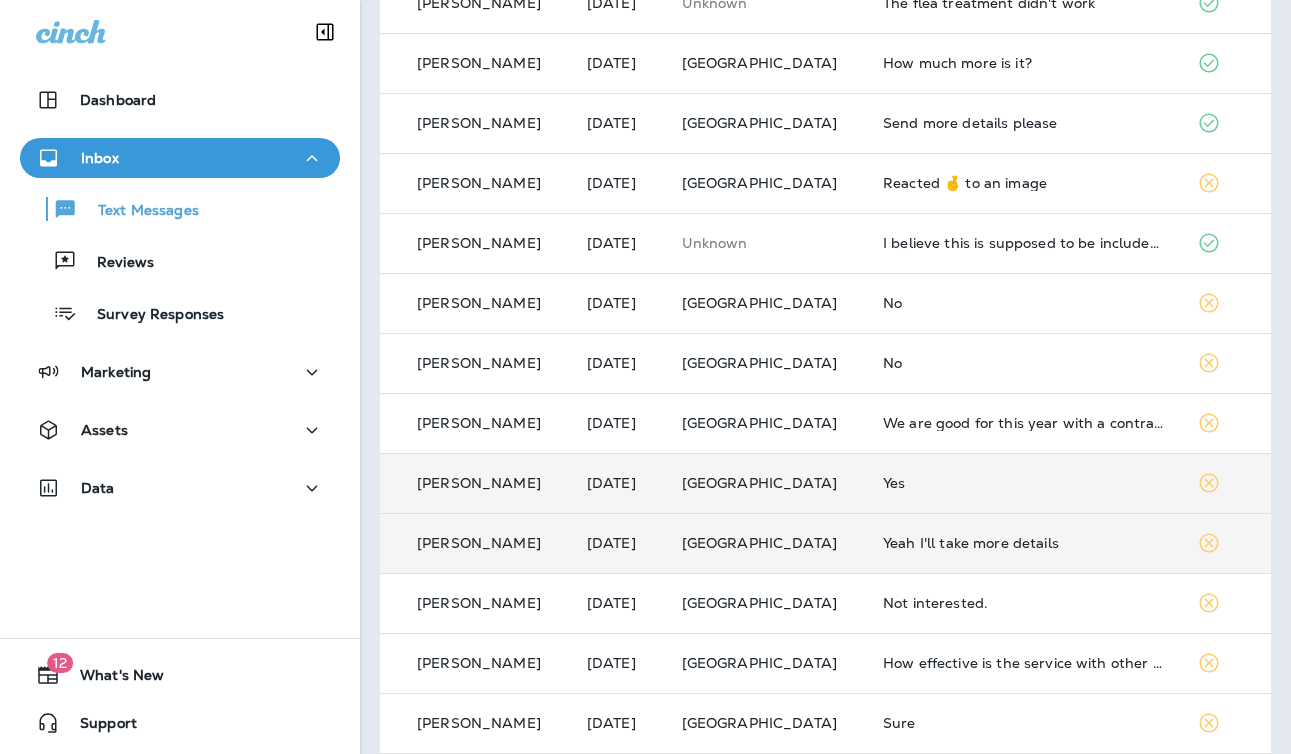 click on "Yeah I'll take more details" at bounding box center [1024, 543] 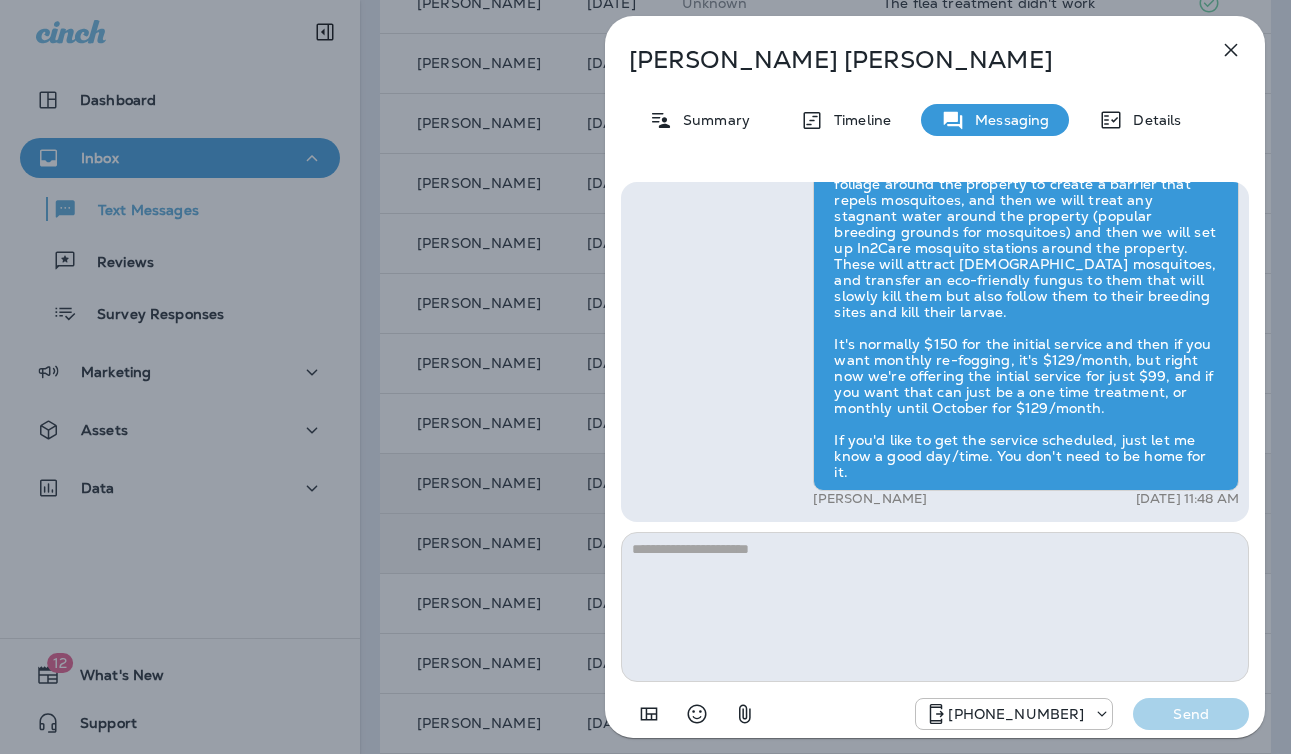 click on "[PERSON_NAME] Summary   Timeline   Messaging   Details   Hi,  [PERSON_NAME] , this is [PERSON_NAME] with Moxie Pest Control. We know Summer brings out the mosquitoes—and with the Summer season here, I’d love to get you on our schedule to come help take care of that. Just reply here if you're interested, and I'll let you know the details!
Reply STOP to optout +18174823792 [DATE] 10:07 AM Just checking in,  [PERSON_NAME] . Our mosquito service is extremely effective, and it's totally pet and family friendly! We get awesome reviews on it.  Want me to send you more details?
Reply STOP to optout +18174823792 [DATE] 10:28 AM Yeah I'll take more details  +1 (608) 481-0267 [DATE] 10:31 AM   [PERSON_NAME] [DATE] 11:48 AM [PHONE_NUMBER] Send" at bounding box center (935, 377) 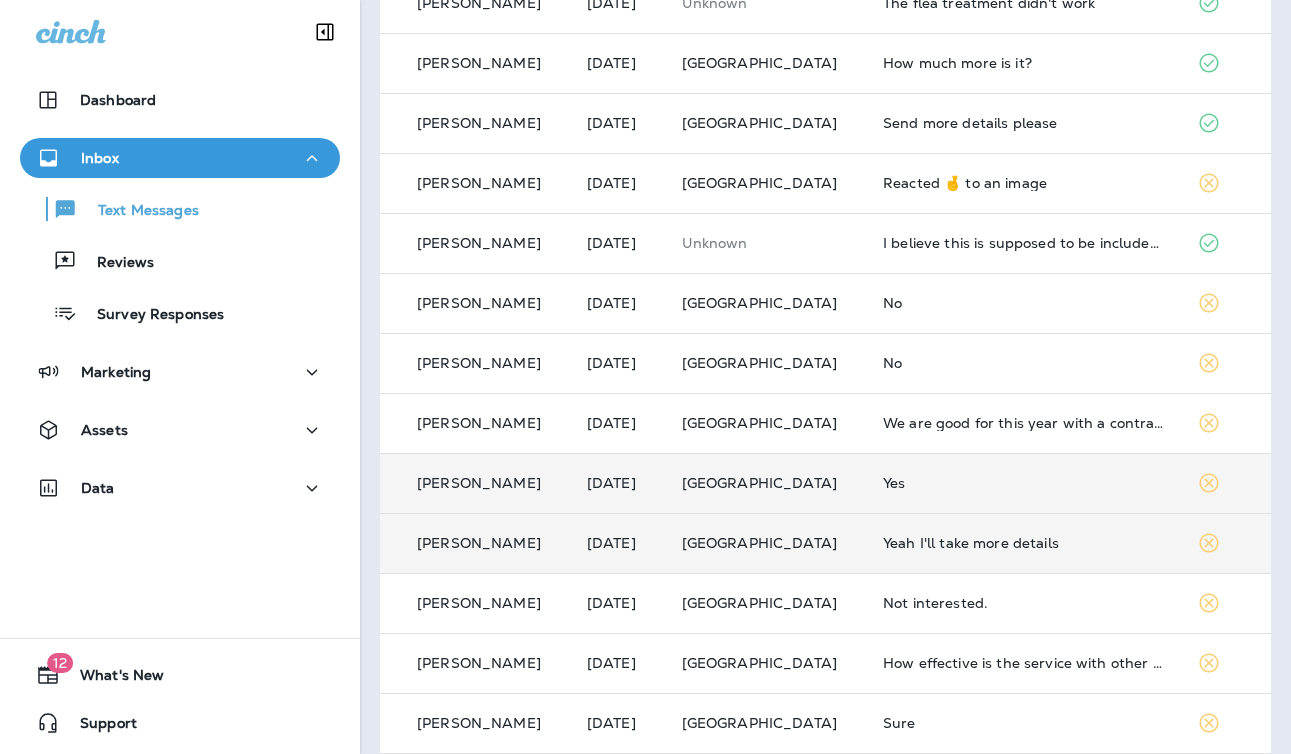 click on "Yes" at bounding box center [1024, 483] 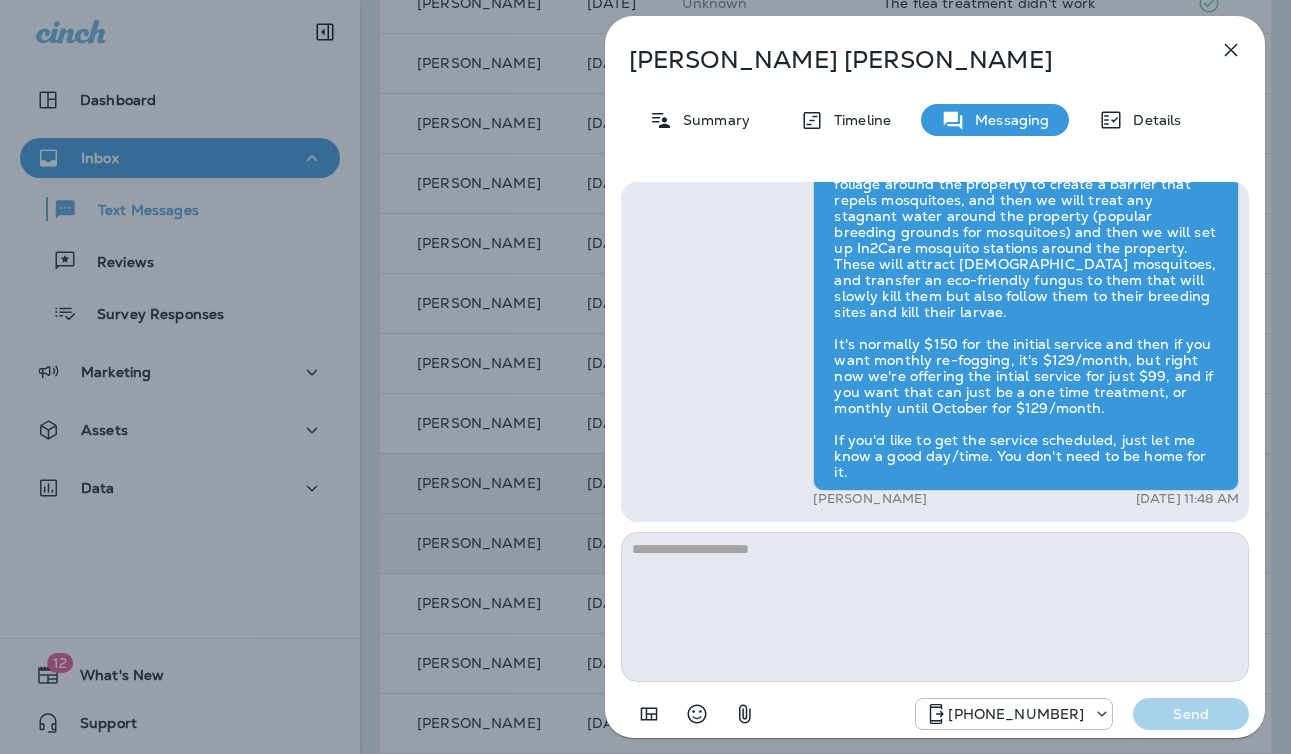 click on "Hi,  [PERSON_NAME] , this is [PERSON_NAME] with Moxie Pest Control. We know Summer brings out the mosquitoes—and with the Summer season here, I’d love to get you on our schedule to come help take care of that. Just reply here if you're interested, and I'll let you know the details!
Reply STOP to optout +18174823792 [DATE] 10:10 AM How much +1 (812) 736-0594 [DATE] 3:06 PM Just checking in,  [PERSON_NAME] . Our mosquito service is extremely effective, and it's totally pet and family friendly! We get awesome reviews on it.  Want me to send you more details?
Reply STOP to optout +18174823792 [DATE] 10:24 AM Yes +1 (812) 736-0594 [DATE] 10:35 AM [PERSON_NAME] [DATE] 11:48 AM" at bounding box center [935, 352] 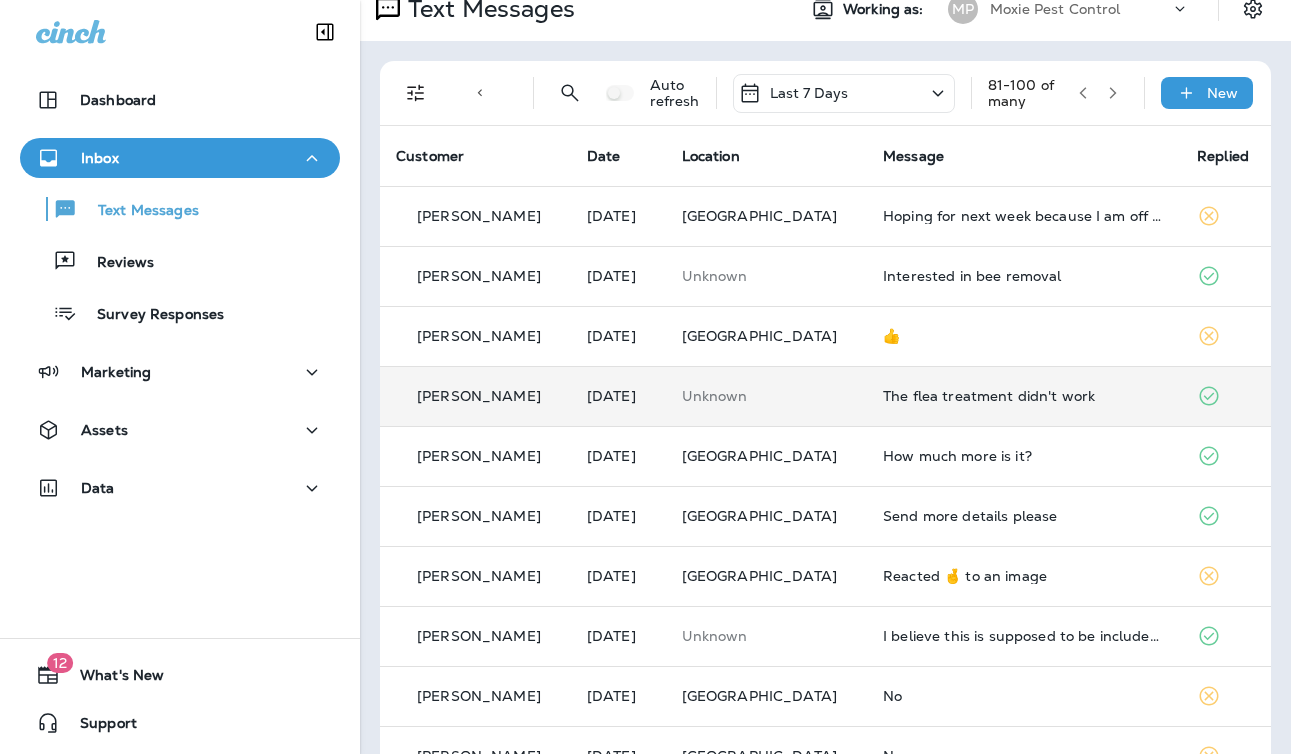 scroll, scrollTop: 0, scrollLeft: 0, axis: both 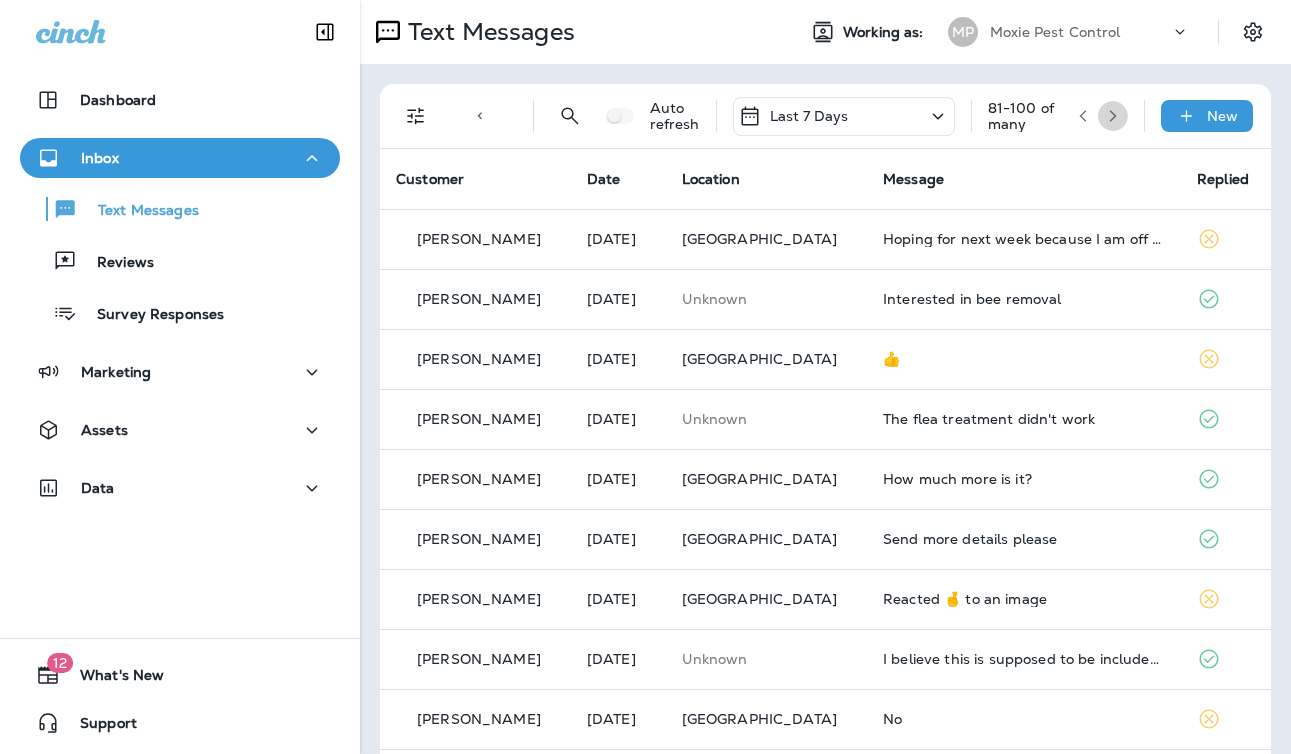 click 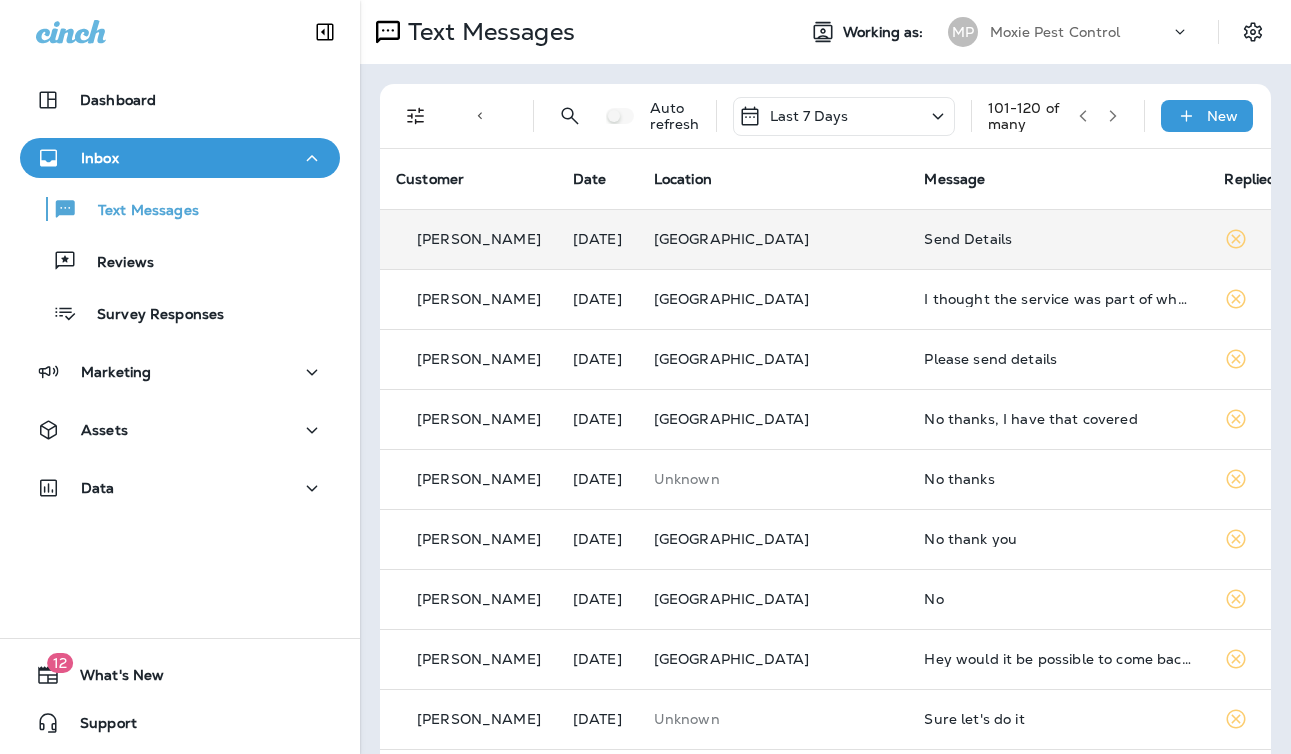 click on "Send Details" at bounding box center [1058, 239] 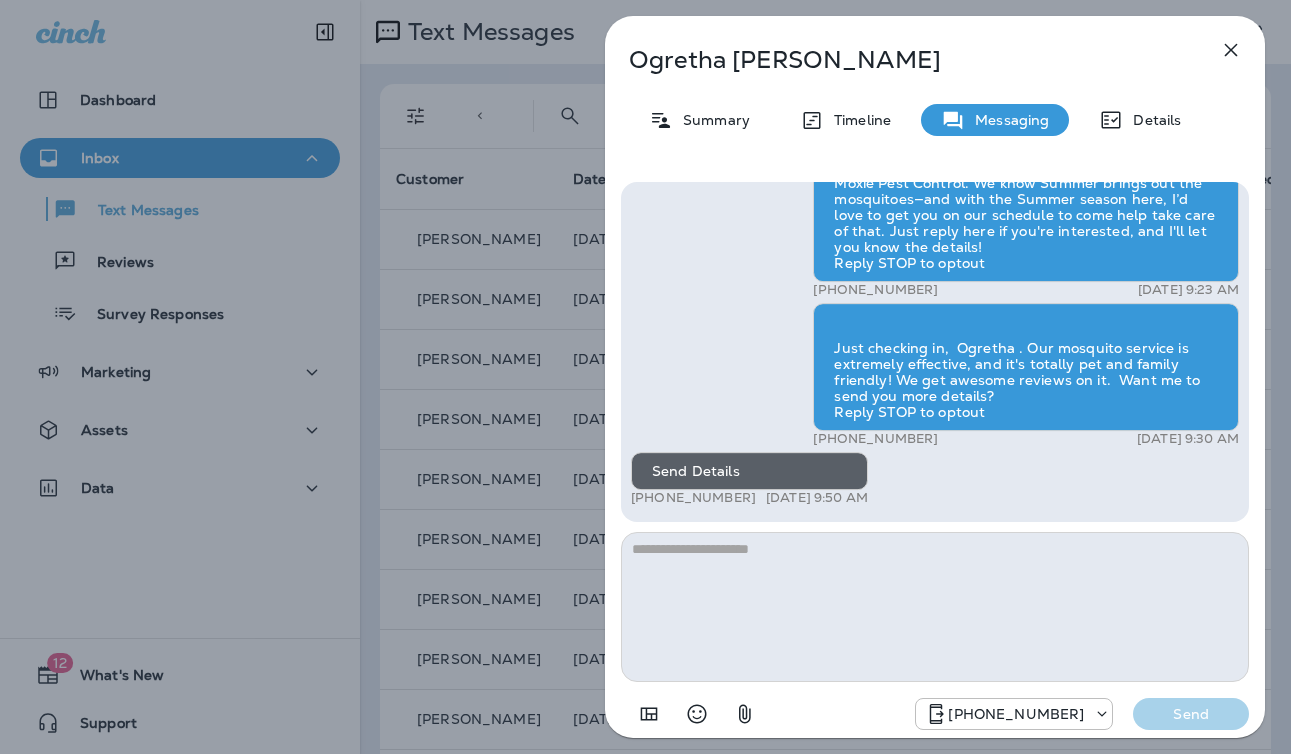 drag, startPoint x: 836, startPoint y: 579, endPoint x: 977, endPoint y: 619, distance: 146.56398 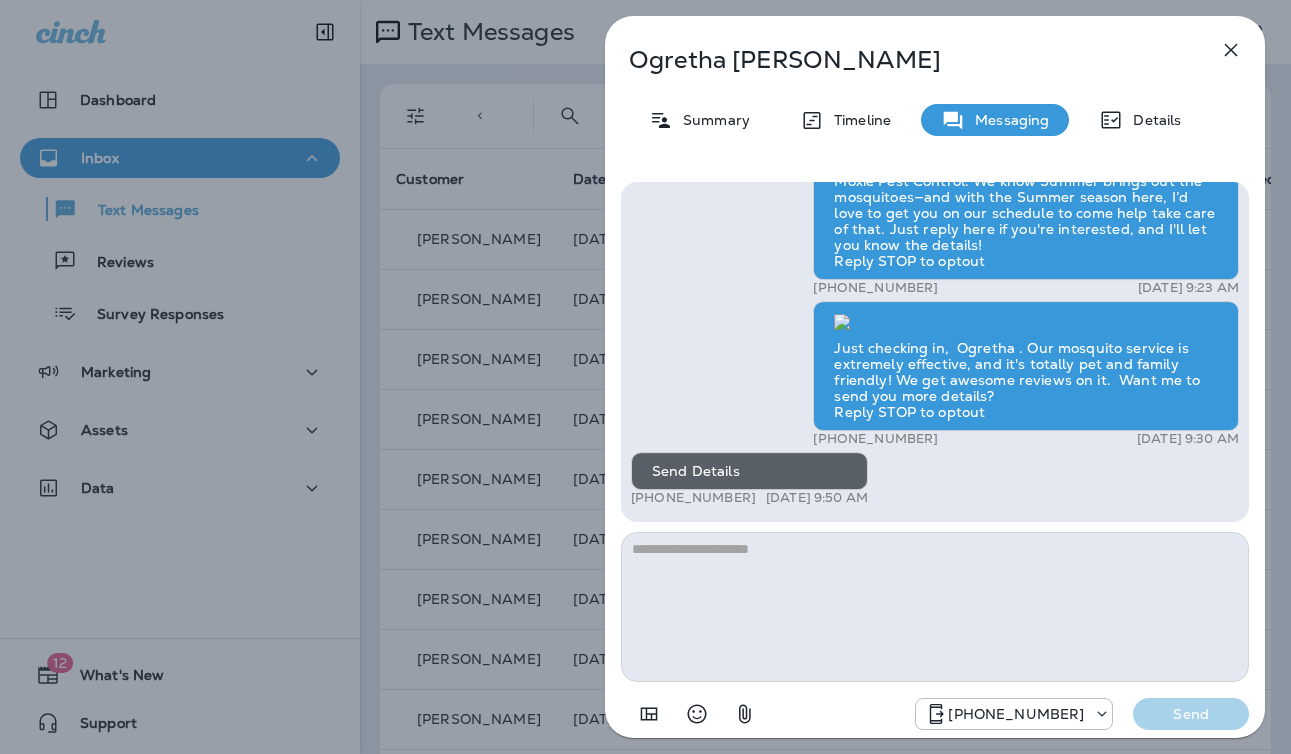 click at bounding box center [935, 607] 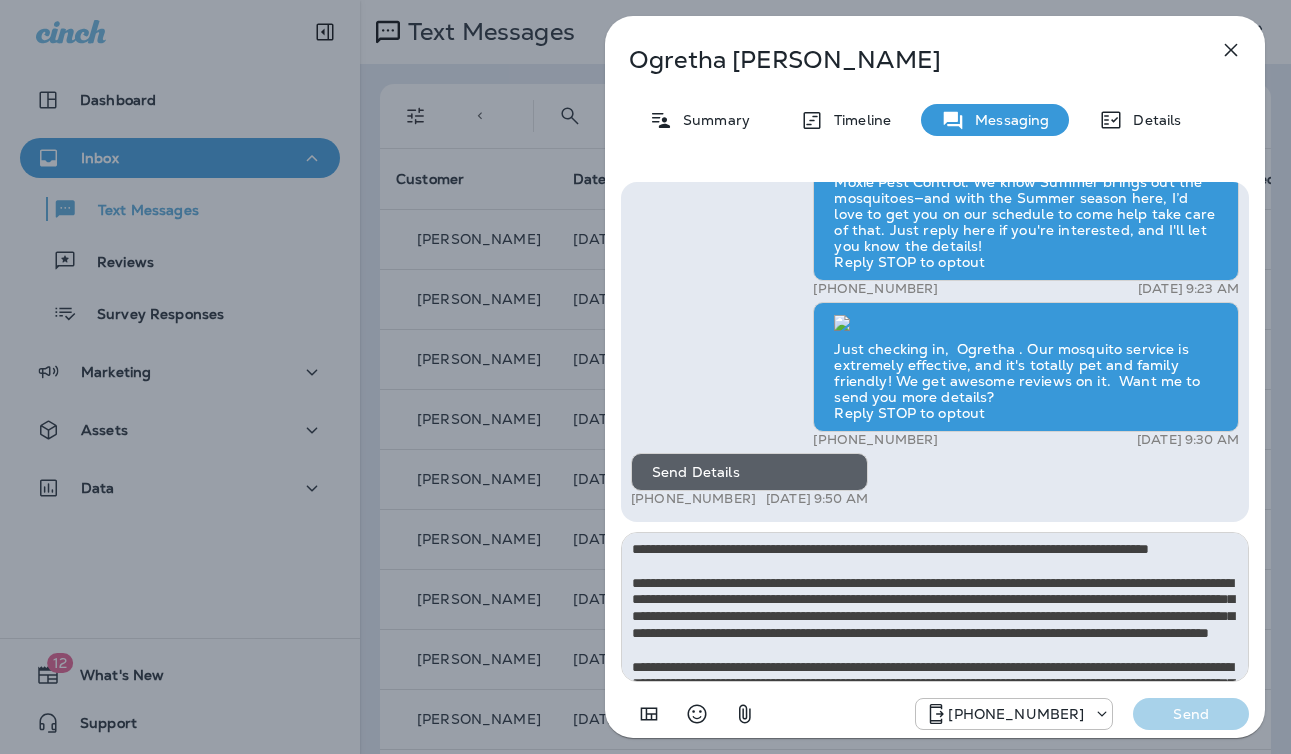 scroll, scrollTop: 112, scrollLeft: 0, axis: vertical 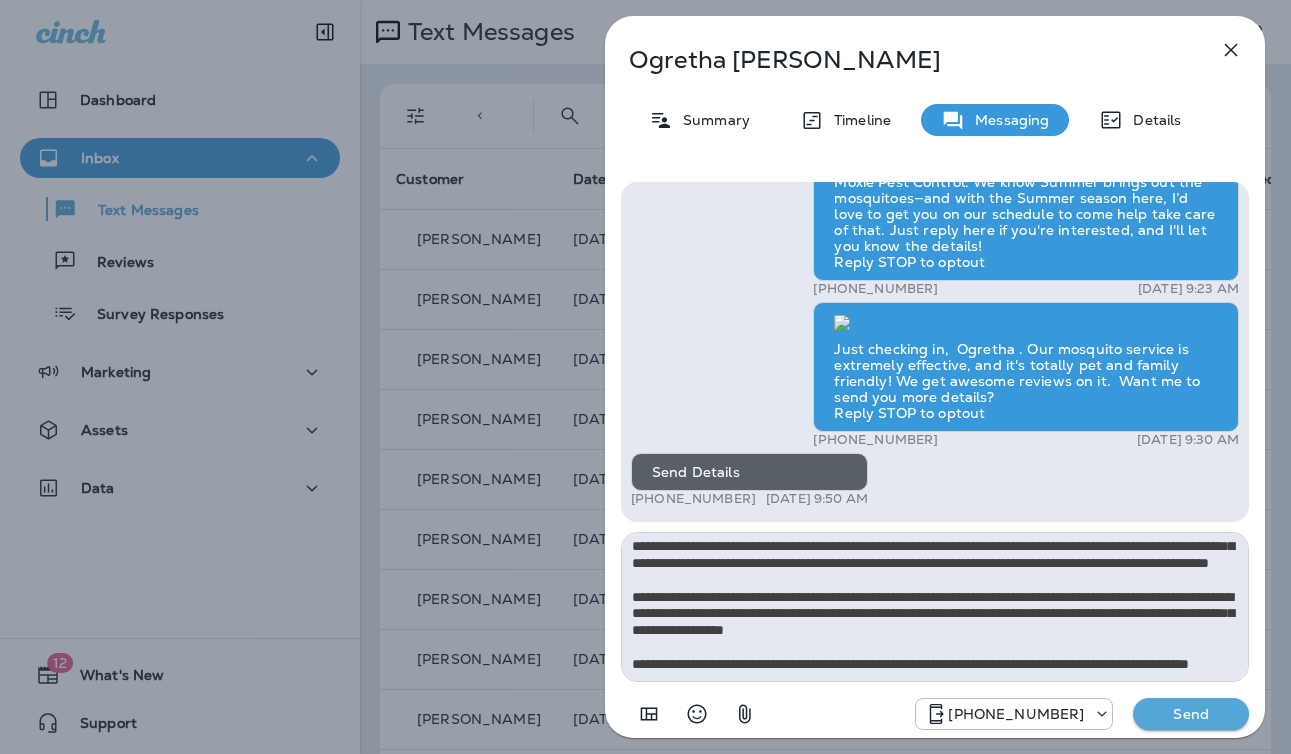 type on "**********" 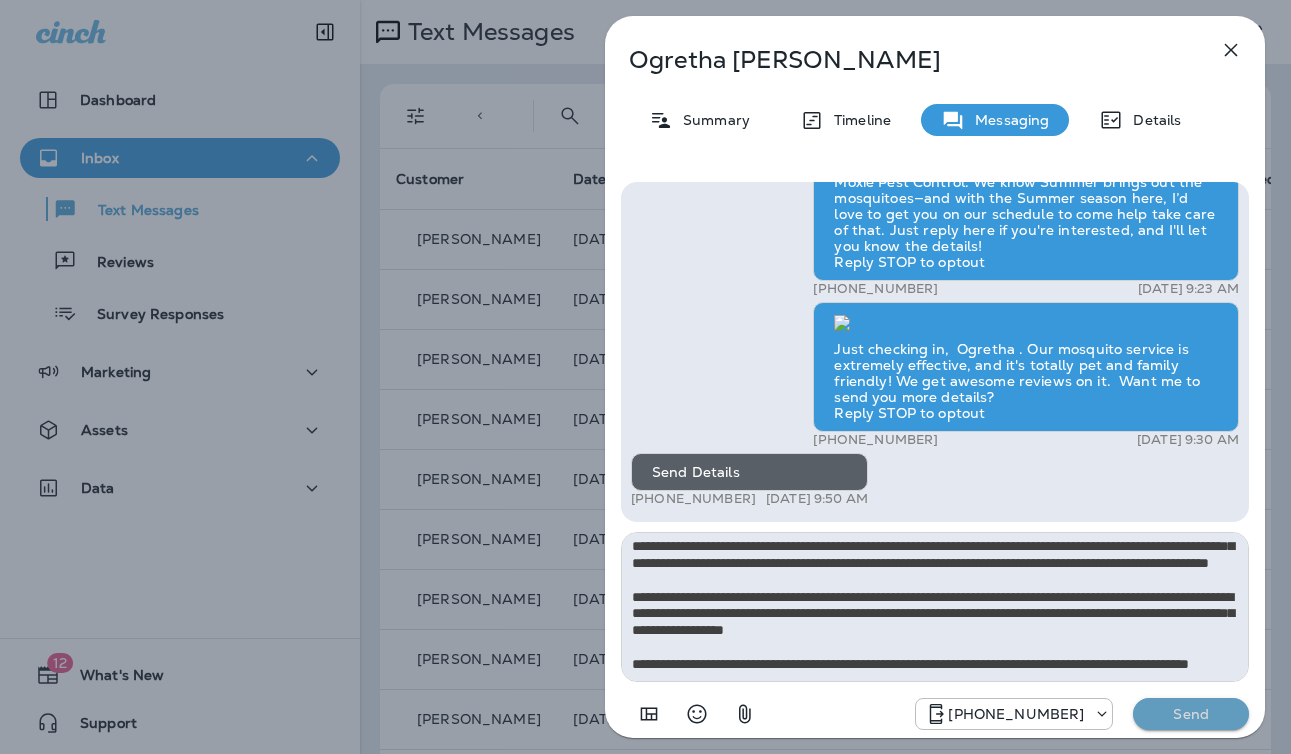 drag, startPoint x: 1171, startPoint y: 718, endPoint x: 1002, endPoint y: 673, distance: 174.88853 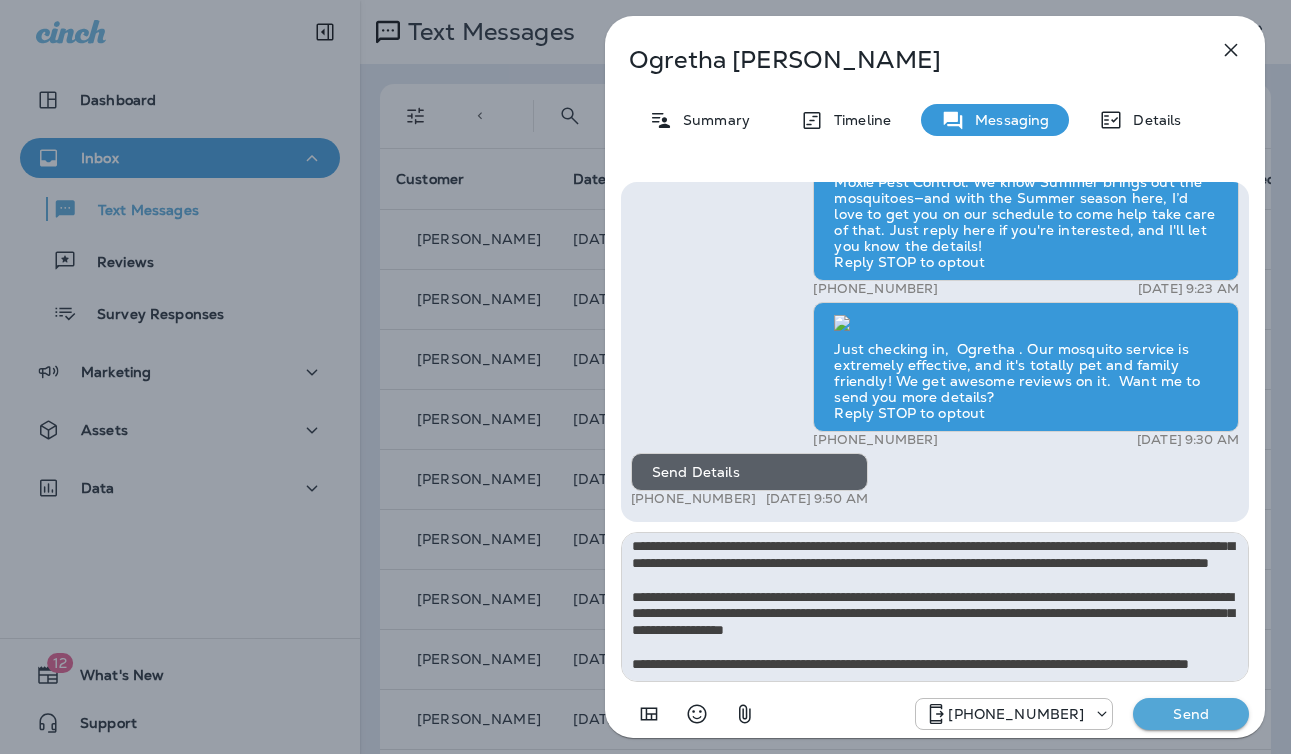 type 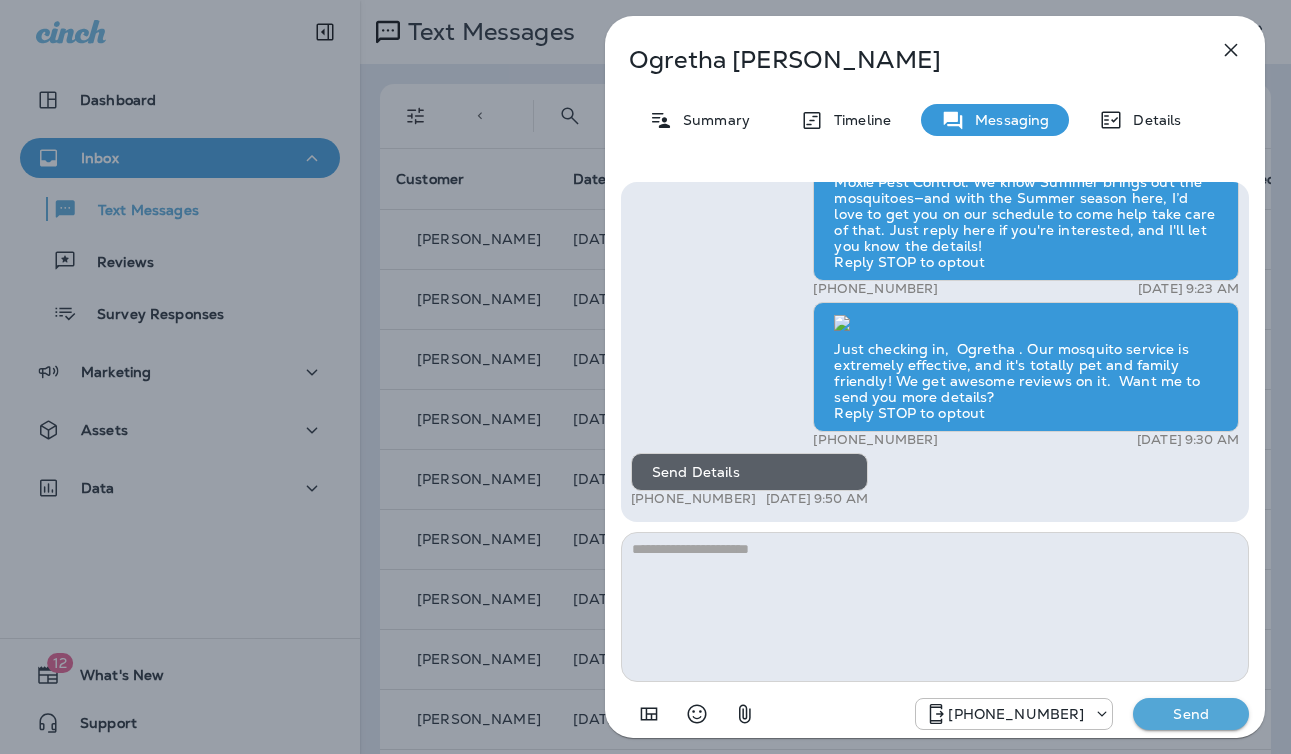 scroll, scrollTop: 0, scrollLeft: 0, axis: both 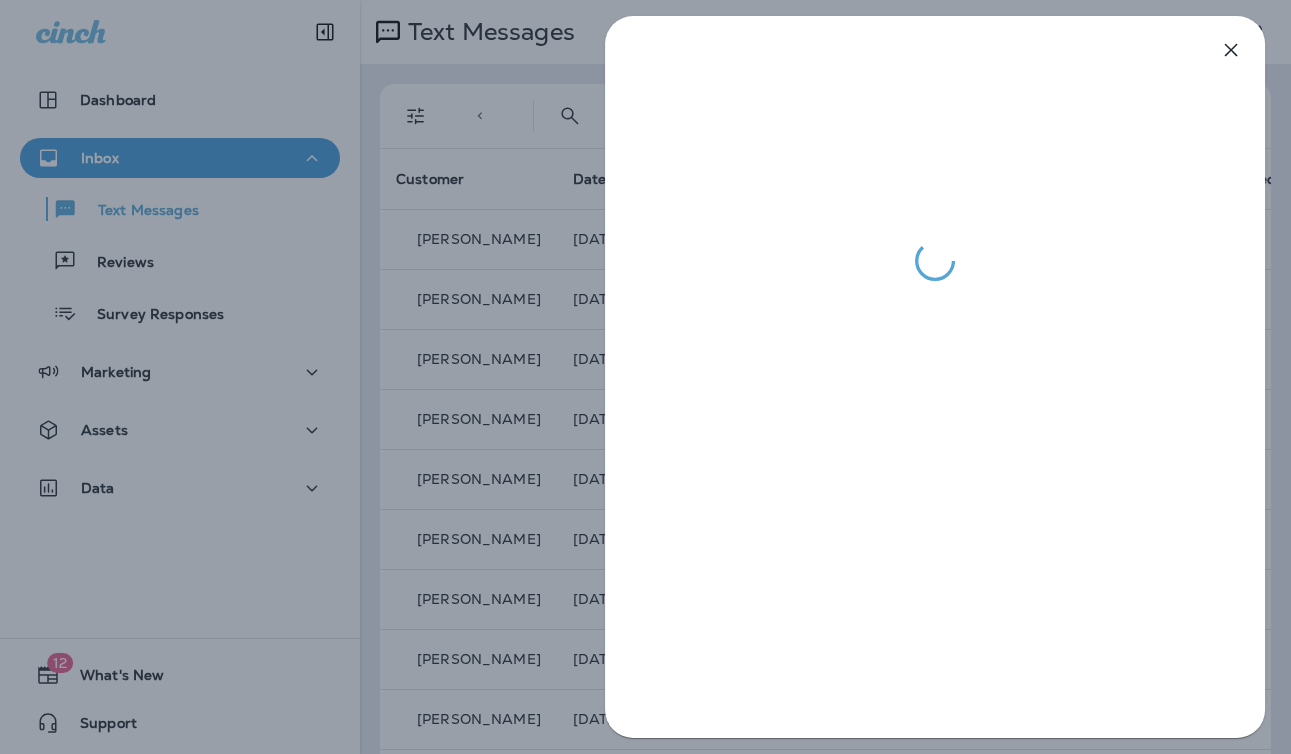 click at bounding box center [645, 377] 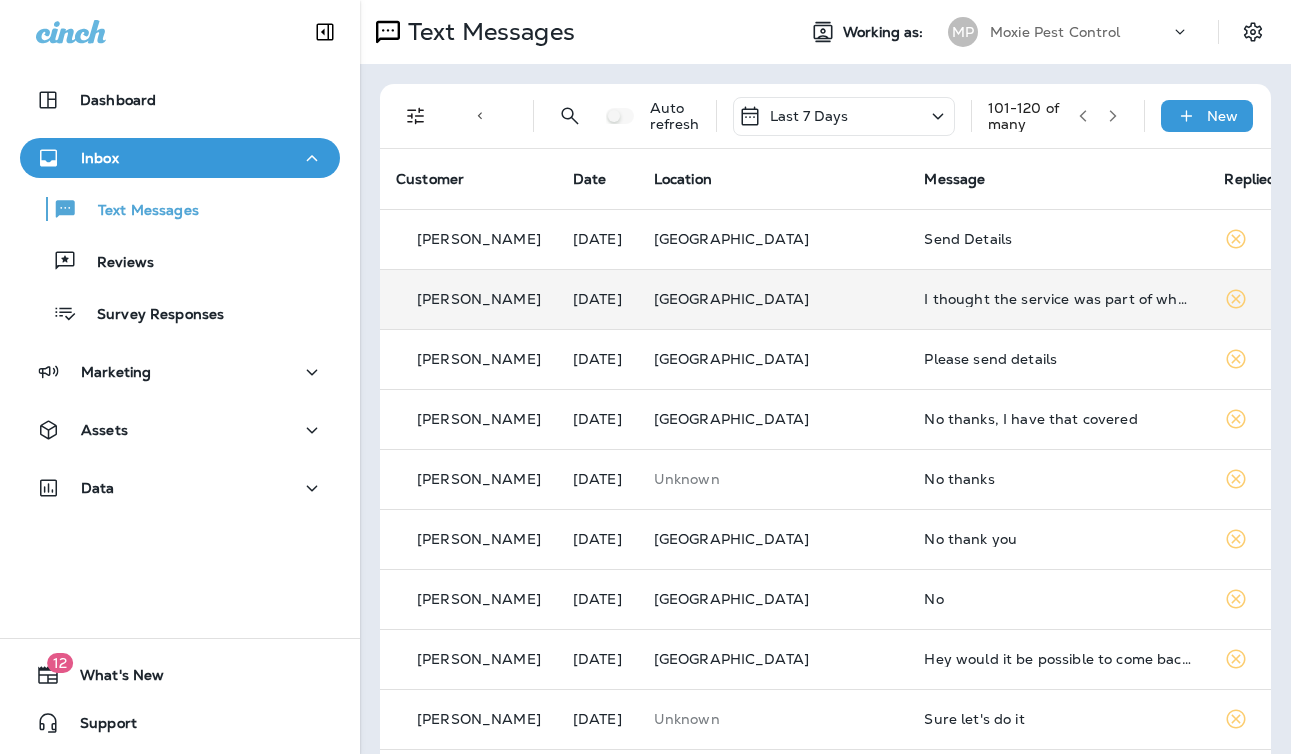click on "I thought the service was part of what I signed up for" at bounding box center (1058, 299) 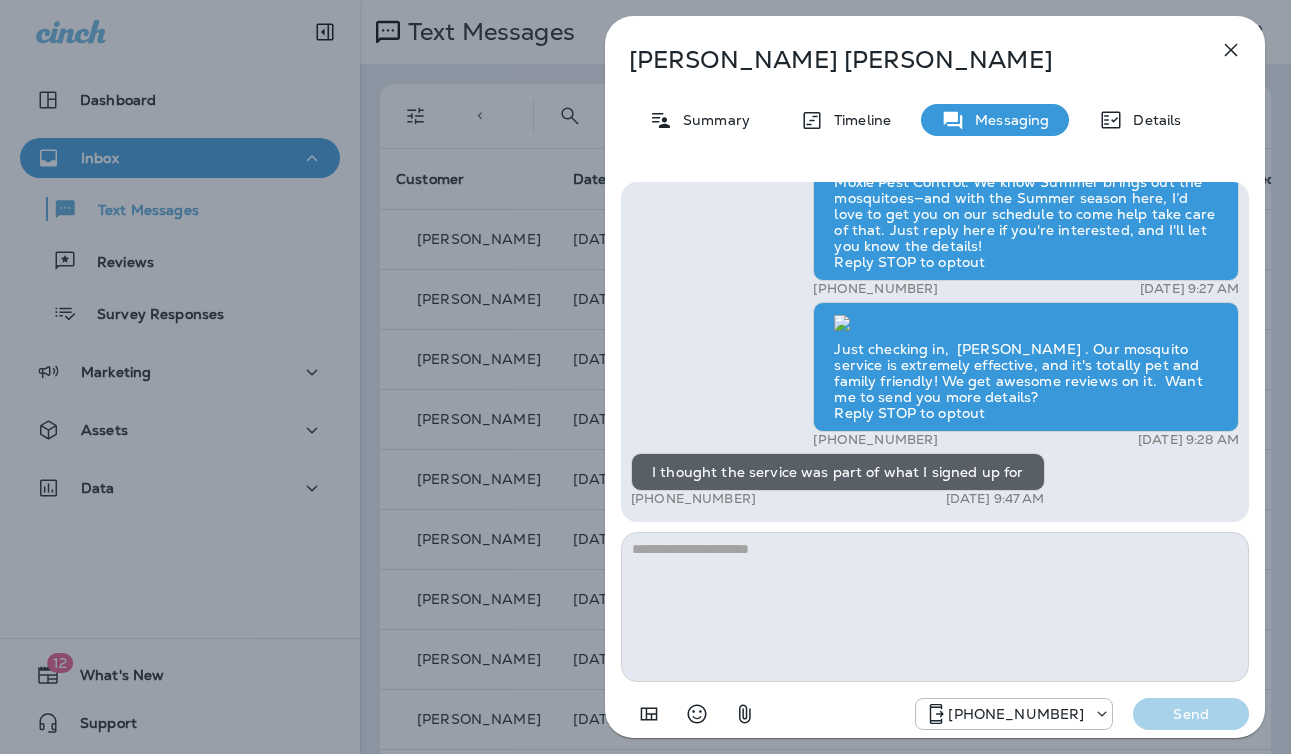 click at bounding box center [935, 607] 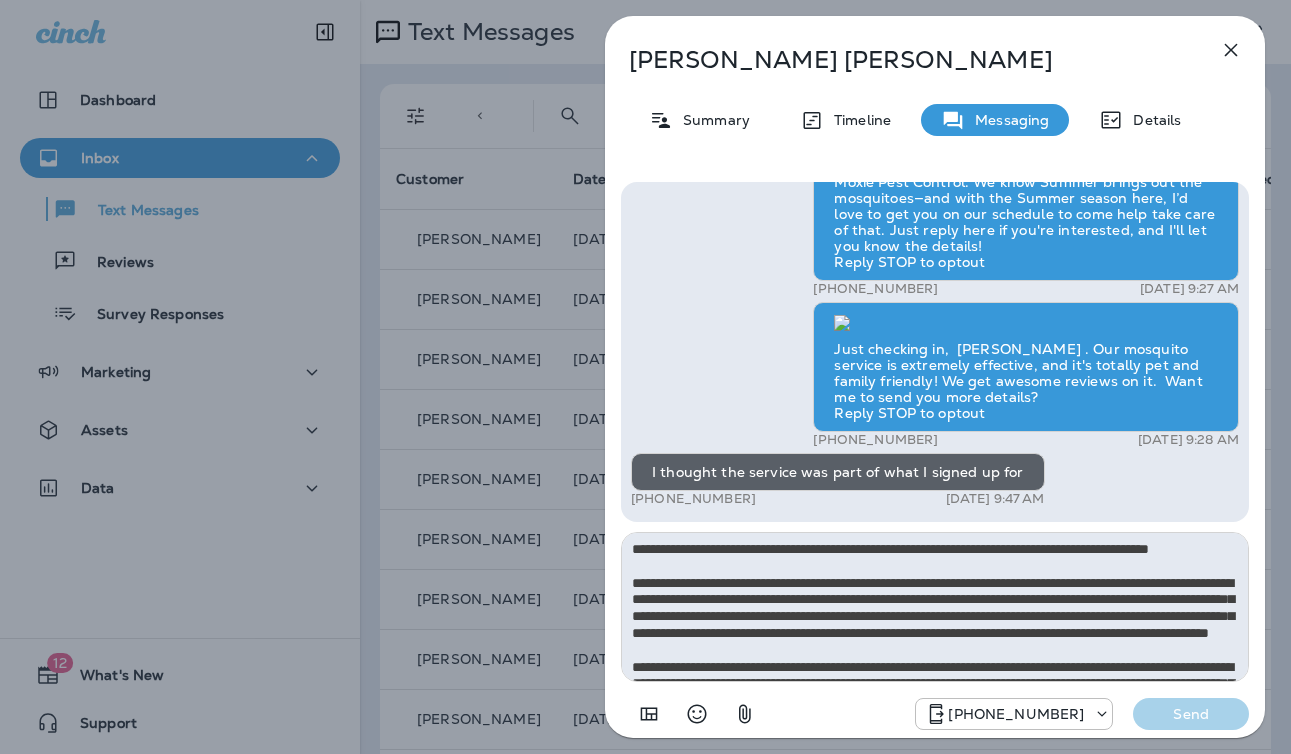 scroll, scrollTop: 112, scrollLeft: 0, axis: vertical 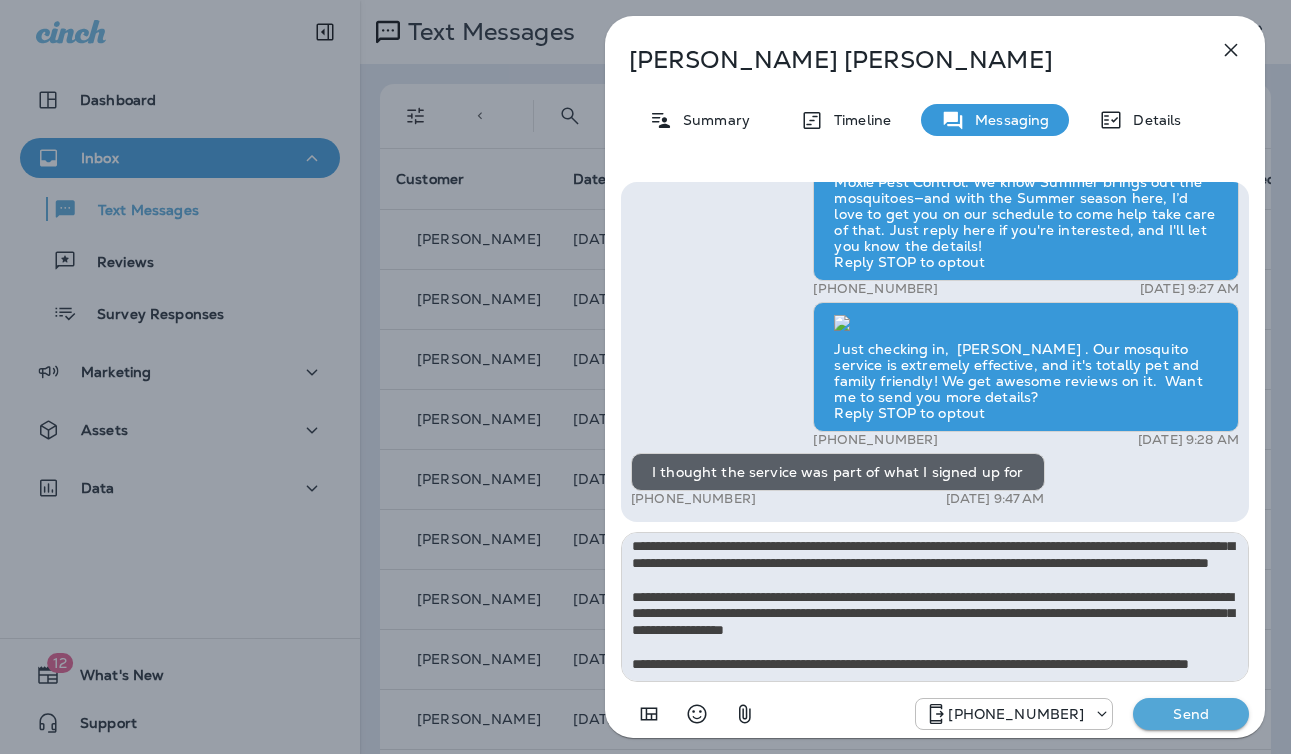 type on "**********" 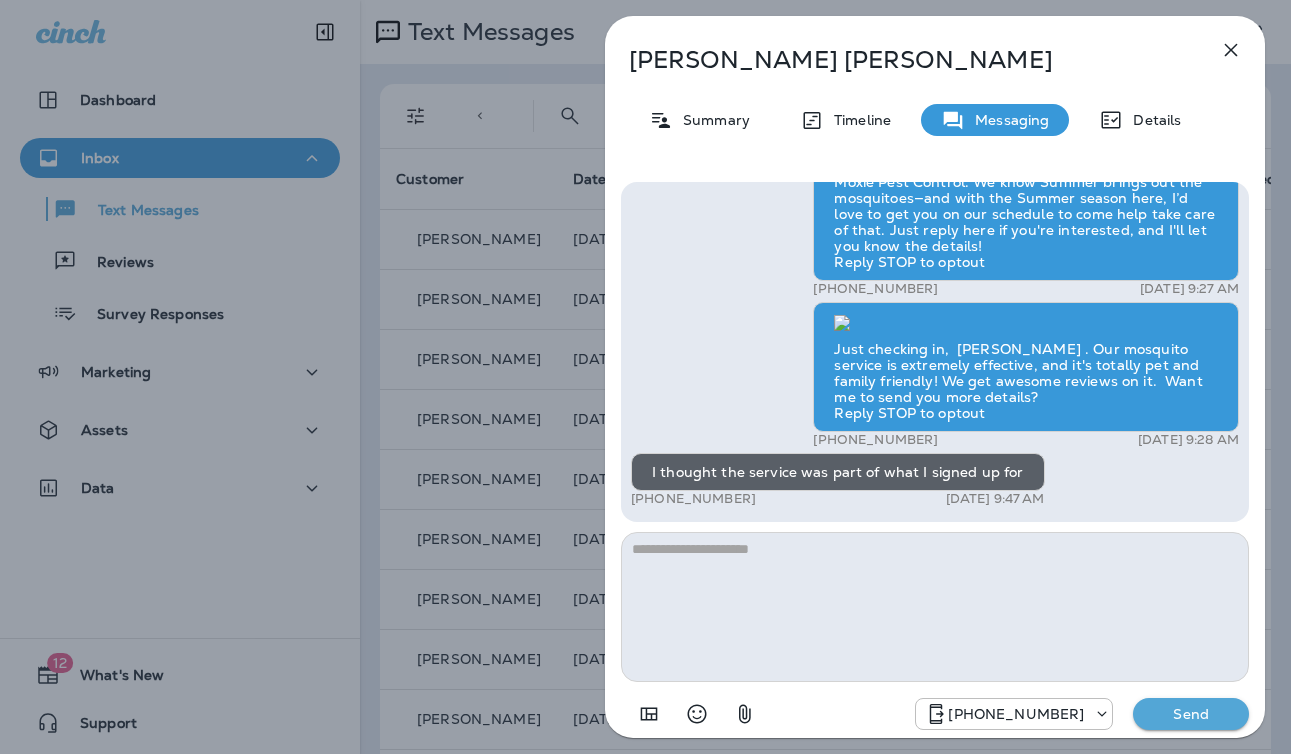 scroll, scrollTop: 0, scrollLeft: 0, axis: both 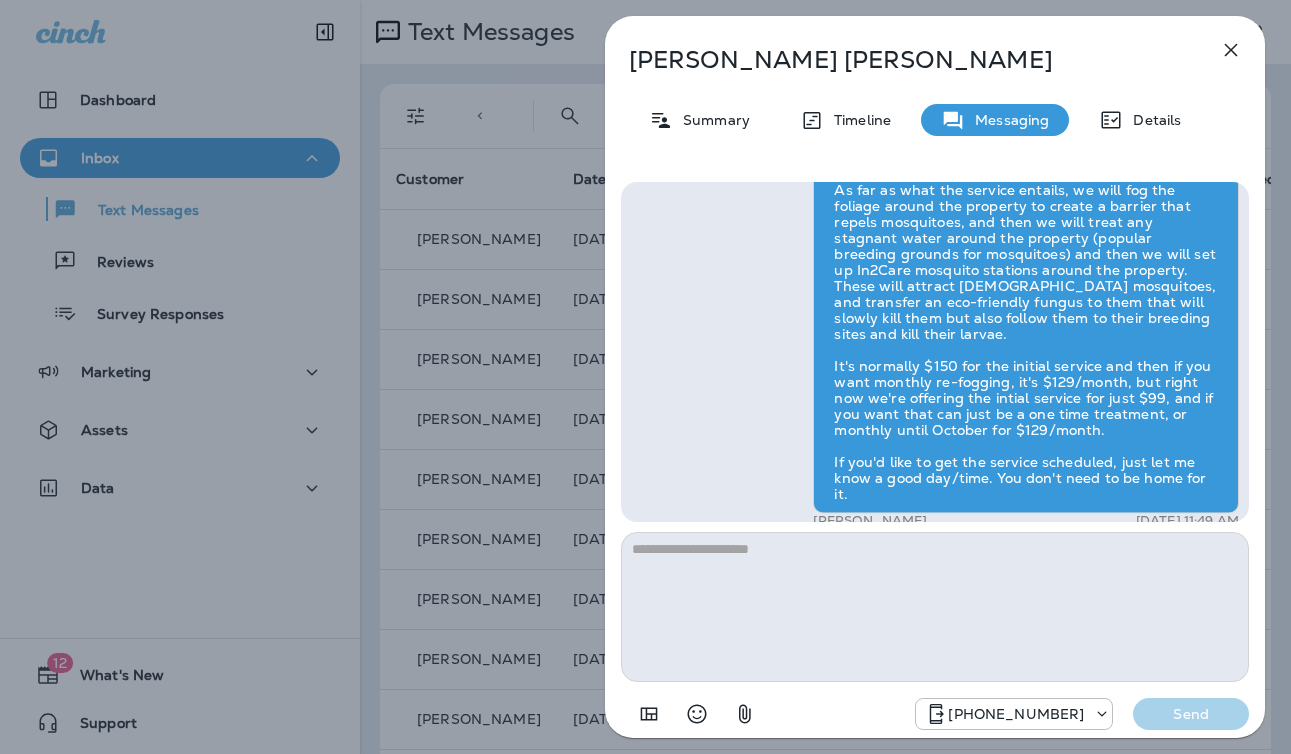 click on "[PERSON_NAME] Summary   Timeline   Messaging   Details   Hi,  [PERSON_NAME] , this is [PERSON_NAME] with Moxie Pest Control. We know Summer brings out the mosquitoes—and with the Summer season here, I’d love to get you on our schedule to come help take care of that. Just reply here if you're interested, and I'll let you know the details!
Reply STOP to optout +18174823792 [DATE] 9:27 AM Just checking in,  [PERSON_NAME] . Our mosquito service is extremely effective, and it's totally pet and family friendly! We get awesome reviews on it.  Want me to send you more details?
Reply STOP to optout +18174823792 [DATE] 9:28 AM I thought the service was part of what I signed up for +1 (773) 343-3983 [DATE] 9:47 AM   [PERSON_NAME] [DATE] 11:49 AM [PHONE_NUMBER] Send" at bounding box center (645, 377) 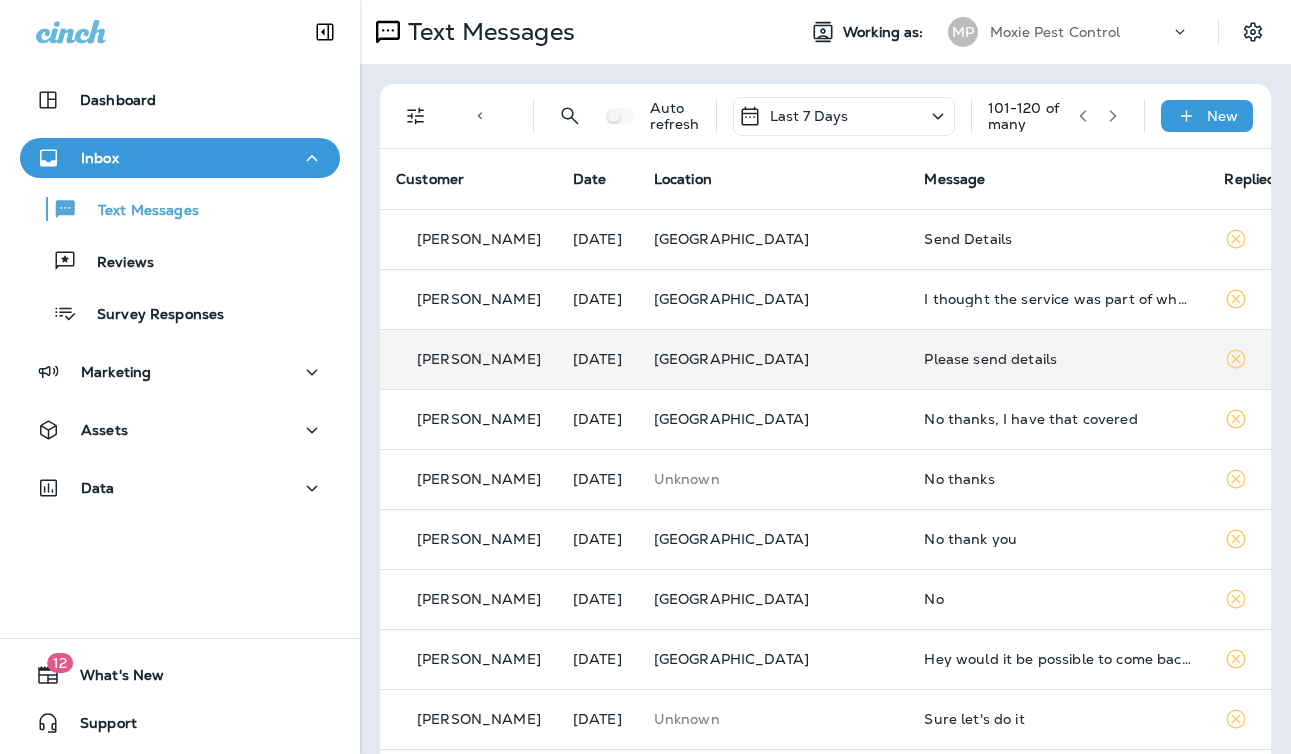 click on "Please send details" at bounding box center (1058, 359) 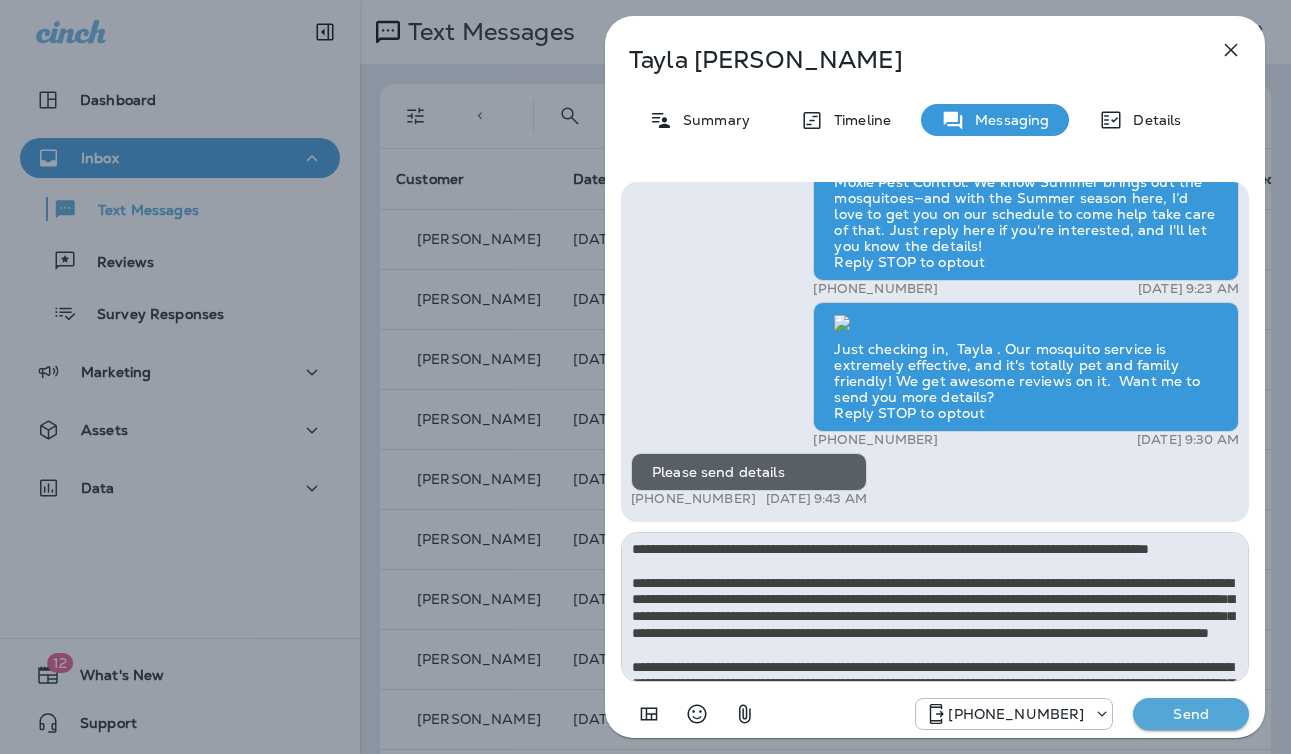 scroll, scrollTop: 112, scrollLeft: 0, axis: vertical 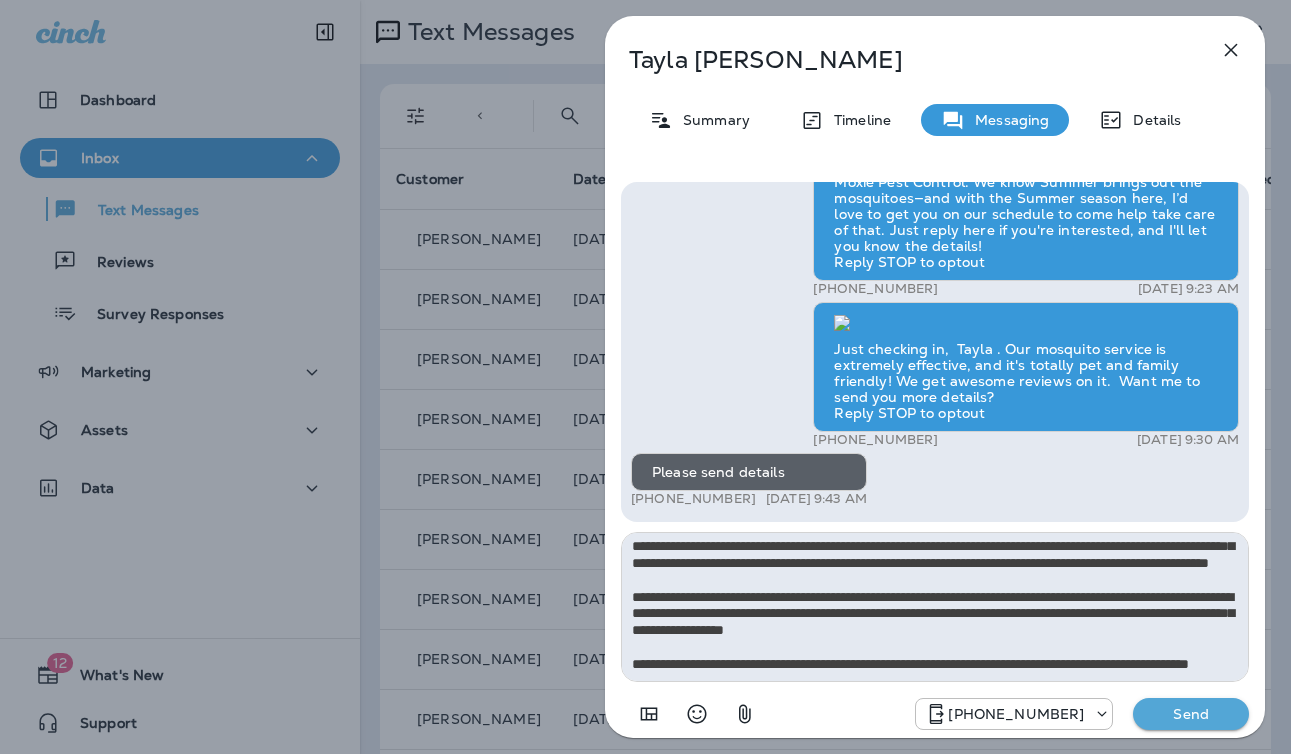 type on "**********" 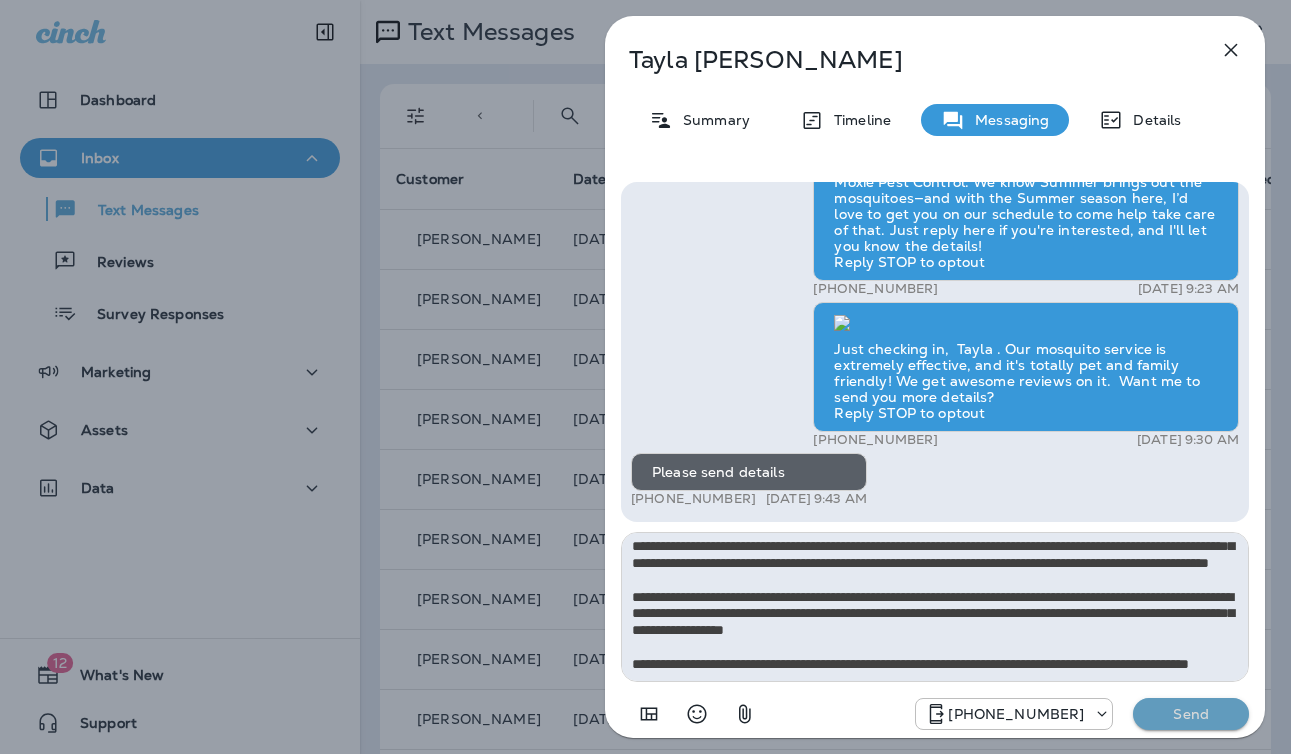 click on "Send" at bounding box center [1191, 714] 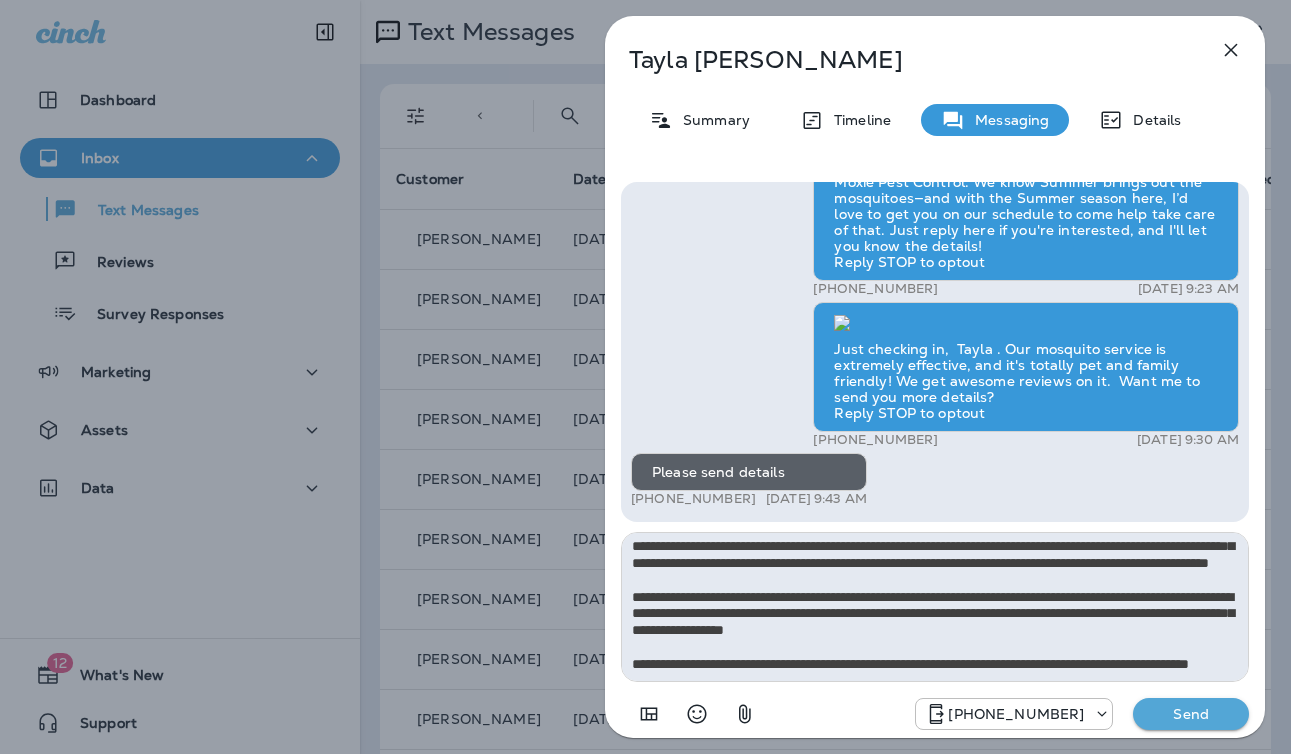type 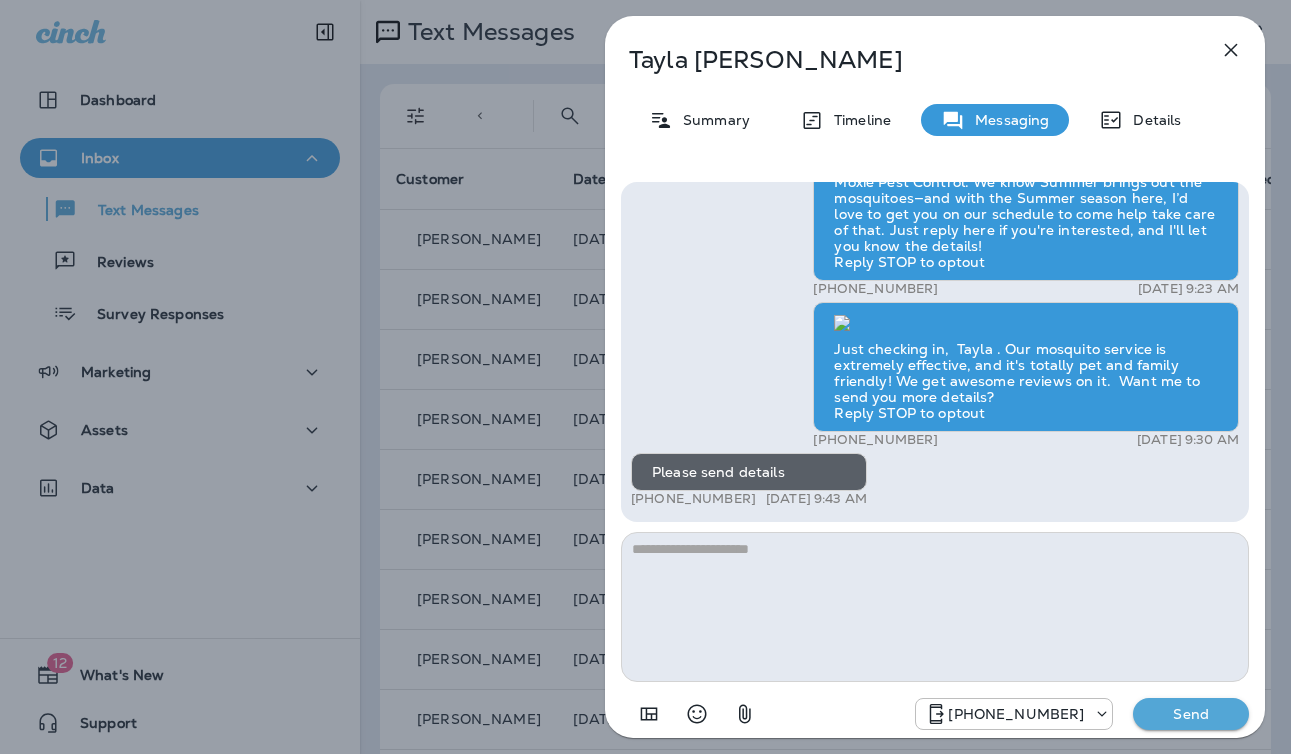 scroll, scrollTop: 0, scrollLeft: 0, axis: both 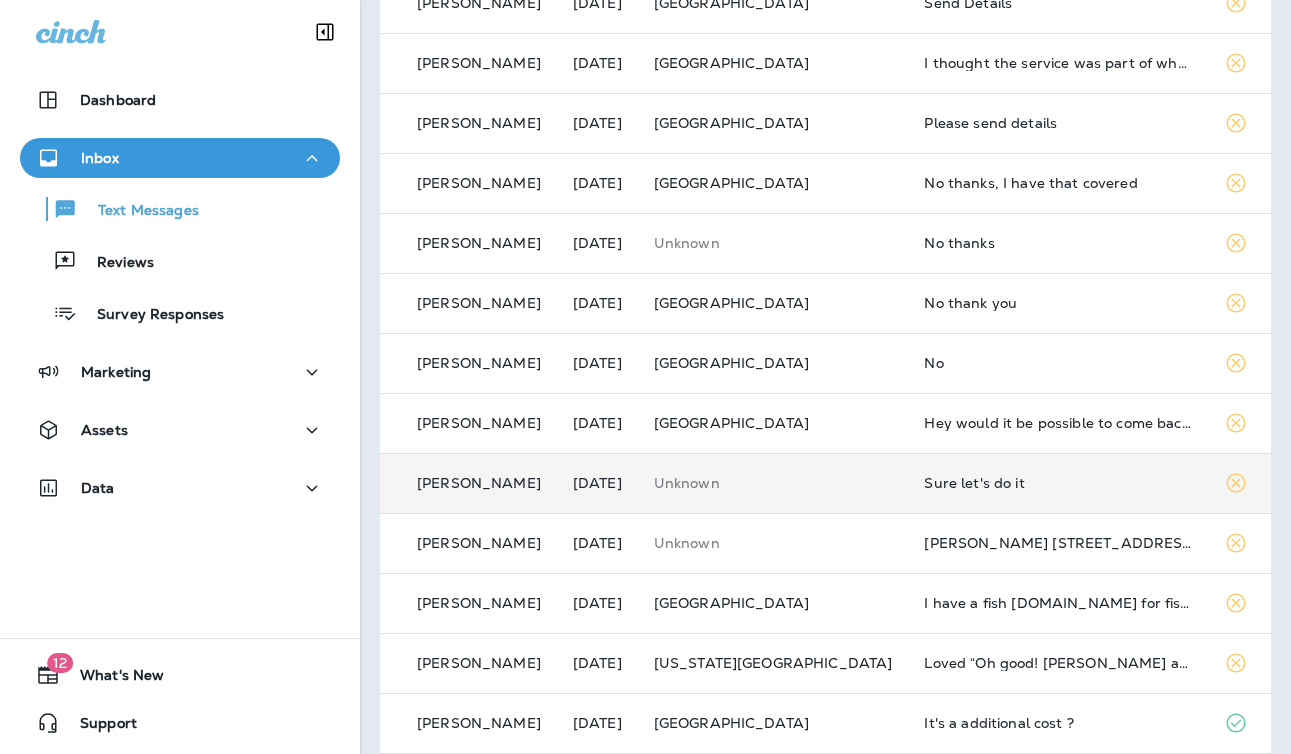 click on "Sure let's do it" at bounding box center (1058, 483) 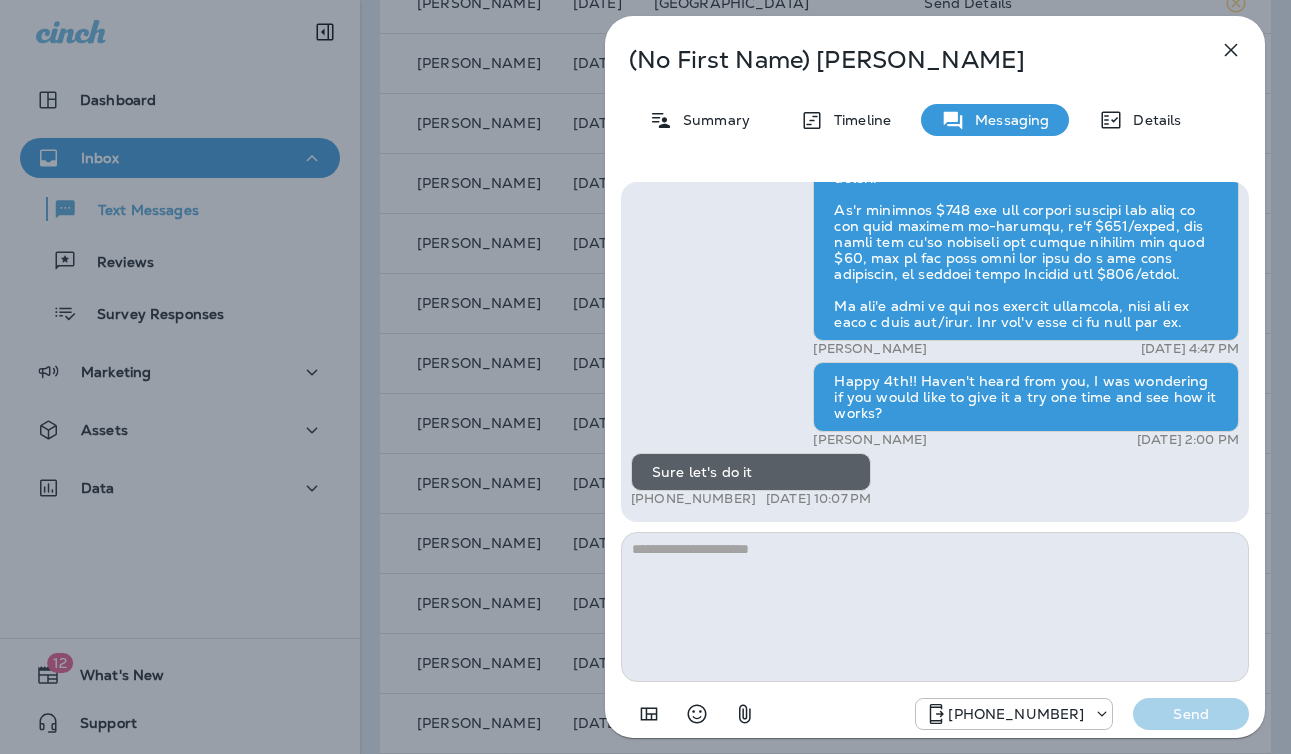 drag, startPoint x: 555, startPoint y: 521, endPoint x: 597, endPoint y: 529, distance: 42.755116 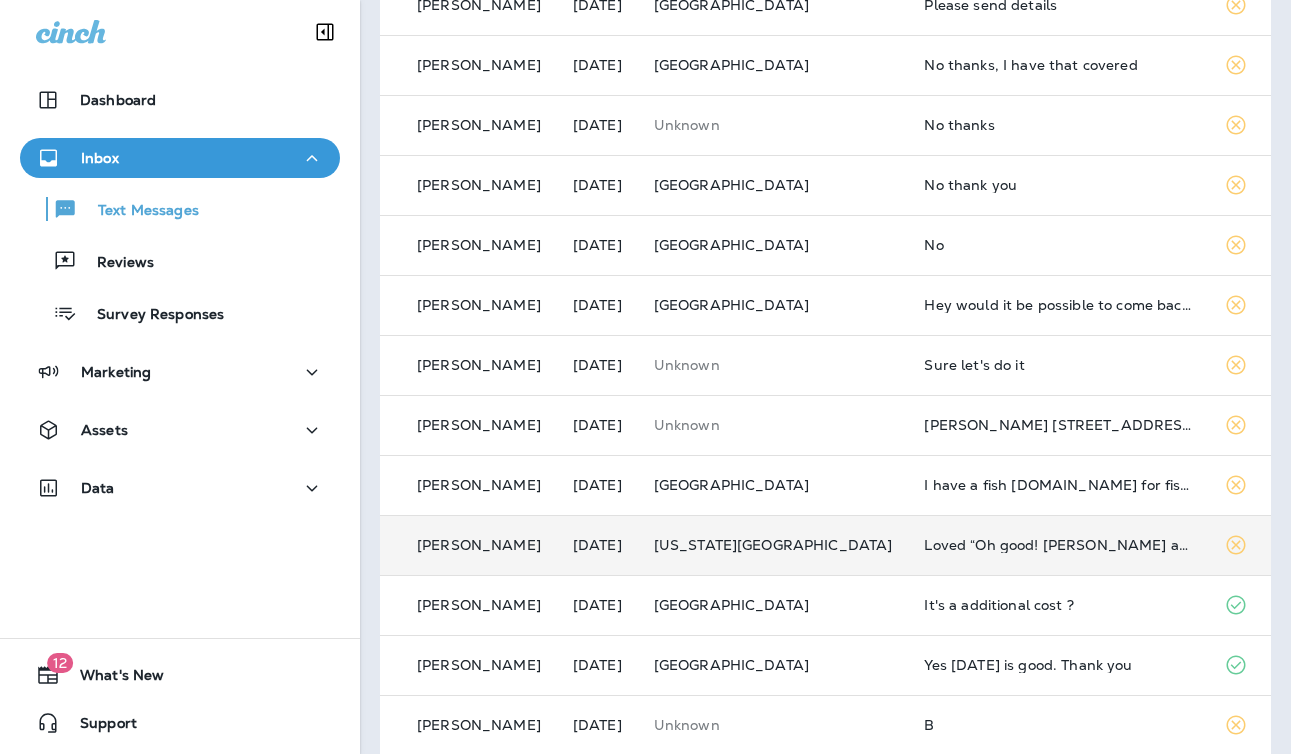 scroll, scrollTop: 353, scrollLeft: 0, axis: vertical 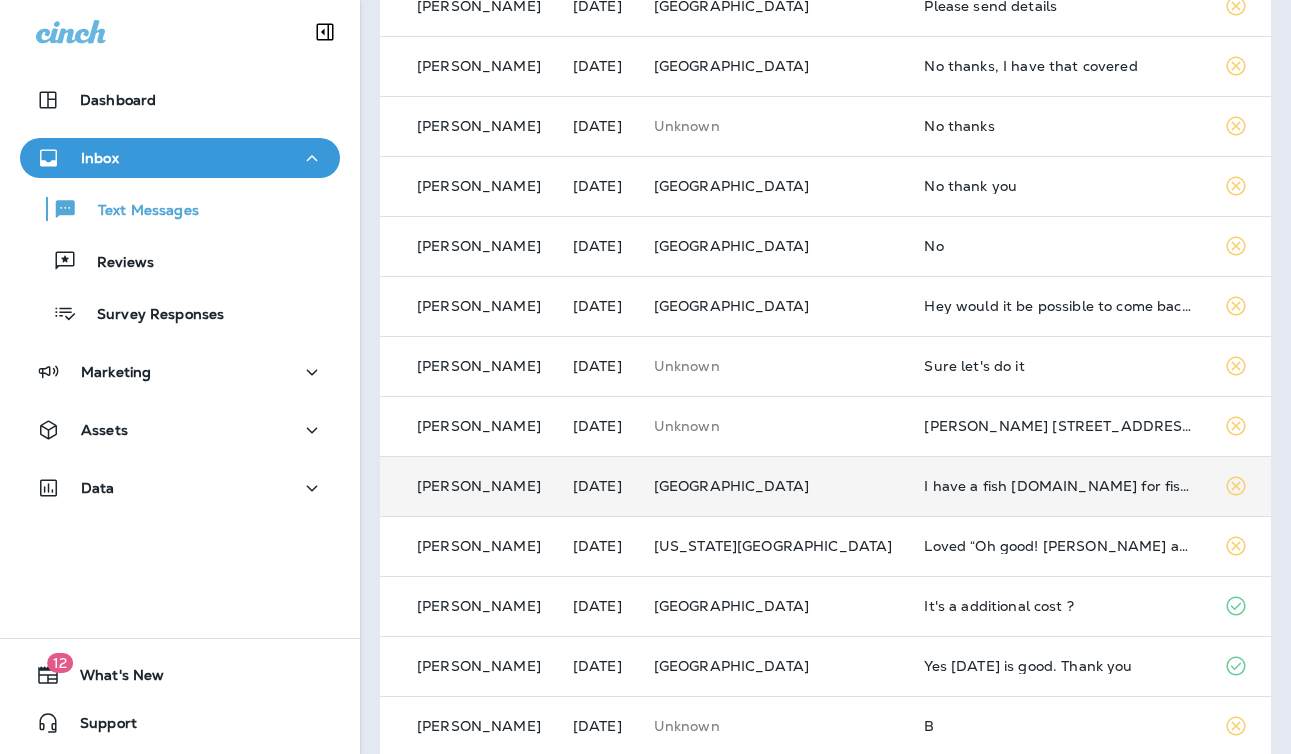 click on "I have a fish [DOMAIN_NAME] for fish?" at bounding box center (1058, 486) 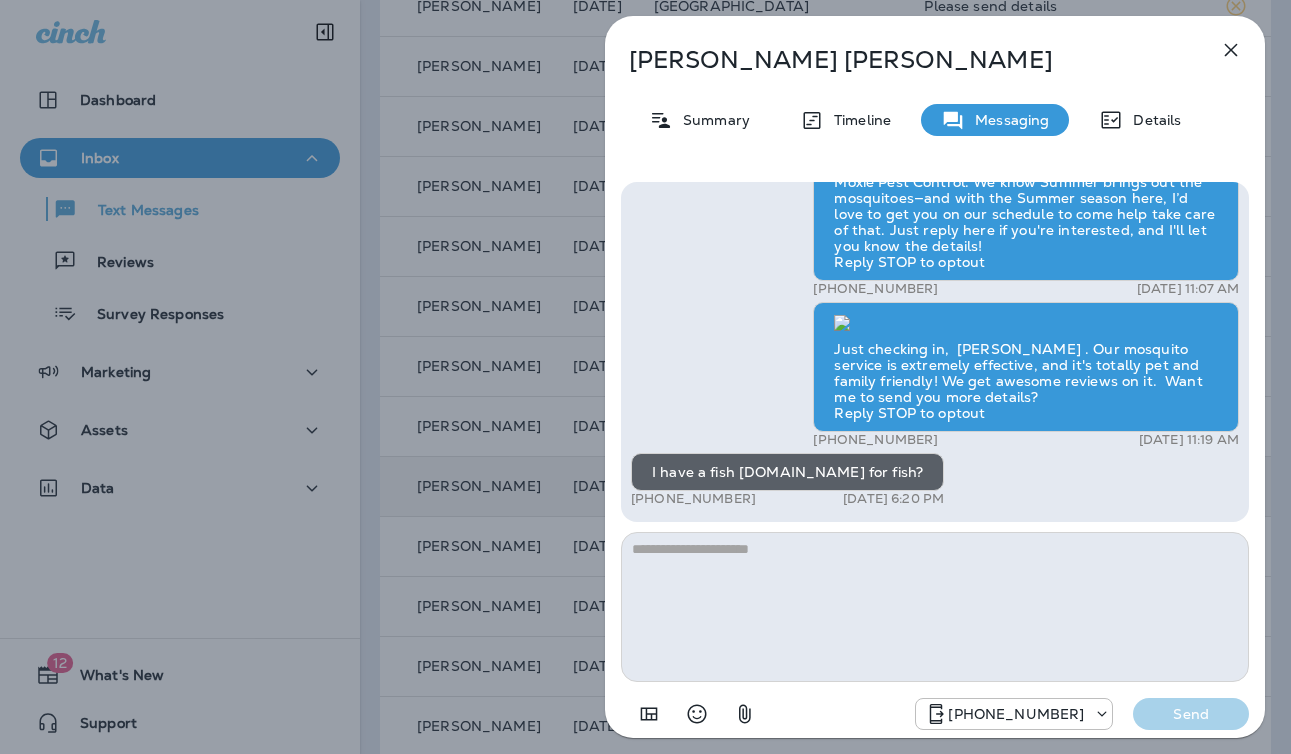 click on "[PERSON_NAME] Summary   Timeline   Messaging   Details   Hi,  [PERSON_NAME] , this is [PERSON_NAME] with Moxie Pest Control. We know Summer brings out the mosquitoes—and with the Summer season here, I’d love to get you on our schedule to come help take care of that. Just reply here if you're interested, and I'll let you know the details!
Reply STOP to optout +18174823792 [DATE] 11:07 AM Just checking in,  [PERSON_NAME] . Our mosquito service is extremely effective, and it's totally pet and family friendly! We get awesome reviews on it.  Want me to send you more details?
Reply STOP to optout +18174823792 [DATE] 11:19 AM I have a fish [DOMAIN_NAME] for fish? +1 (702) 273-6023 [DATE] 6:20 PM [PHONE_NUMBER] Send" at bounding box center (645, 377) 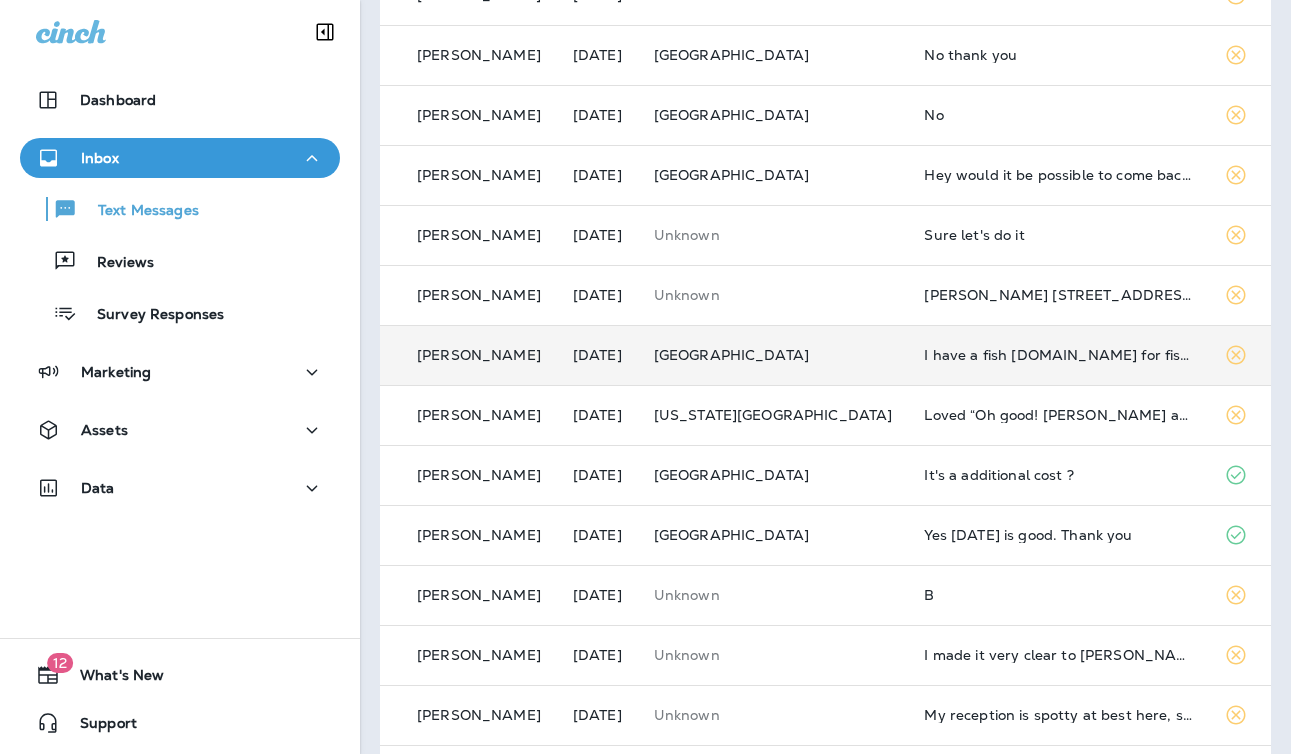 scroll, scrollTop: 485, scrollLeft: 0, axis: vertical 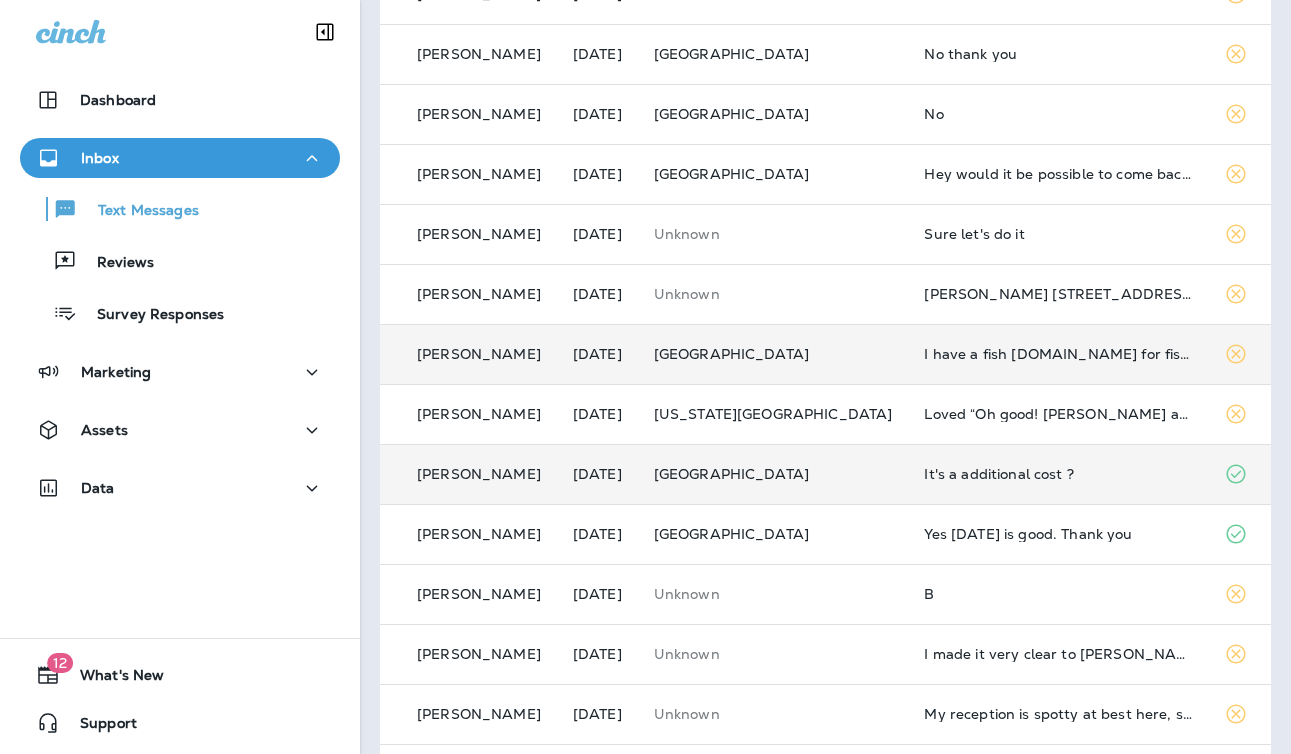 click on "It's a additional cost ?" at bounding box center [1058, 474] 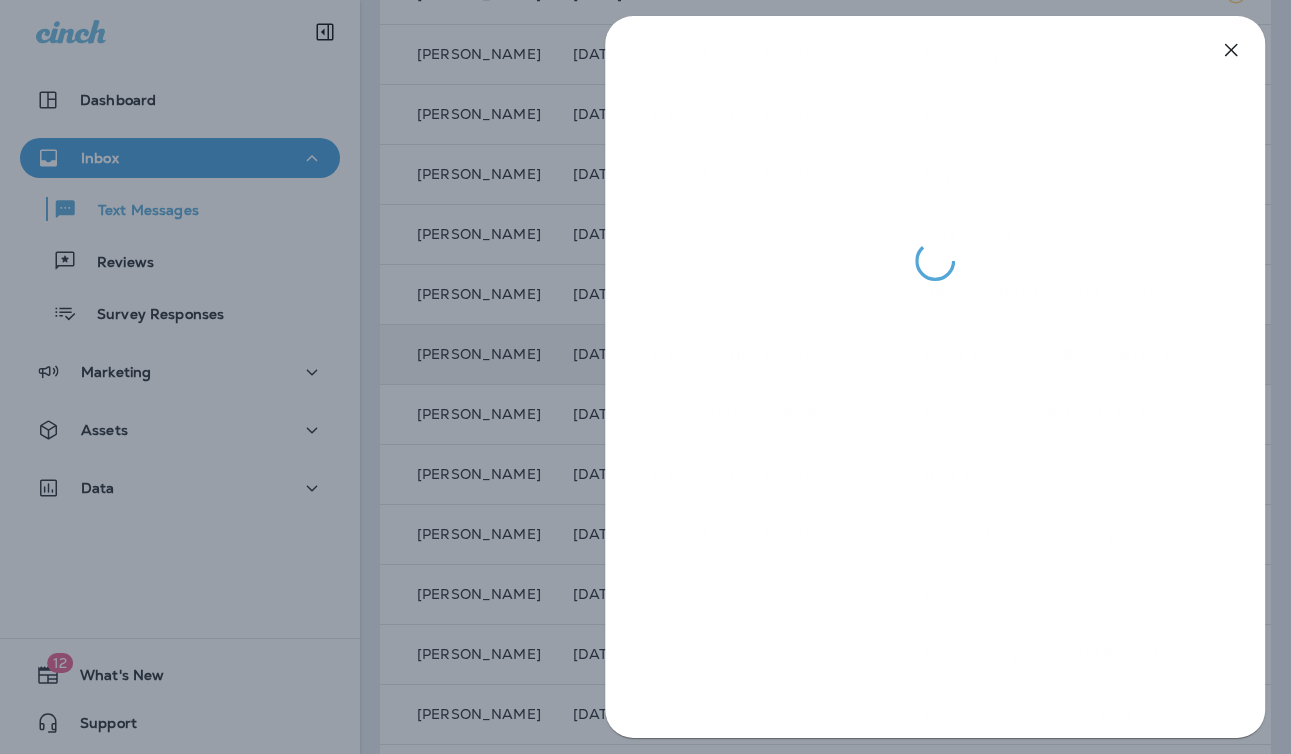click at bounding box center [645, 377] 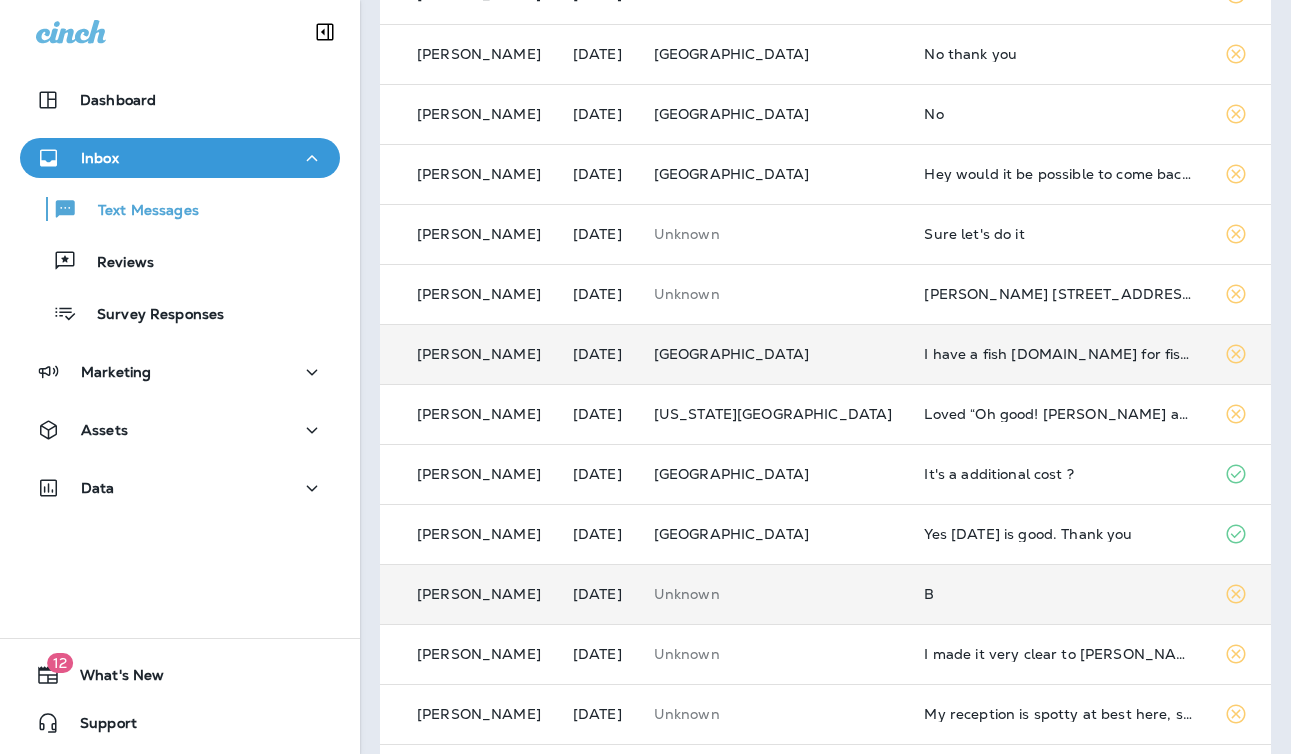 scroll, scrollTop: 676, scrollLeft: 0, axis: vertical 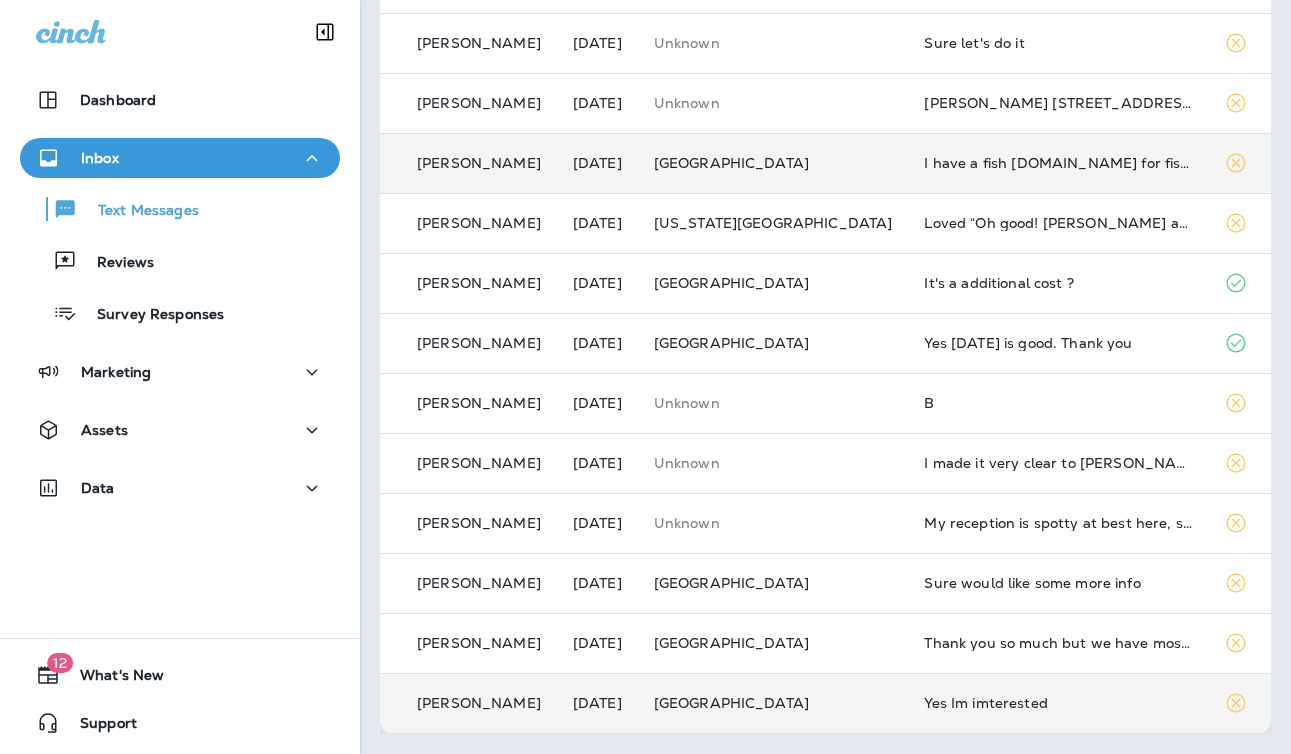 click on "Yes
Im imterested" at bounding box center [1058, 703] 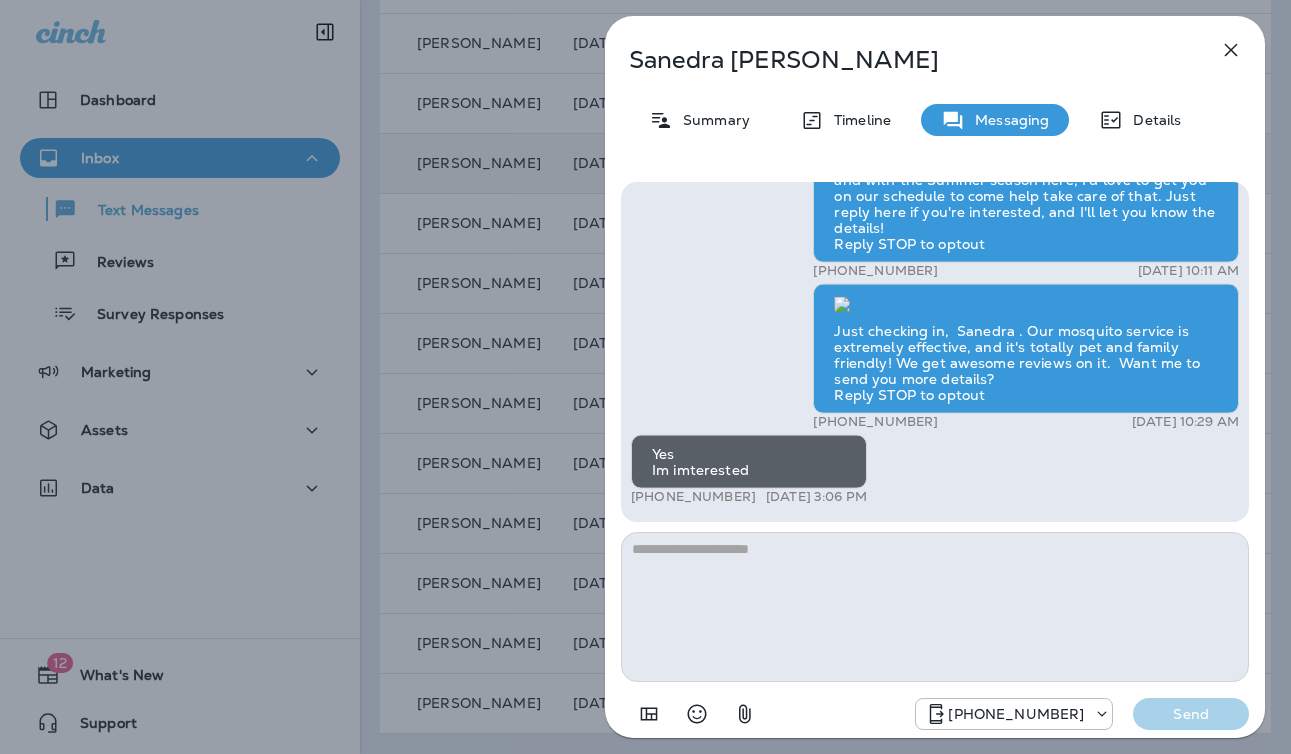 drag, startPoint x: 866, startPoint y: 568, endPoint x: 1105, endPoint y: 607, distance: 242.1611 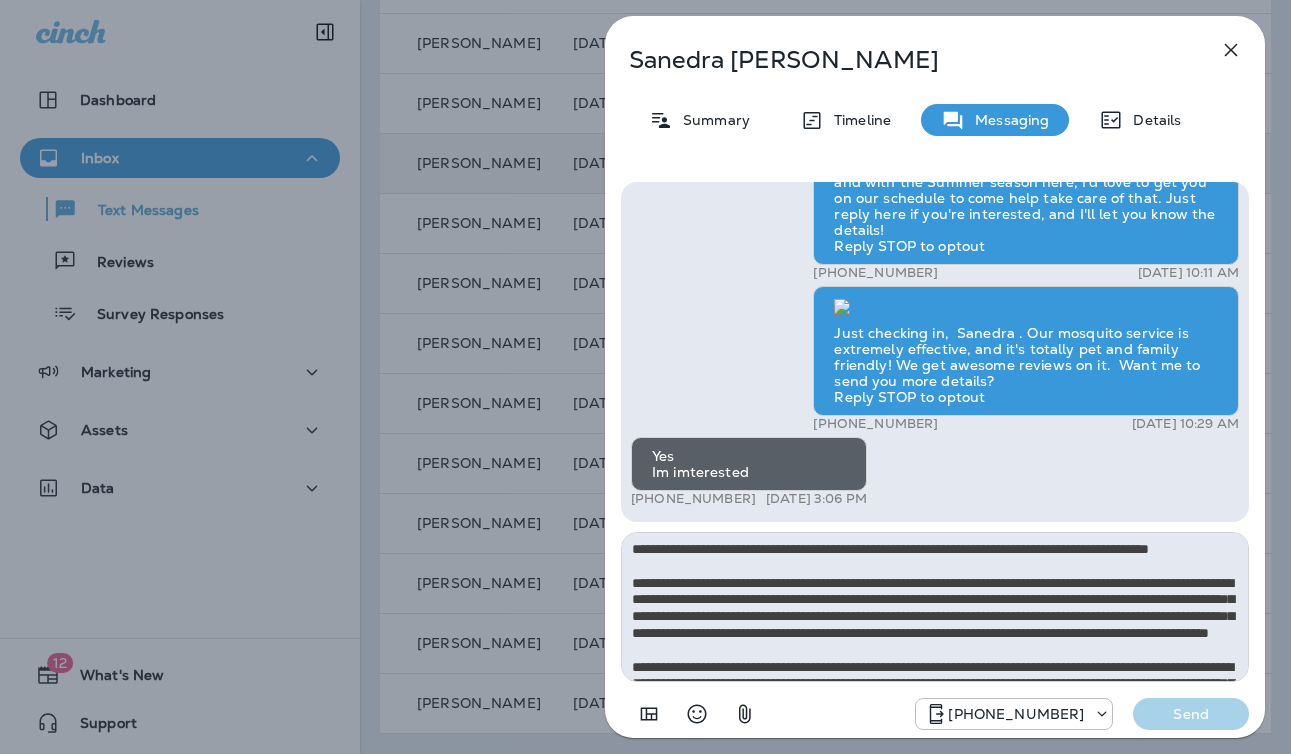 scroll, scrollTop: 112, scrollLeft: 0, axis: vertical 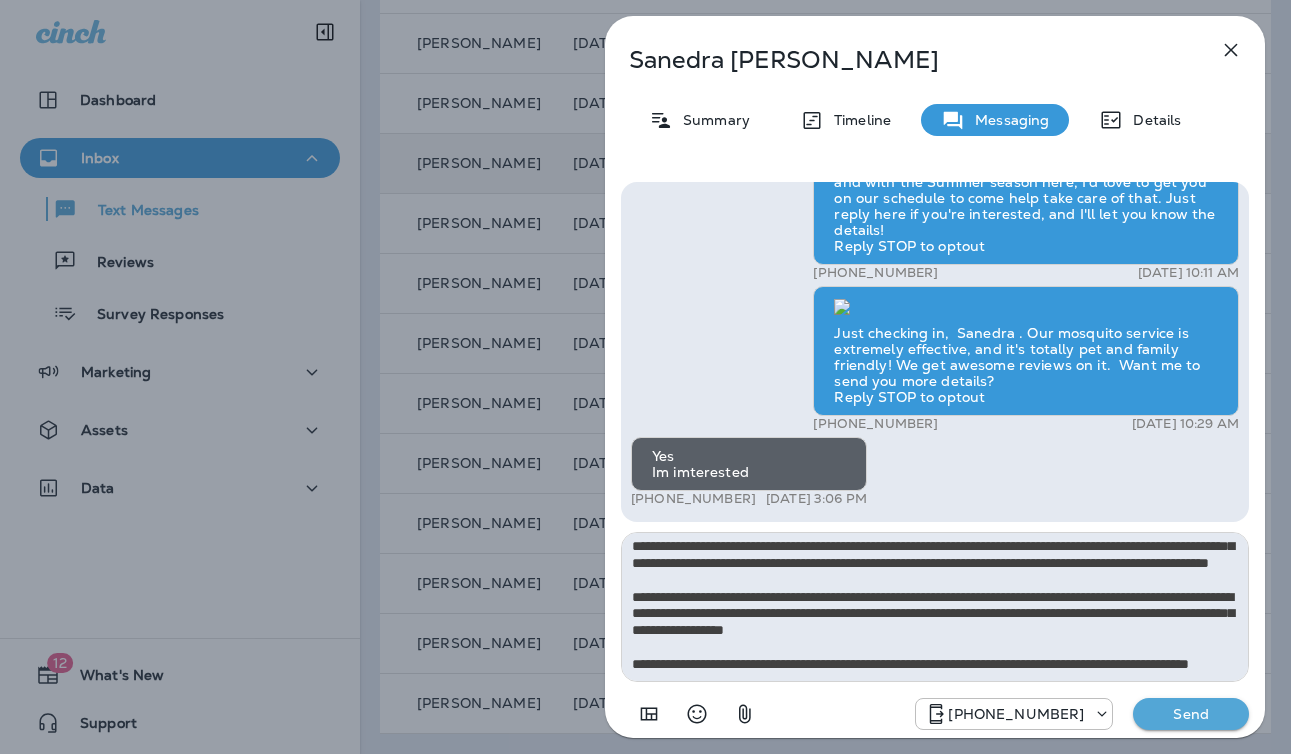 type on "**********" 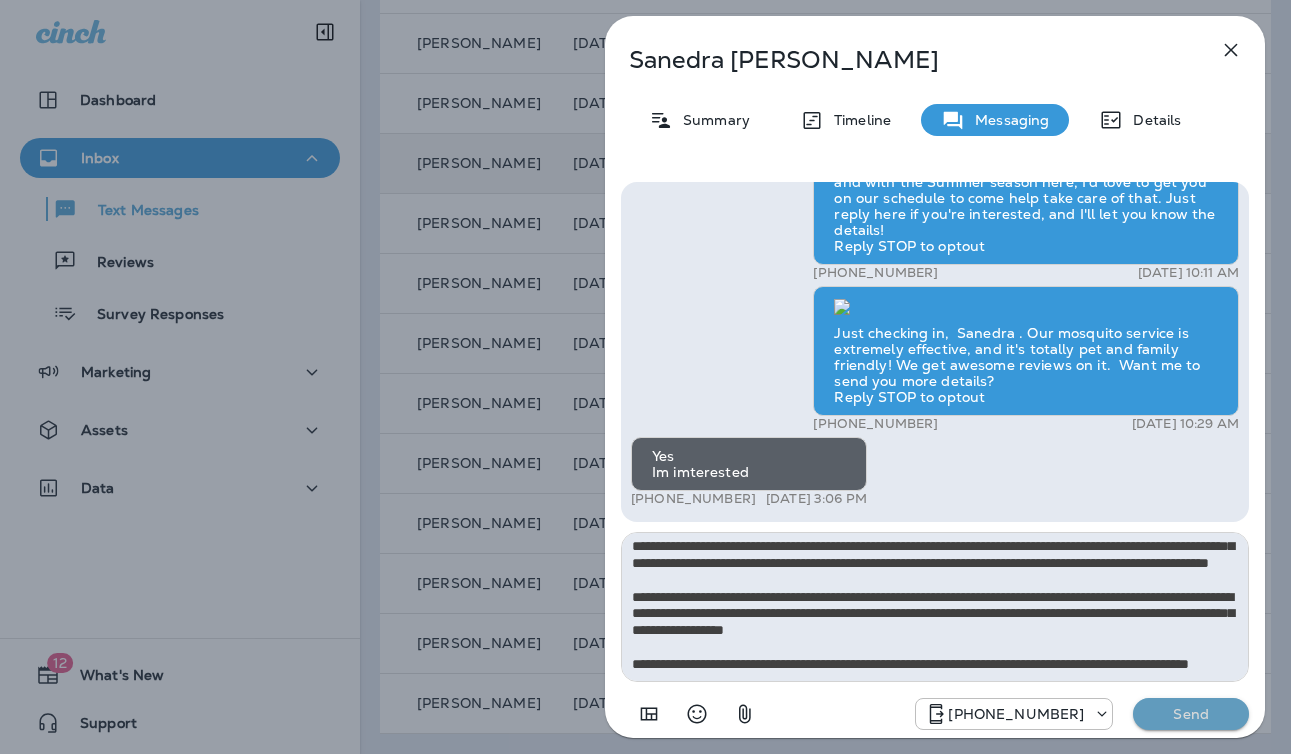 drag, startPoint x: 1194, startPoint y: 715, endPoint x: 1173, endPoint y: 711, distance: 21.377558 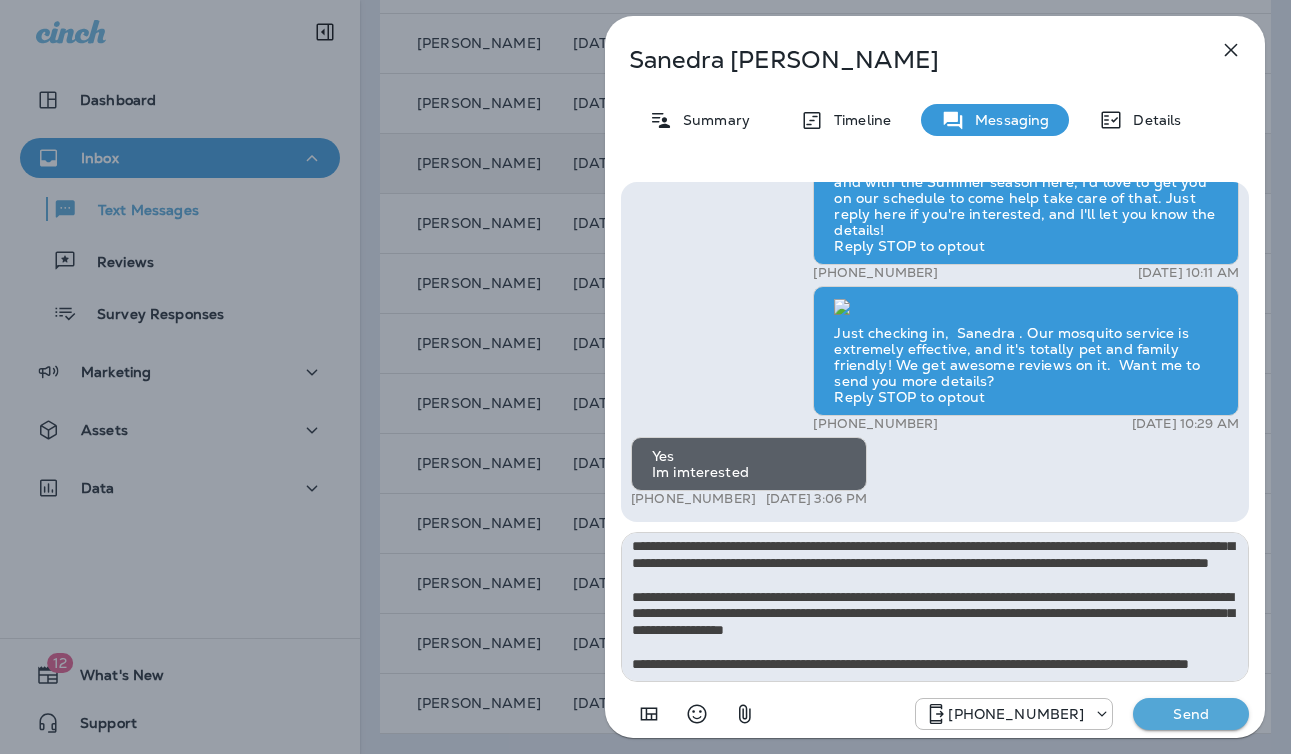 type 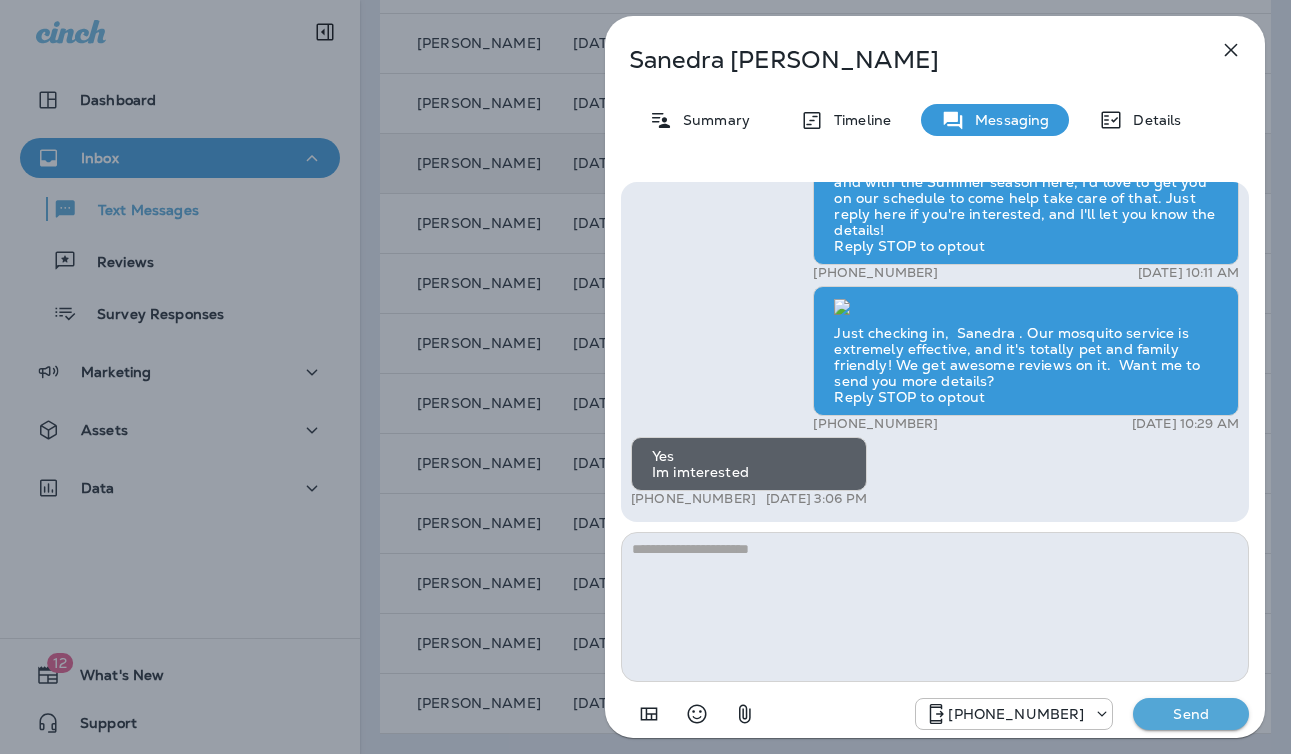 scroll, scrollTop: 0, scrollLeft: 0, axis: both 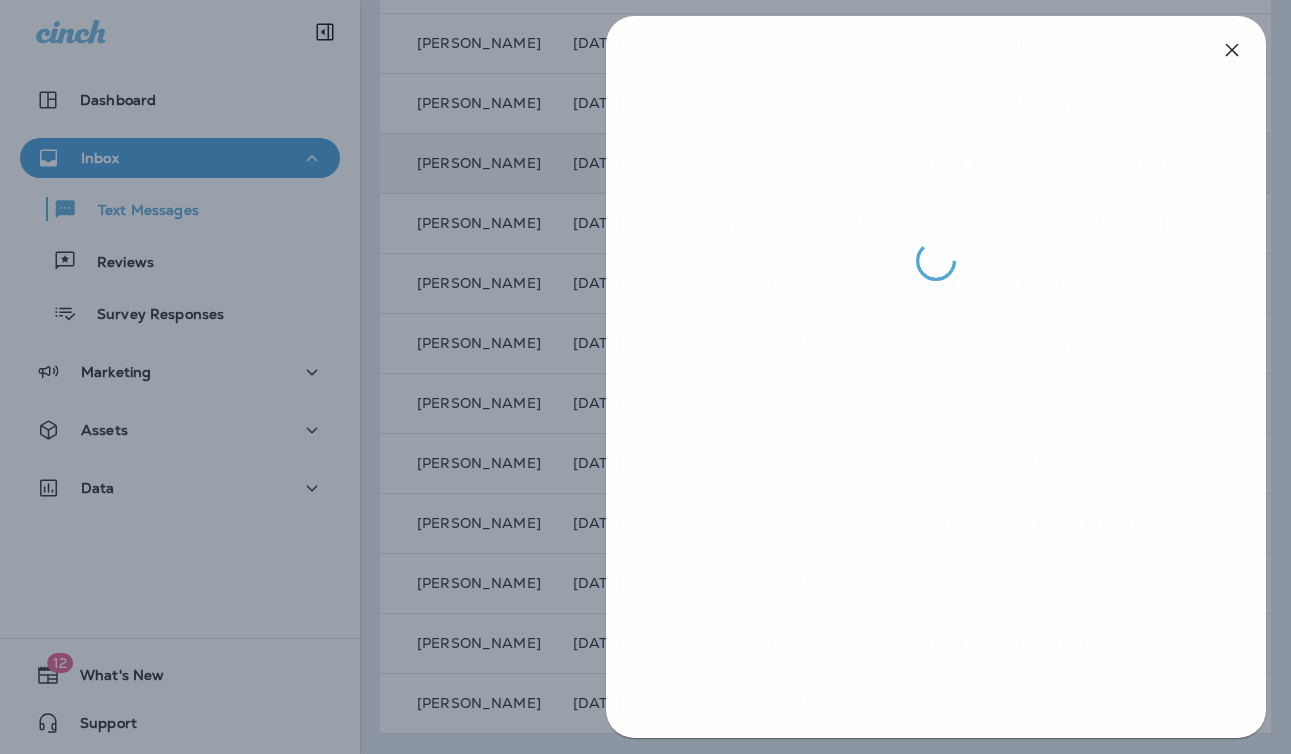 drag, startPoint x: 465, startPoint y: 549, endPoint x: 663, endPoint y: 614, distance: 208.39626 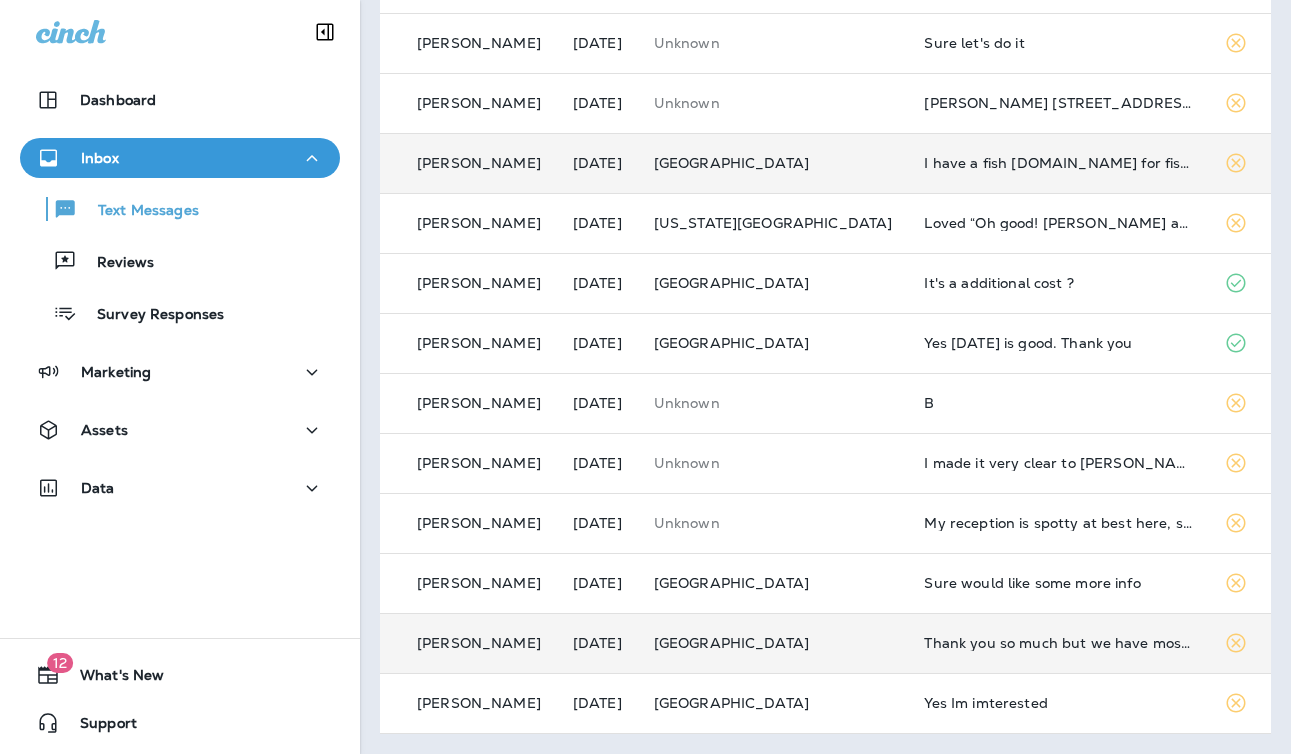 click on "Thank you so much but we have mosquito issues taken care of! Thank you so much and I hope you have a happy 4th!" at bounding box center [1058, 643] 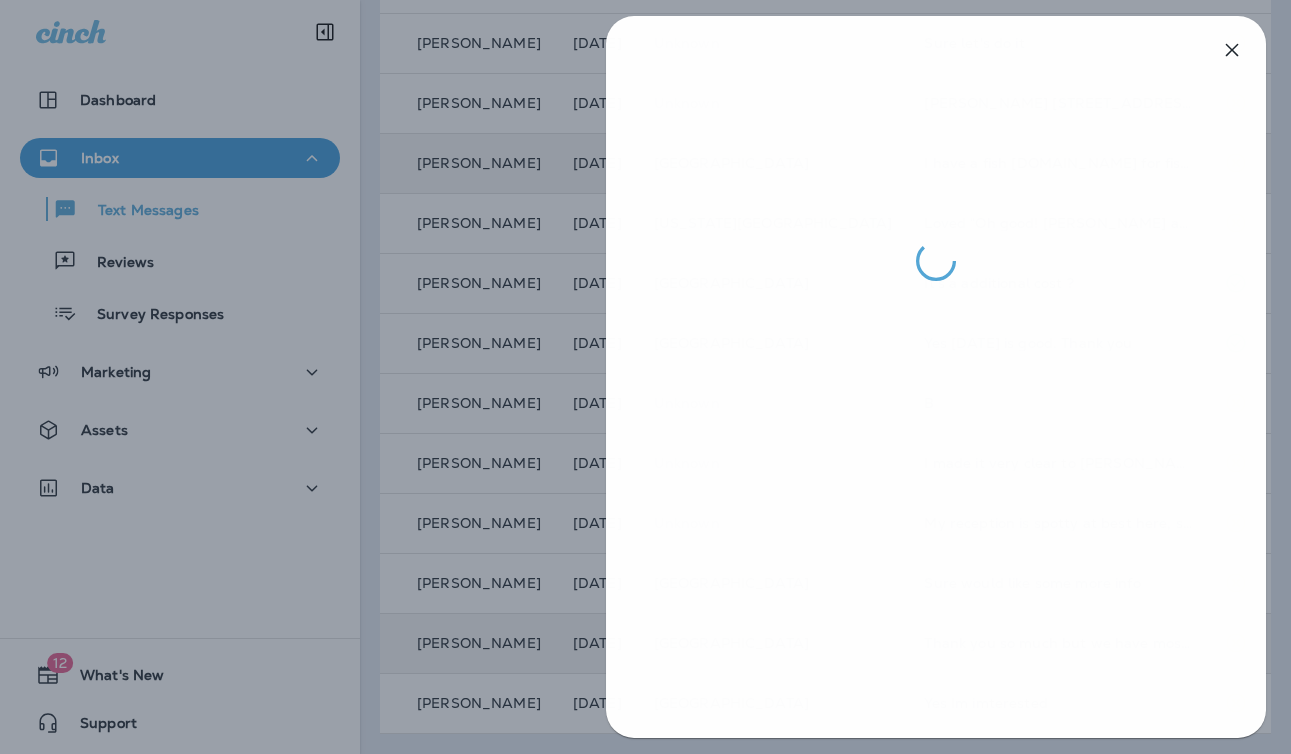 drag, startPoint x: 561, startPoint y: 511, endPoint x: 623, endPoint y: 541, distance: 68.8767 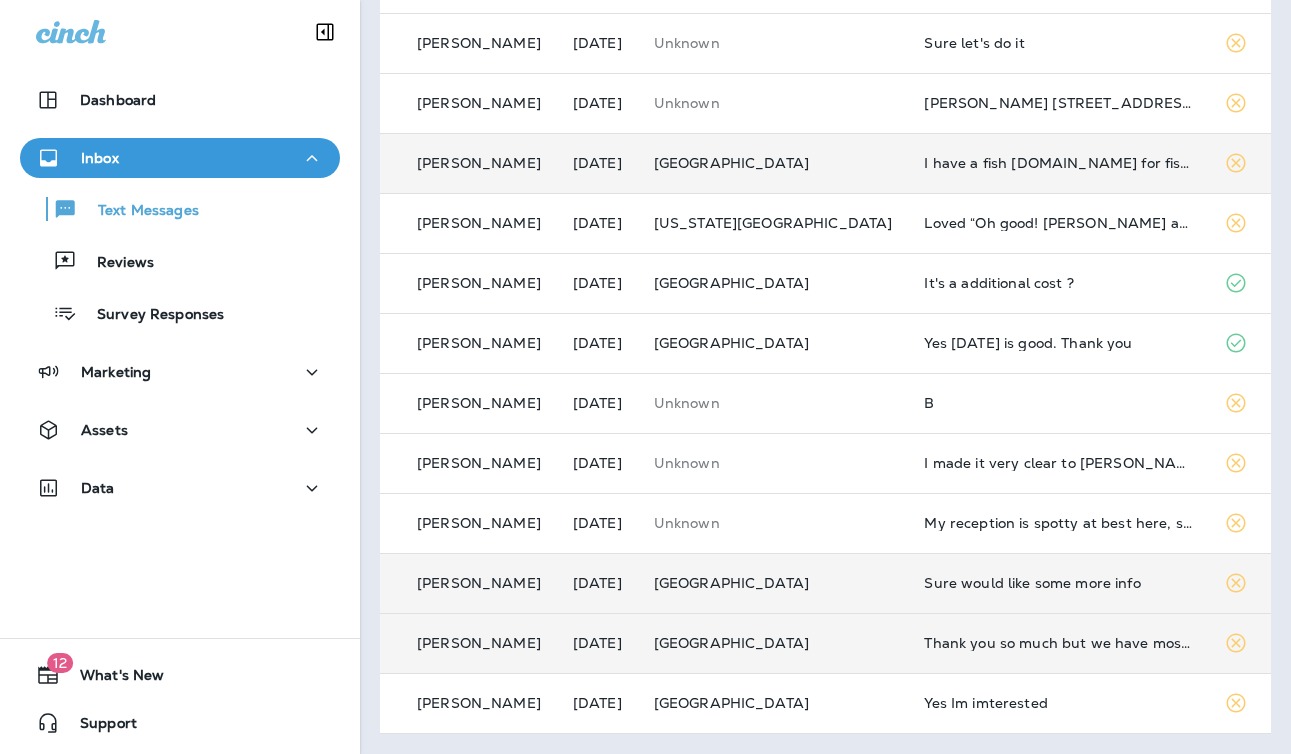 click on "[GEOGRAPHIC_DATA]" at bounding box center (773, 583) 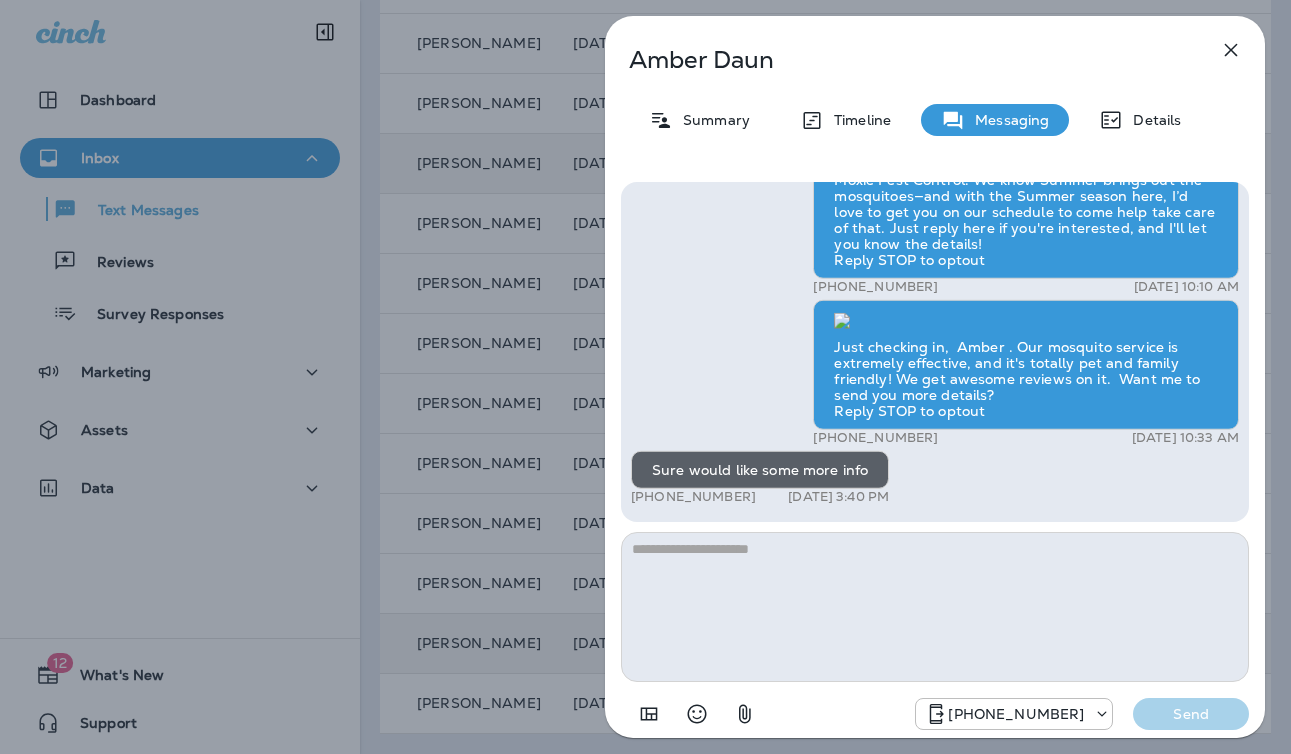 click at bounding box center (935, 607) 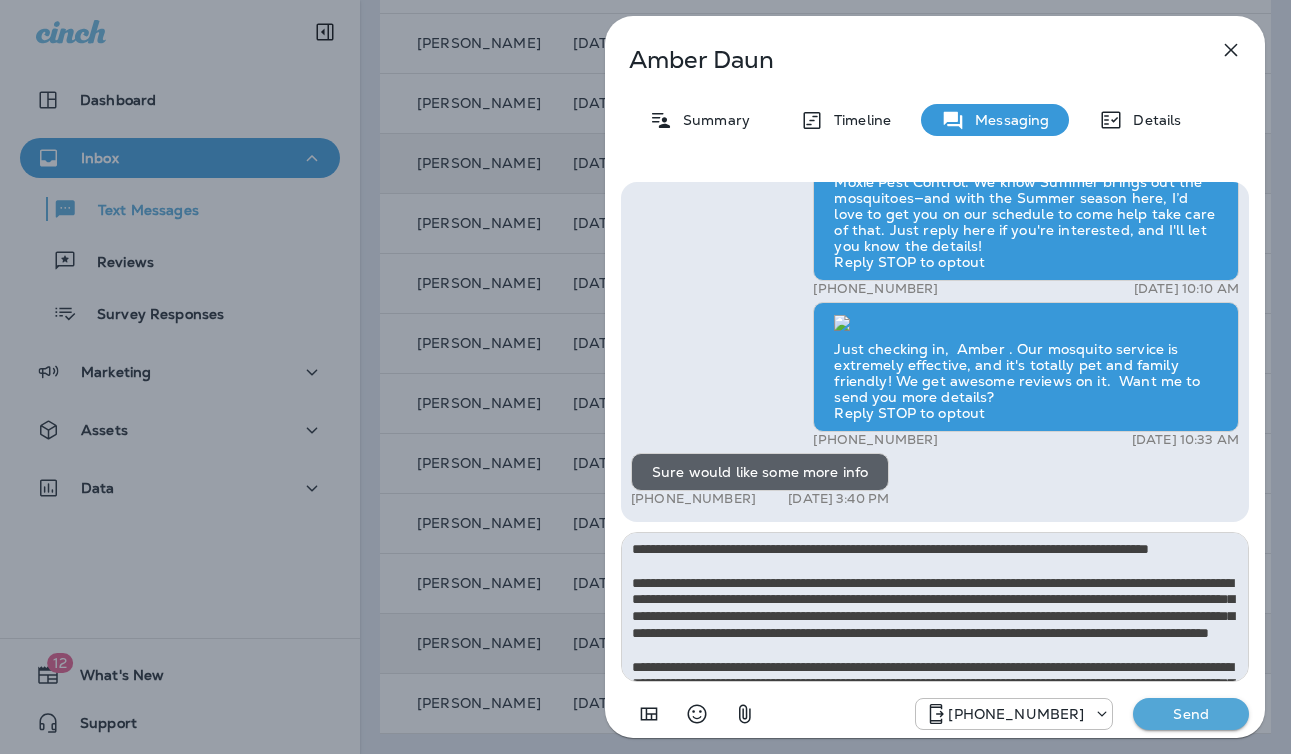 scroll, scrollTop: 112, scrollLeft: 0, axis: vertical 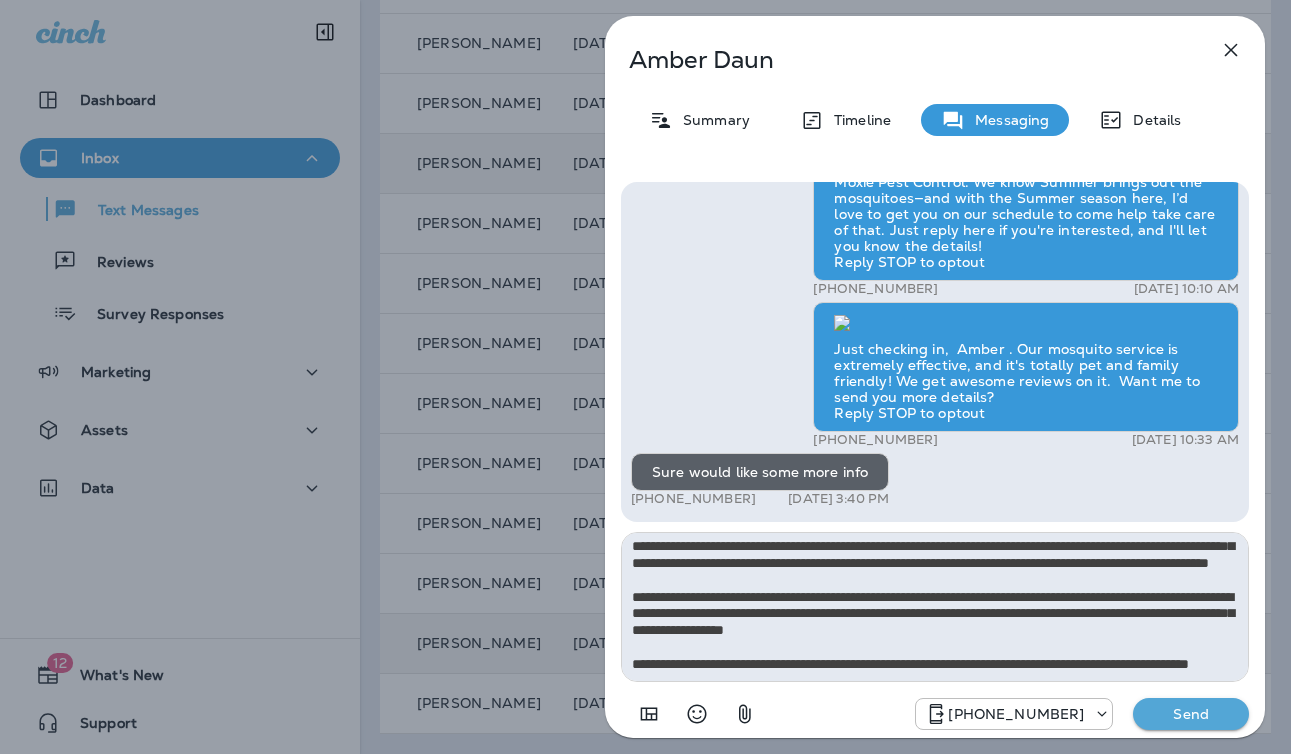type on "**********" 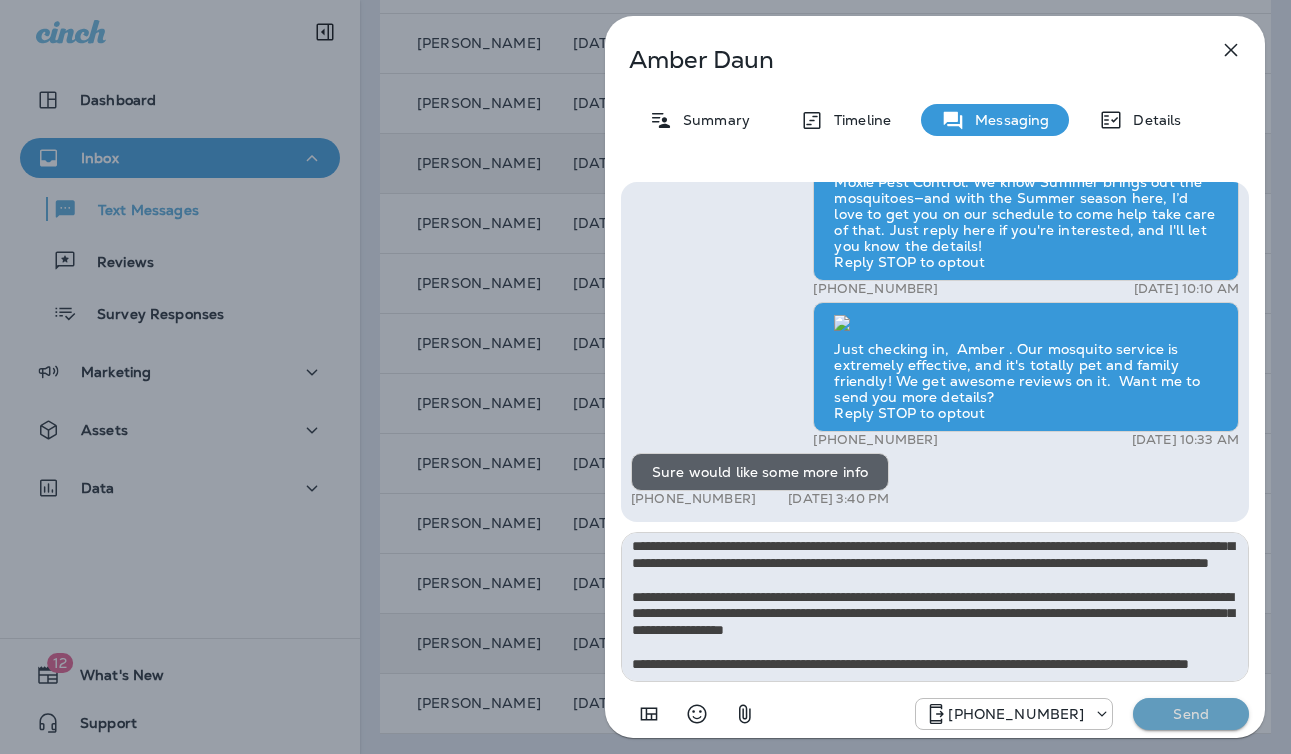click on "Send" at bounding box center (1191, 714) 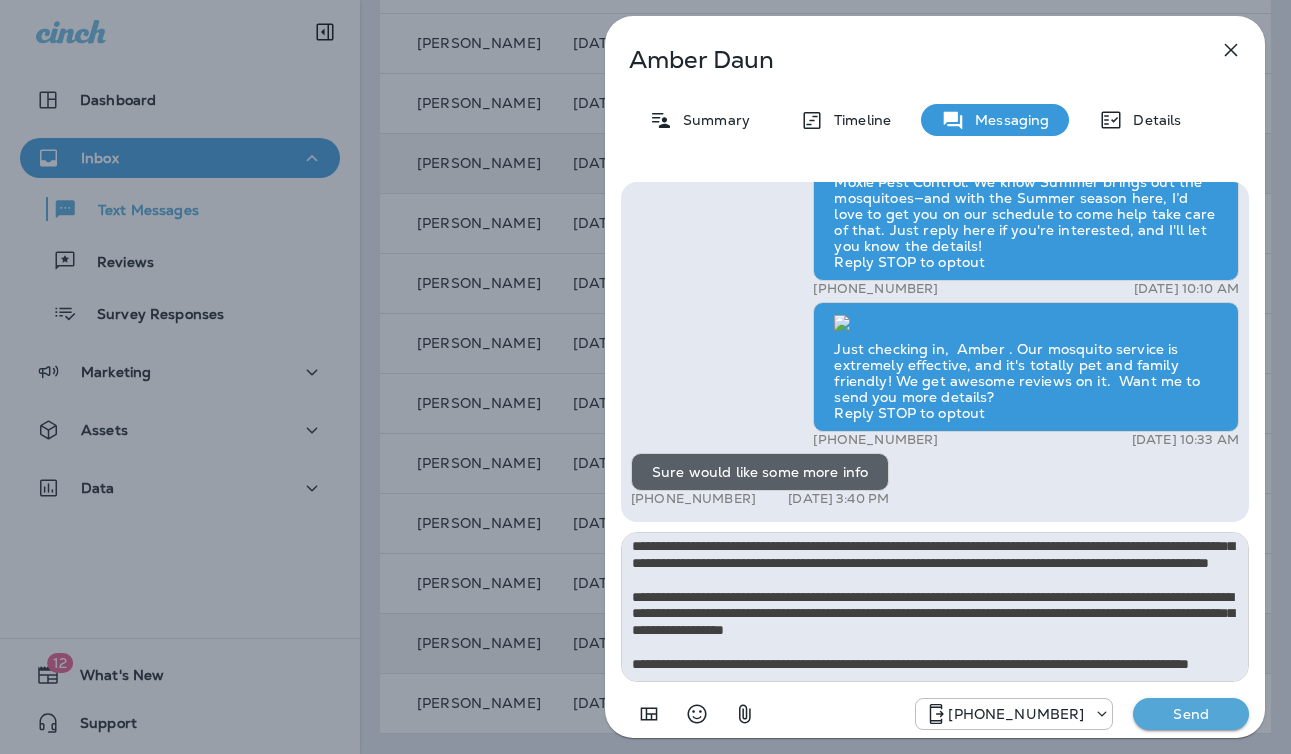 type 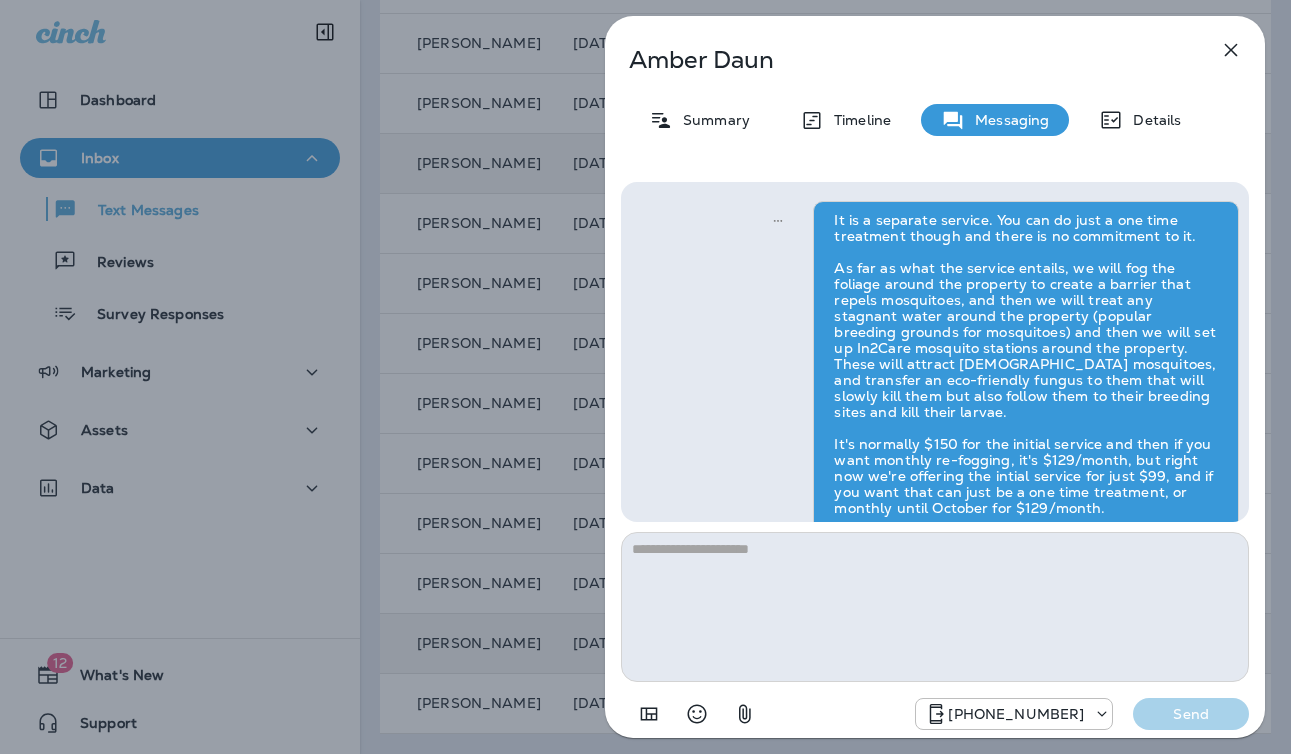 scroll, scrollTop: 0, scrollLeft: 0, axis: both 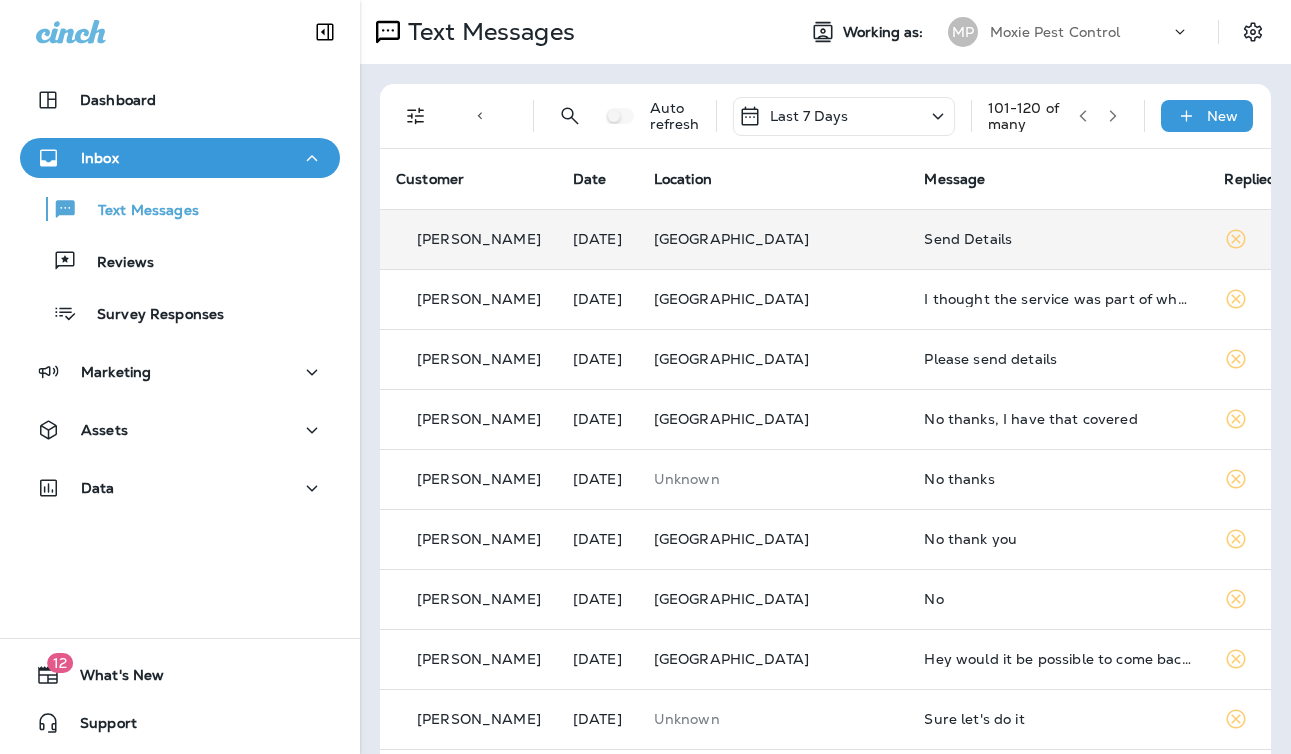 click on "Send Details" at bounding box center (1058, 239) 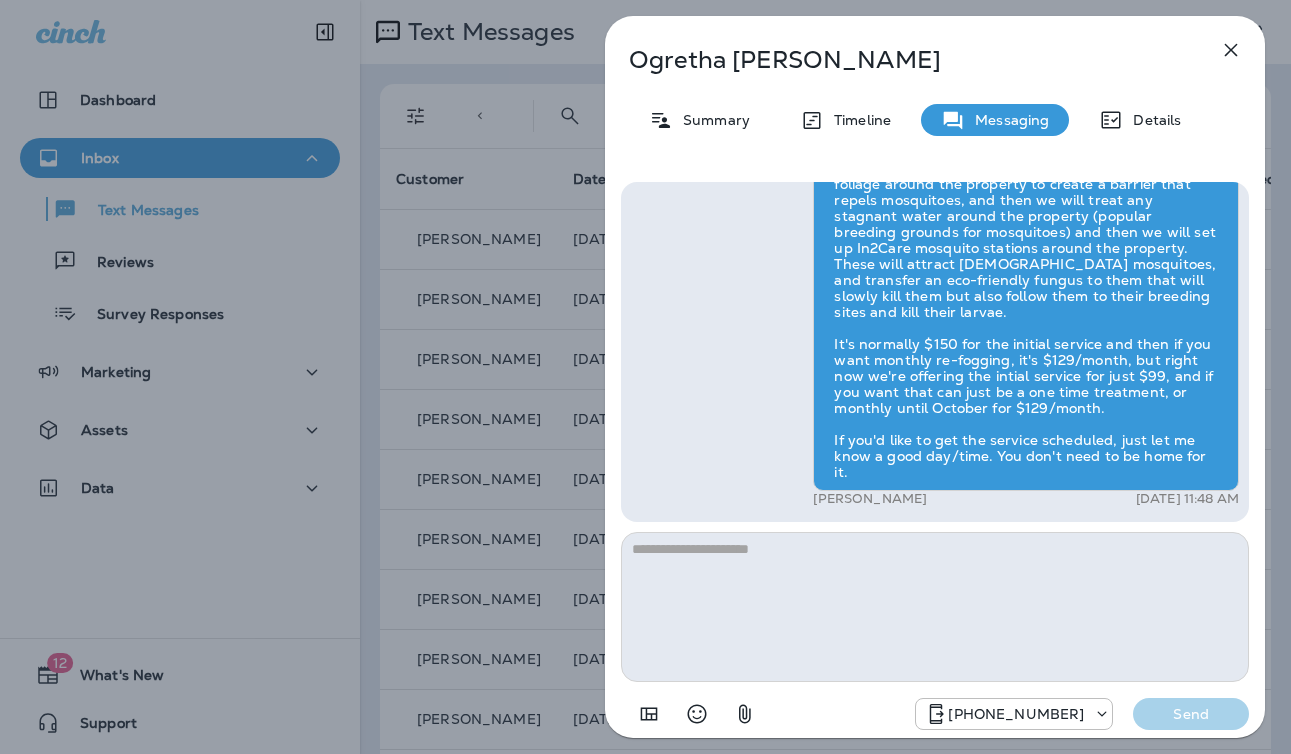 click on "[PERSON_NAME] Summary   Timeline   Messaging   Details   Hi,  [PERSON_NAME] , this is [PERSON_NAME] with Moxie Pest Control. We know Summer brings out the mosquitoes—and with the Summer season here, I’d love to get you on our schedule to come help take care of that. Just reply here if you're interested, and I'll let you know the details!
Reply STOP to optout +18174823792 [DATE] 9:23 AM Just checking in,  [GEOGRAPHIC_DATA] . Our mosquito service is extremely effective, and it's totally pet and family friendly! We get awesome reviews on it.  Want me to send you more details?
Reply STOP to optout +18174823792 [DATE] 9:30 AM Send Details +1 (702) 334-4453 [DATE] 9:50 AM [PERSON_NAME] [DATE] 11:48 AM [PHONE_NUMBER] Send" at bounding box center [645, 377] 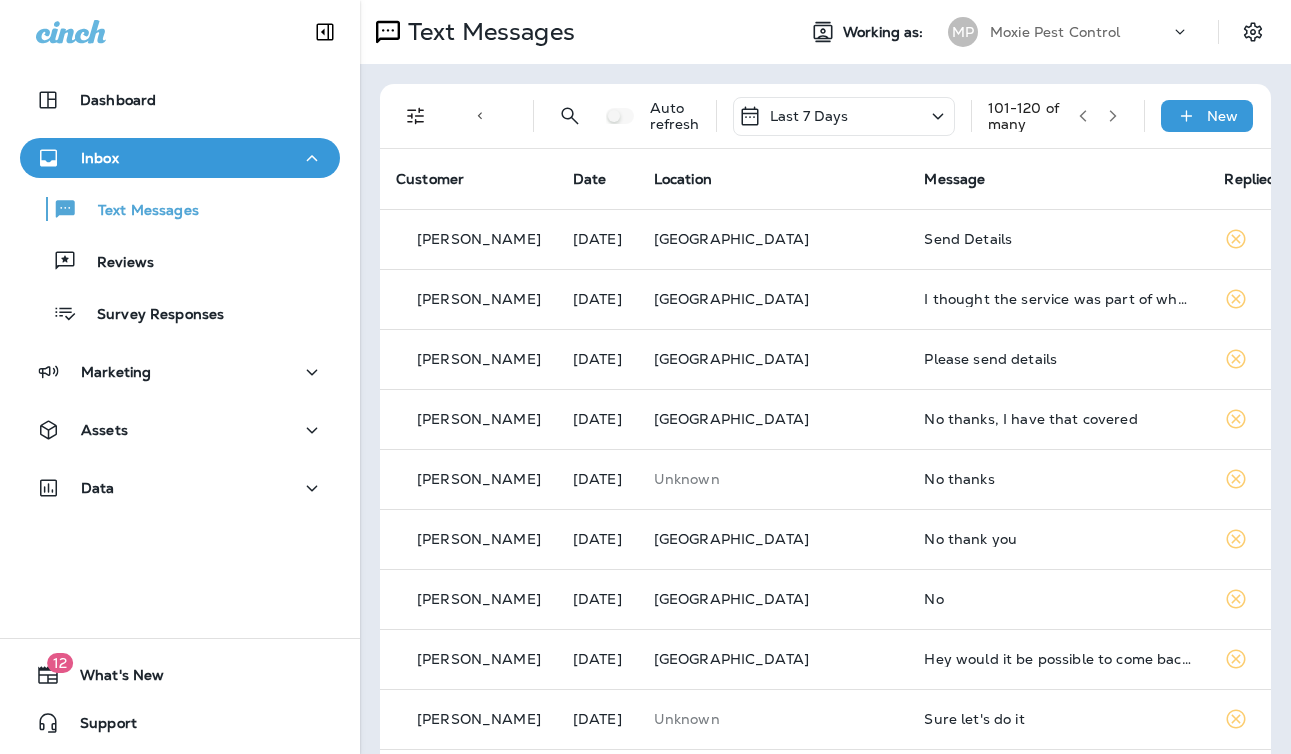 click 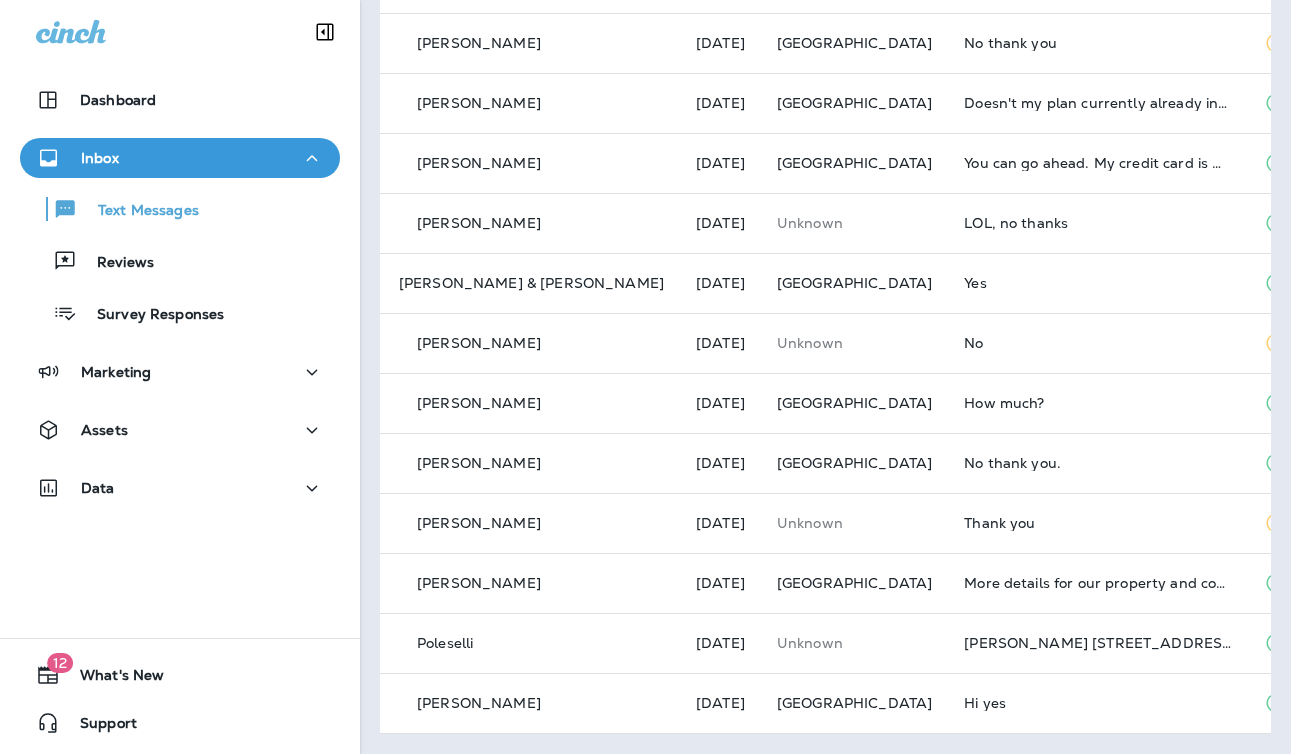 scroll, scrollTop: 0, scrollLeft: 0, axis: both 